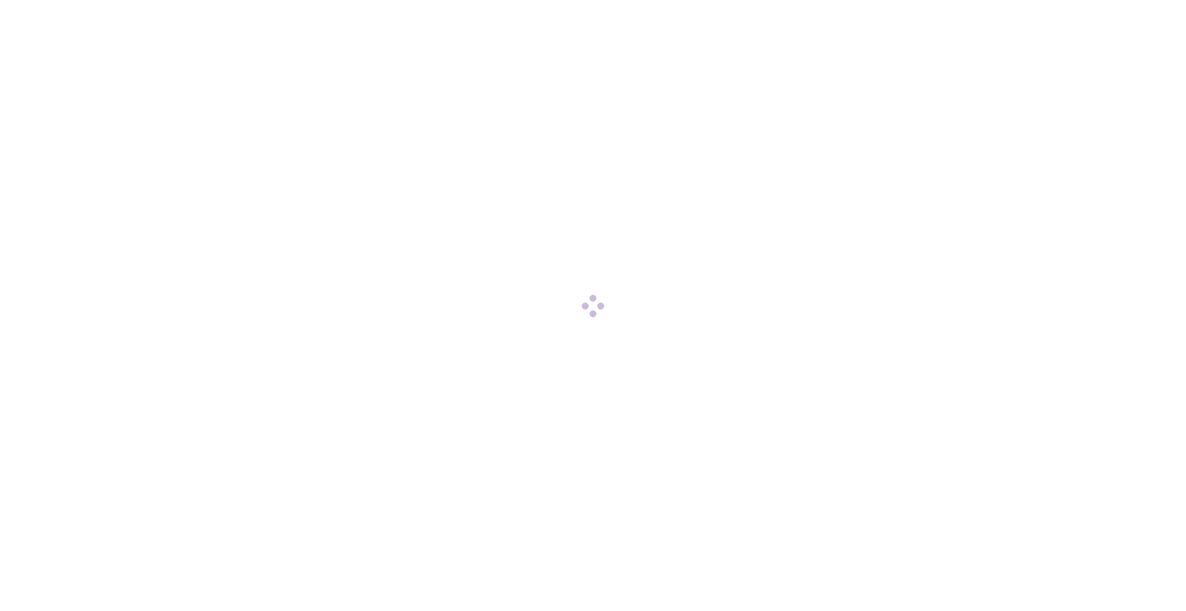 scroll, scrollTop: 0, scrollLeft: 0, axis: both 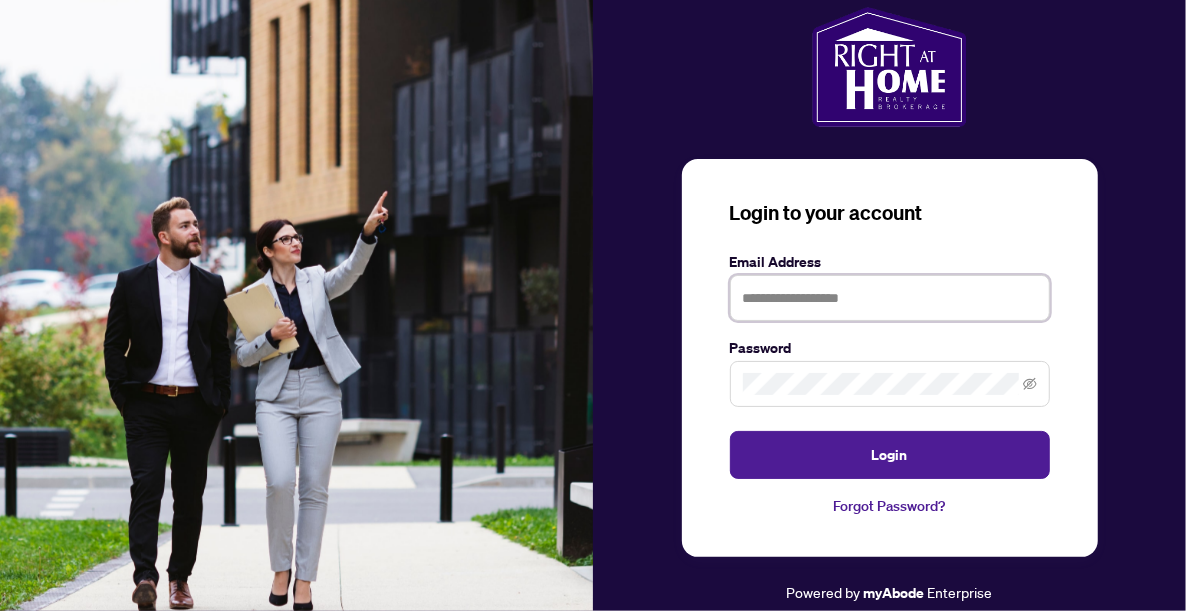 type on "**********" 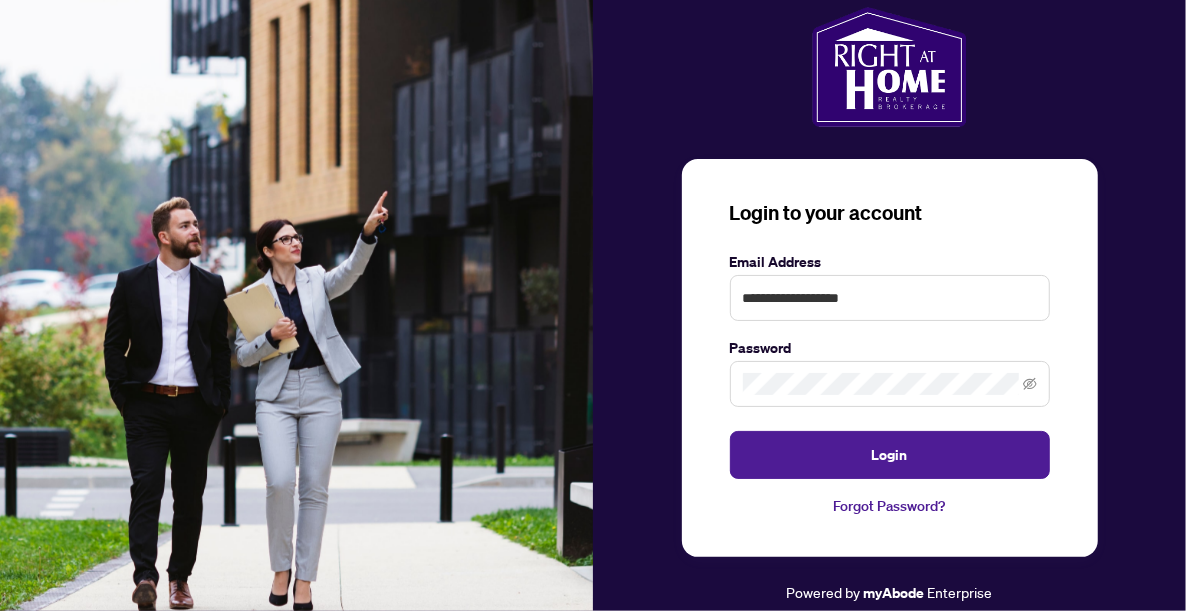 click on "**********" at bounding box center (890, 358) 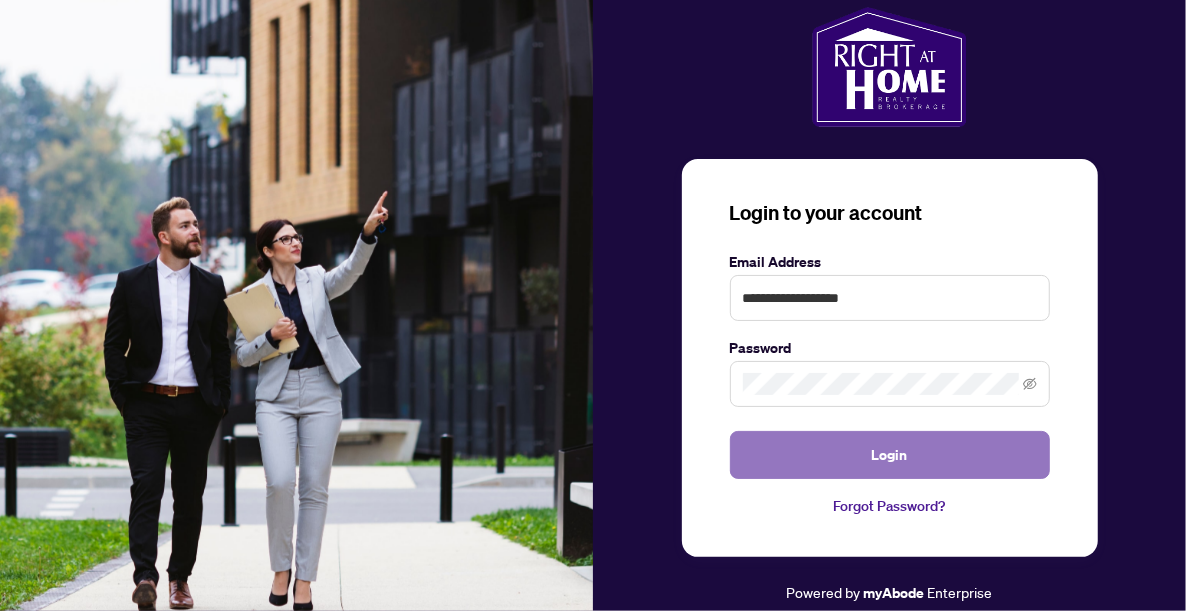 click on "Login" at bounding box center (890, 455) 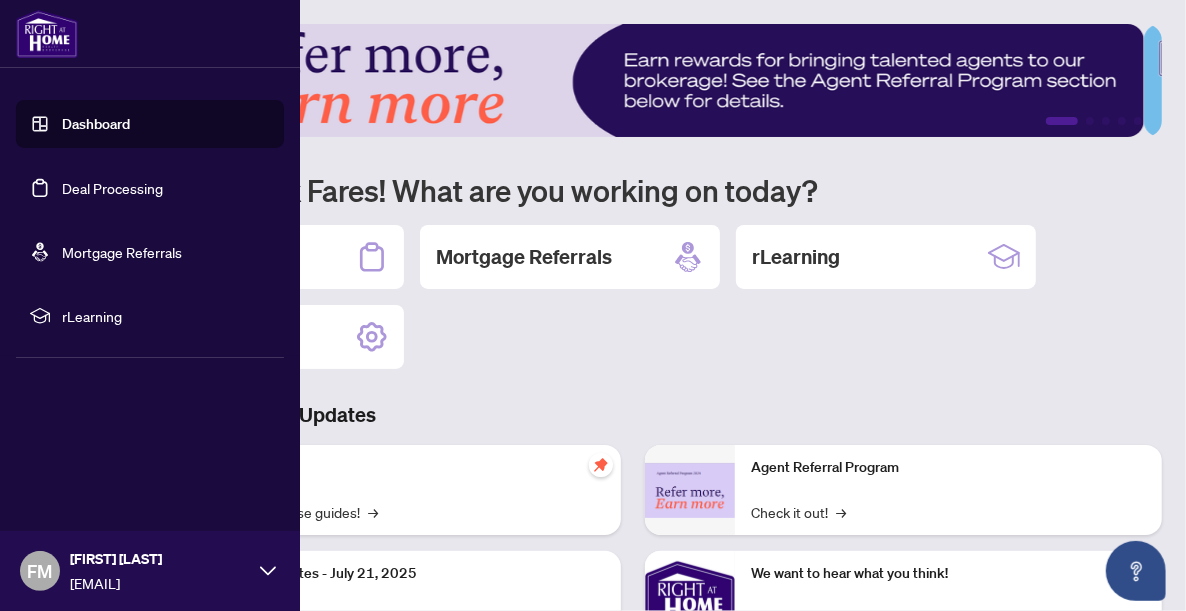 click on "Deal Processing" at bounding box center (112, 188) 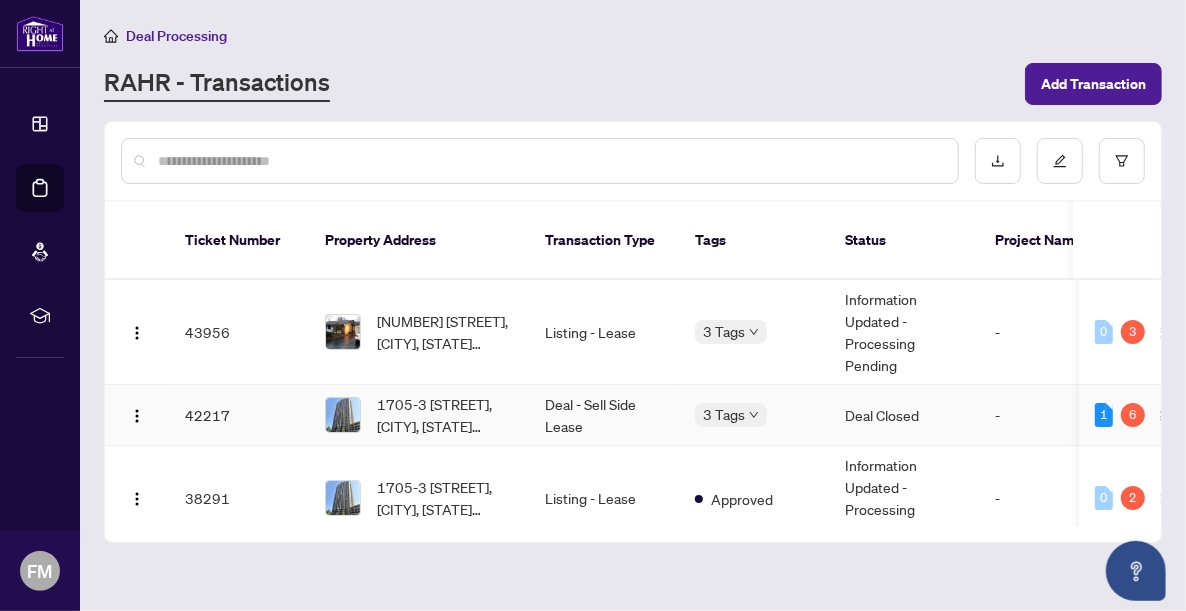 click on "Deal Closed" at bounding box center [904, 415] 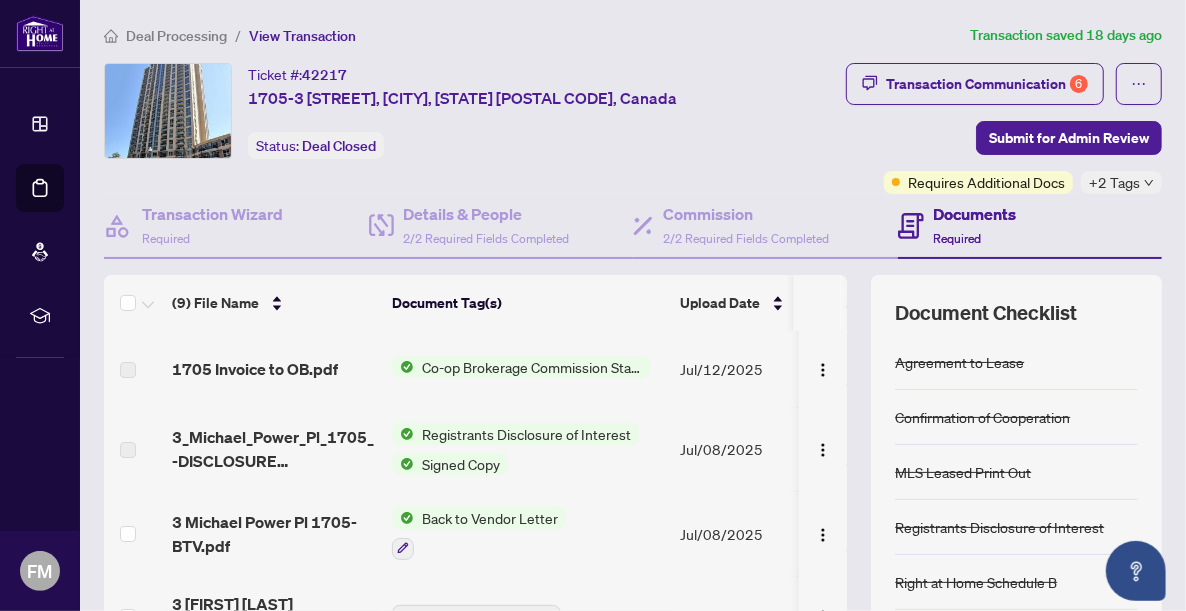 drag, startPoint x: 826, startPoint y: 409, endPoint x: 280, endPoint y: 487, distance: 551.5433 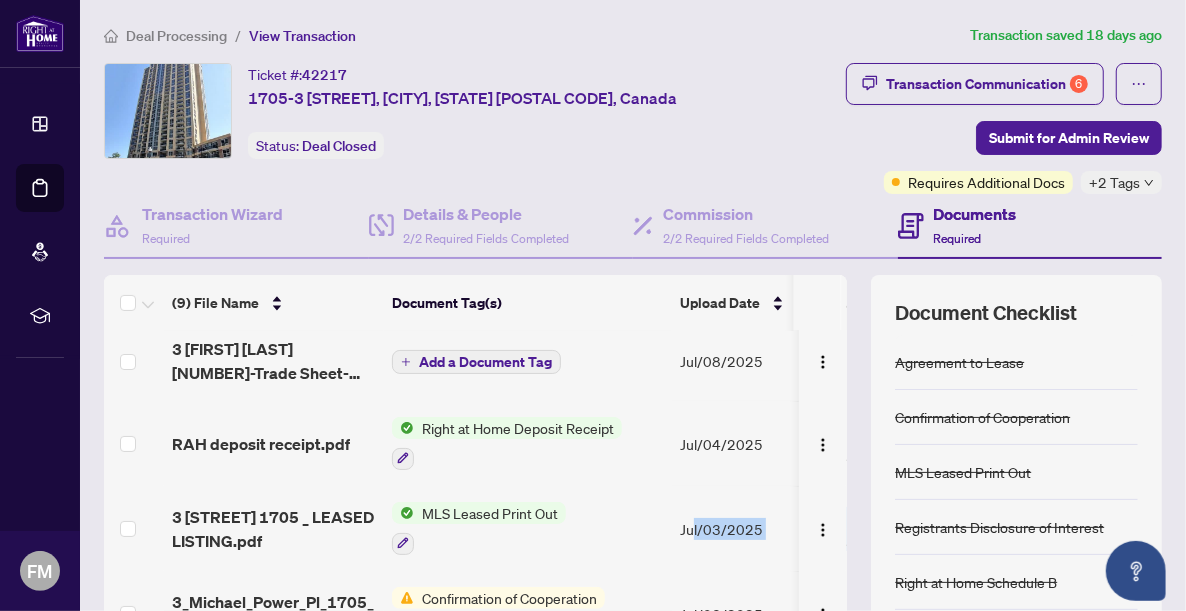 scroll, scrollTop: 255, scrollLeft: 30, axis: both 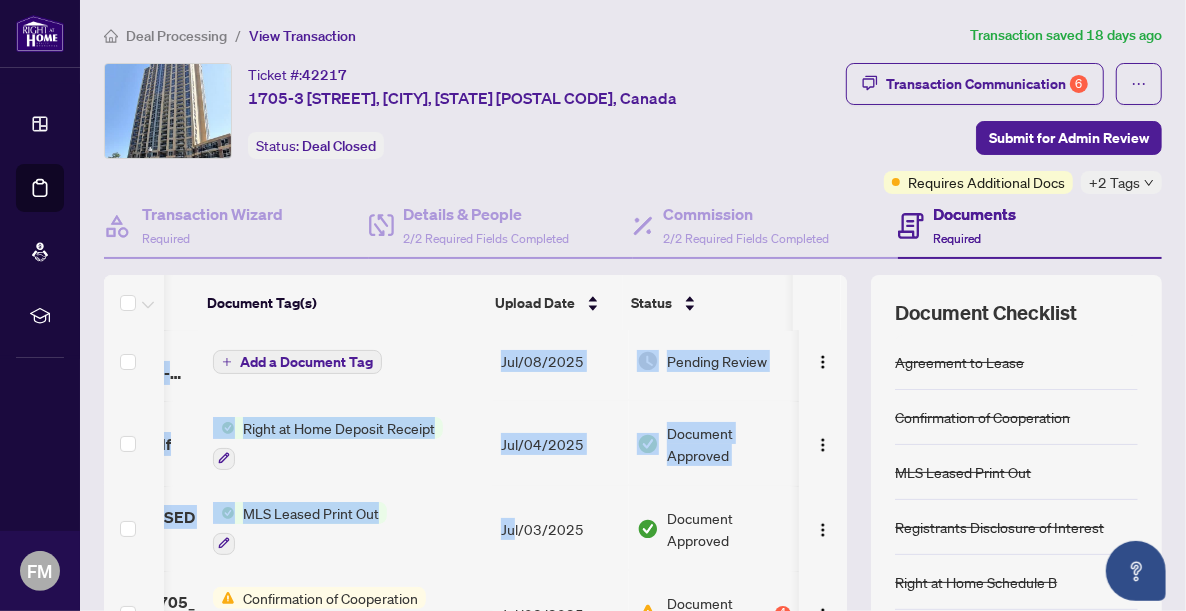 drag, startPoint x: 826, startPoint y: 497, endPoint x: 824, endPoint y: 572, distance: 75.026665 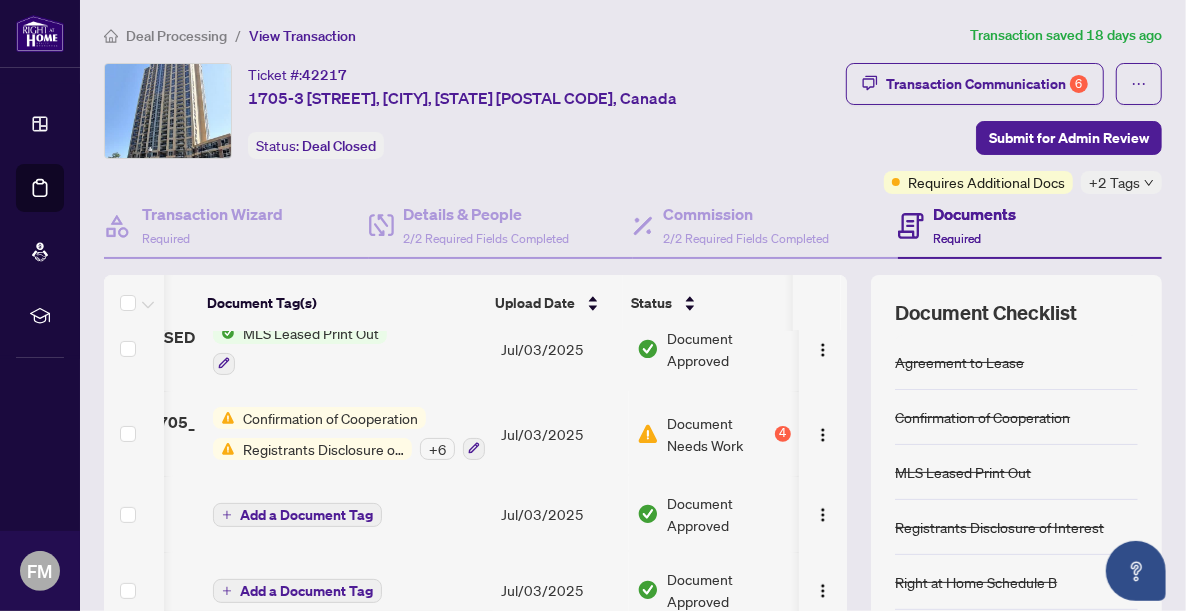 drag, startPoint x: 1176, startPoint y: 340, endPoint x: 681, endPoint y: 161, distance: 526.3706 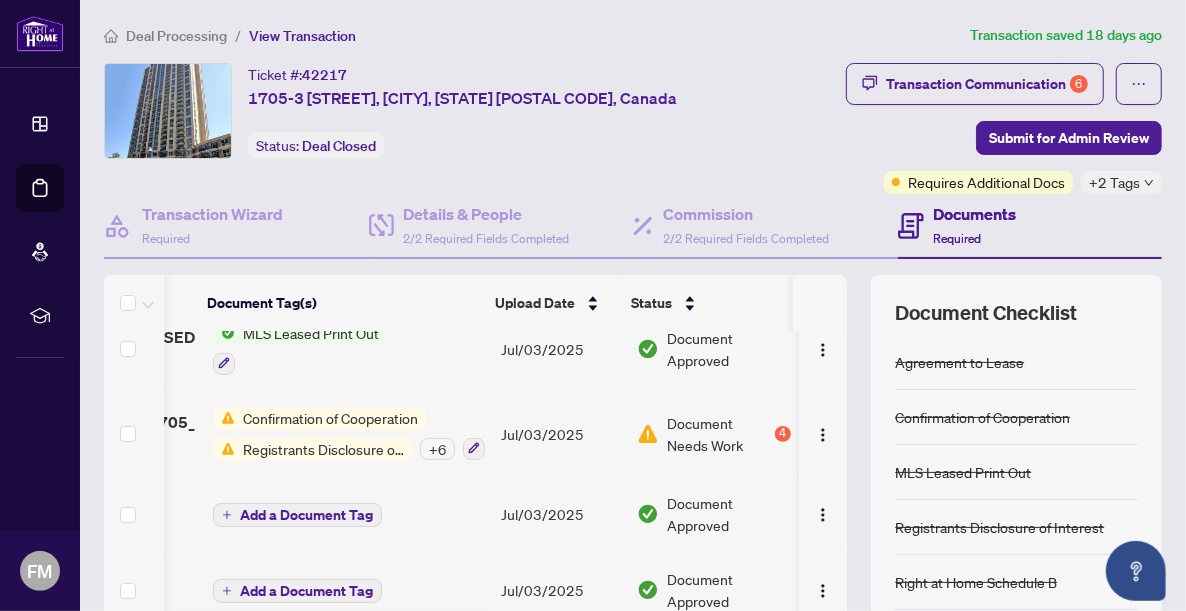scroll, scrollTop: 0, scrollLeft: 202, axis: horizontal 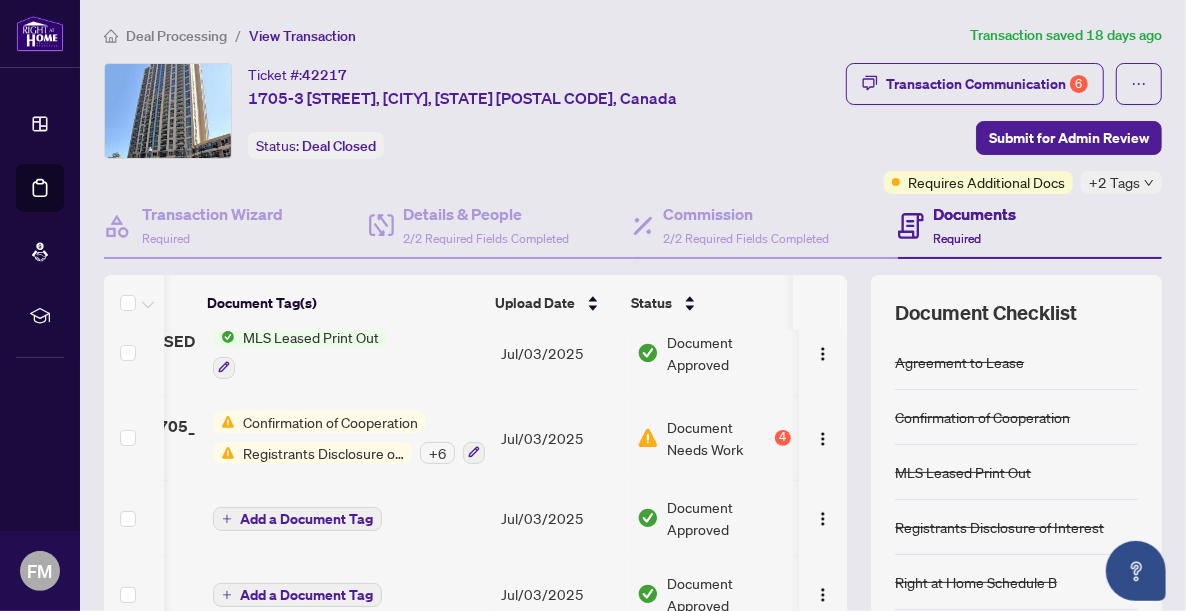 drag, startPoint x: 825, startPoint y: 317, endPoint x: 824, endPoint y: 348, distance: 31.016125 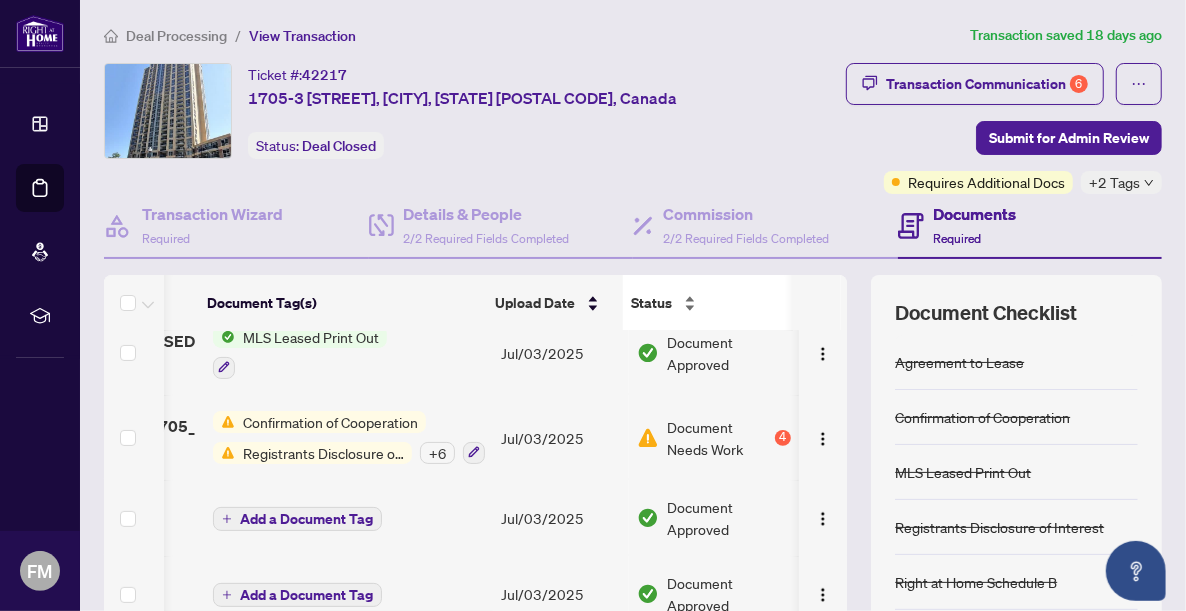 click on "Status" at bounding box center (708, 303) 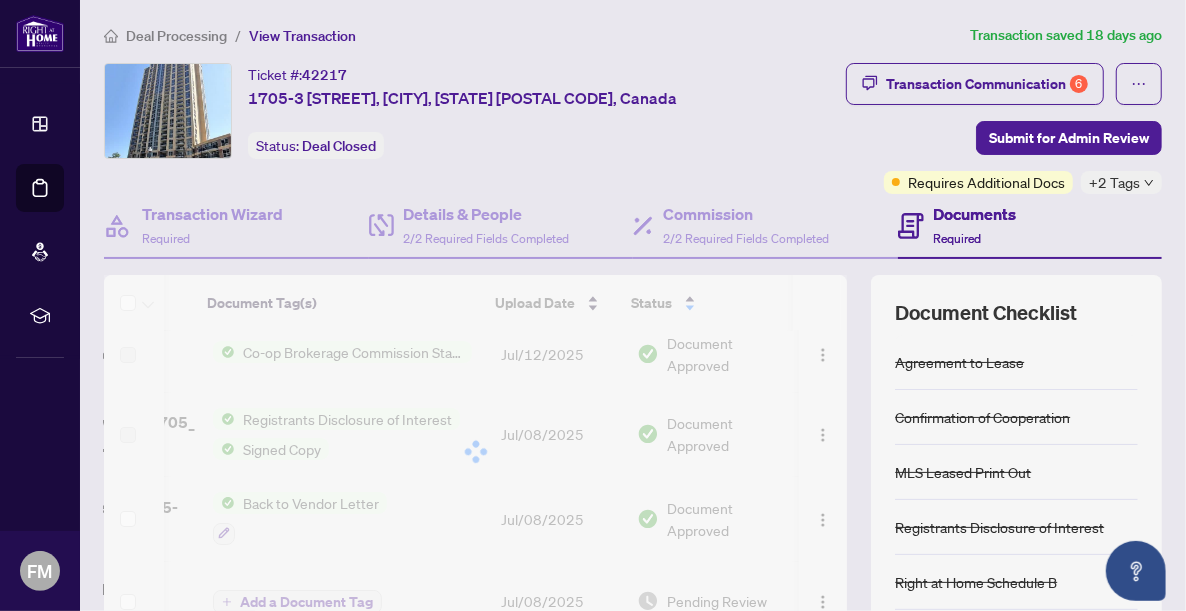 scroll, scrollTop: 0, scrollLeft: 202, axis: horizontal 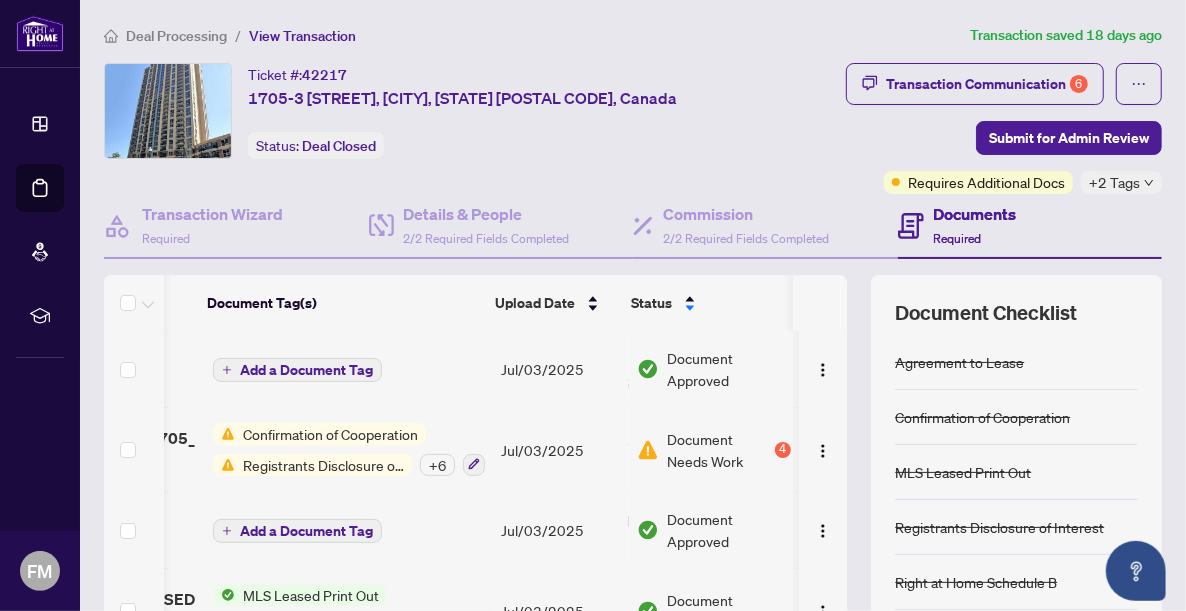 click on "MLS Leased Print Out" at bounding box center (311, 595) 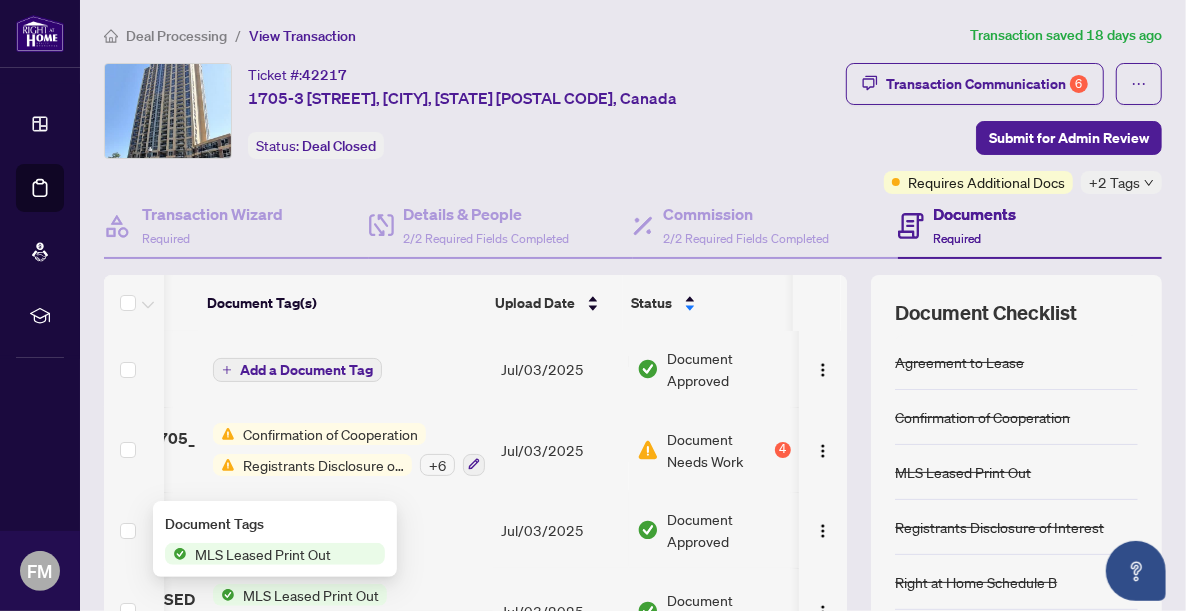 click on "MLS Leased Print Out" at bounding box center (263, 554) 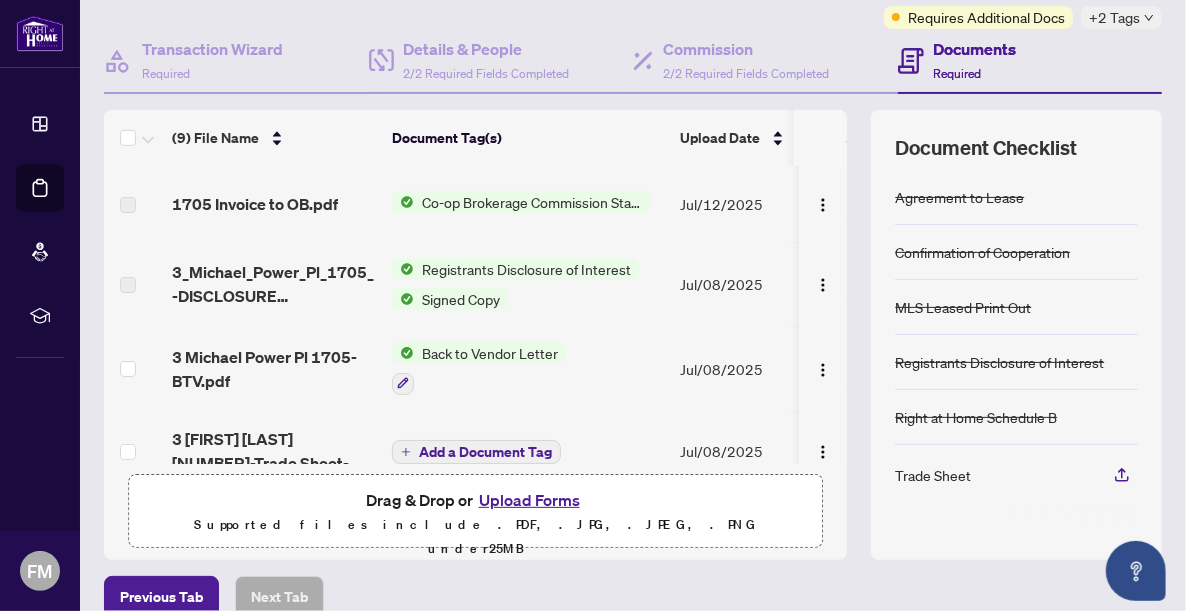 scroll, scrollTop: 263, scrollLeft: 0, axis: vertical 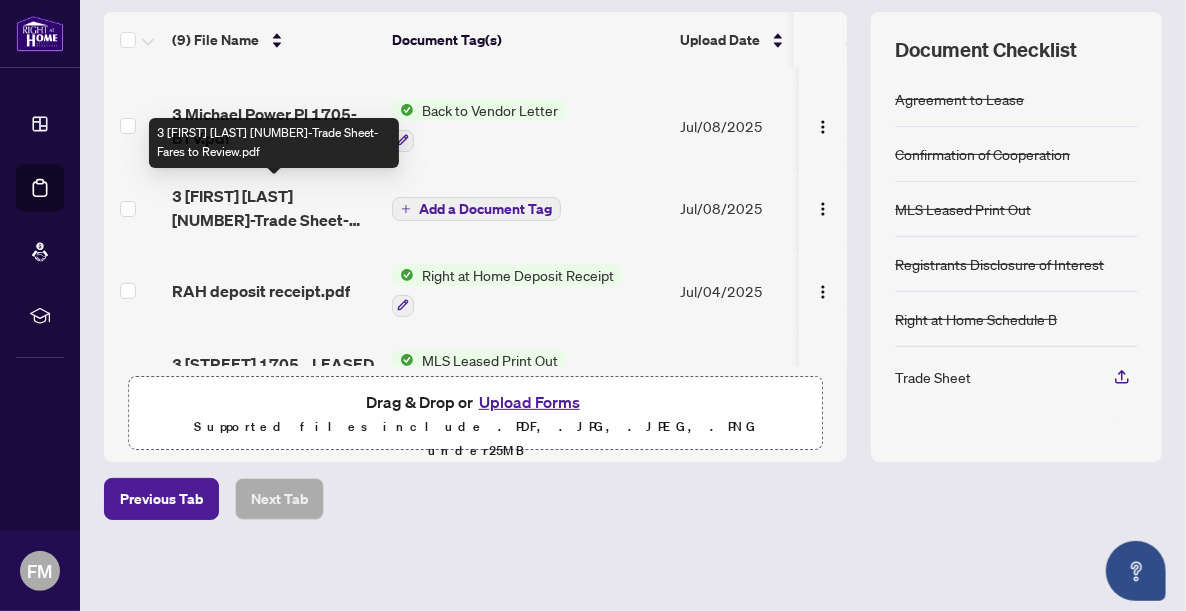 click on "3 [FIRST] [LAST] [NUMBER]-Trade Sheet-Fares to Review.pdf" at bounding box center [274, 208] 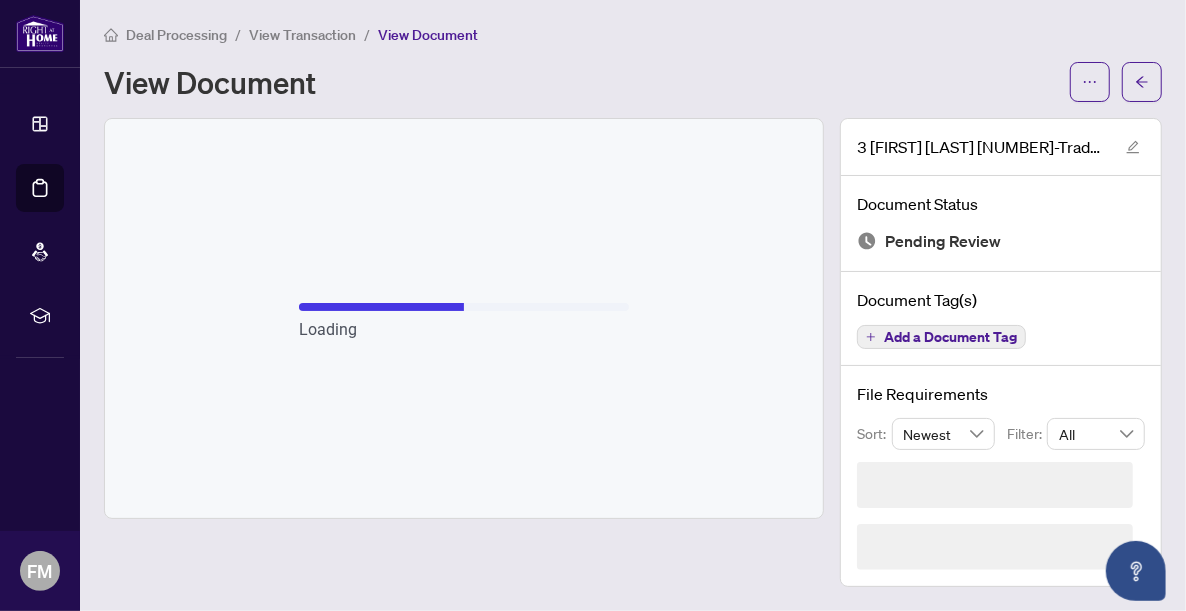 scroll, scrollTop: 0, scrollLeft: 0, axis: both 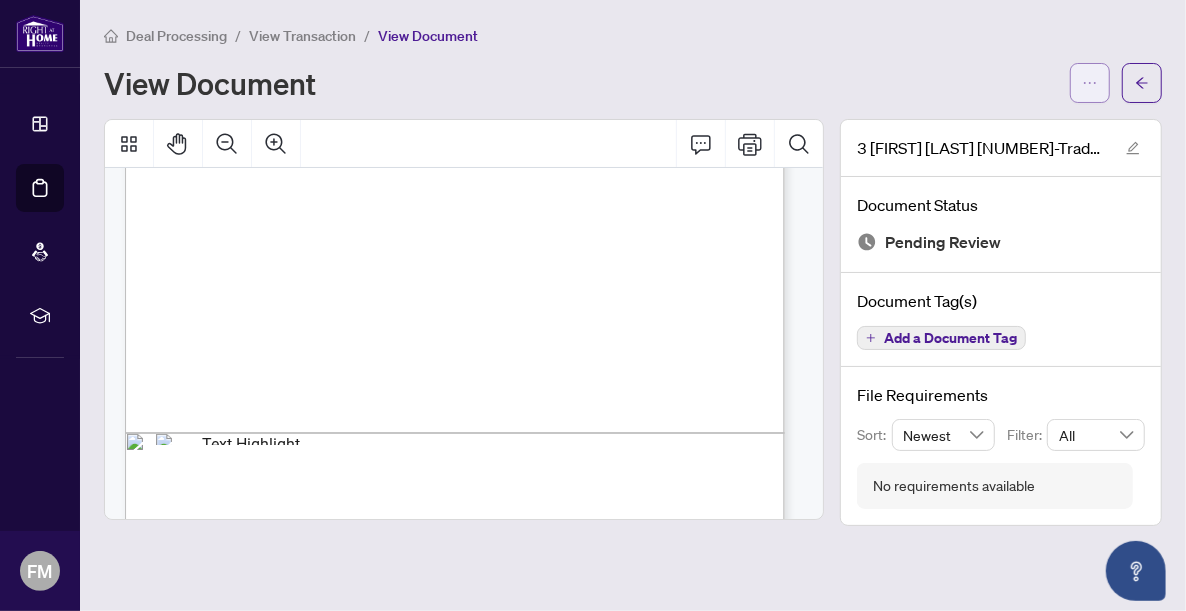 click 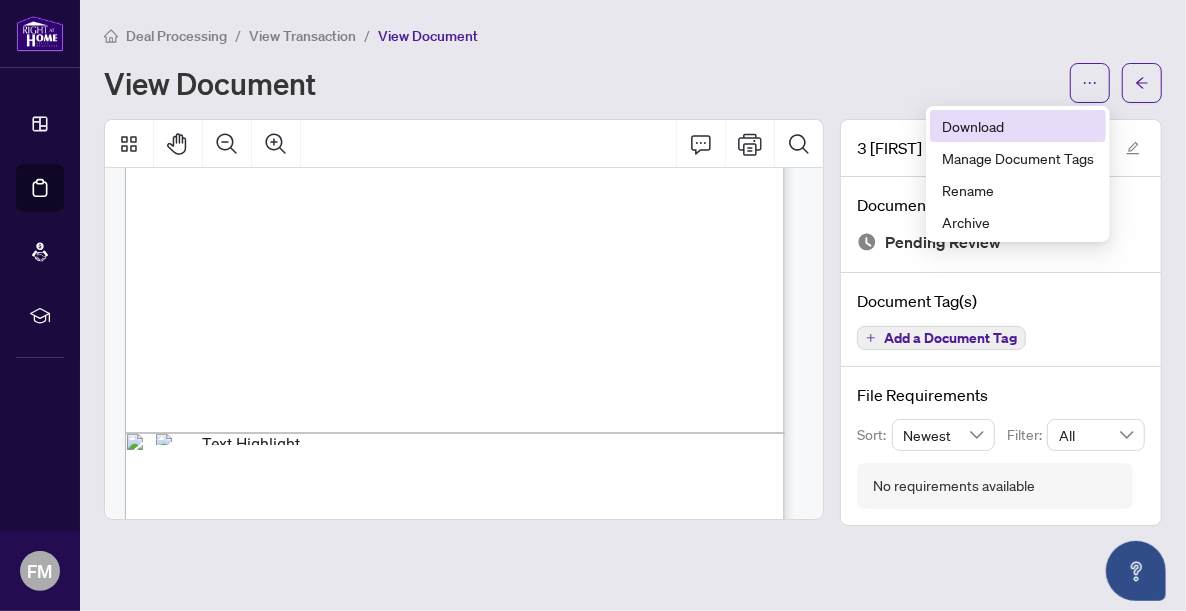 click on "Download" at bounding box center [1018, 126] 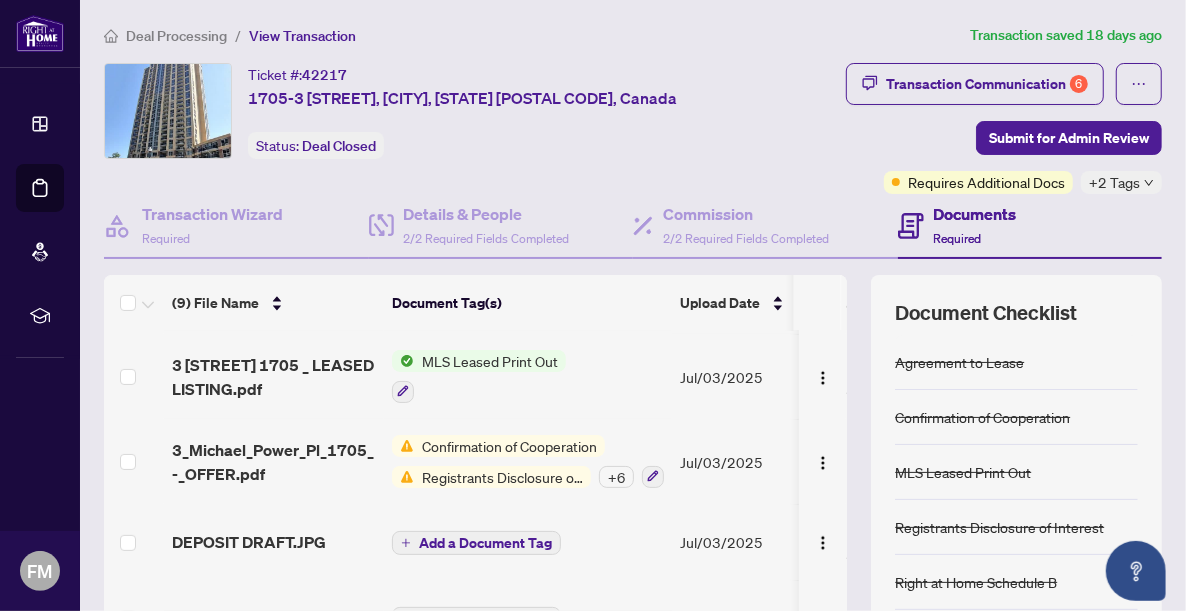 scroll, scrollTop: 411, scrollLeft: 0, axis: vertical 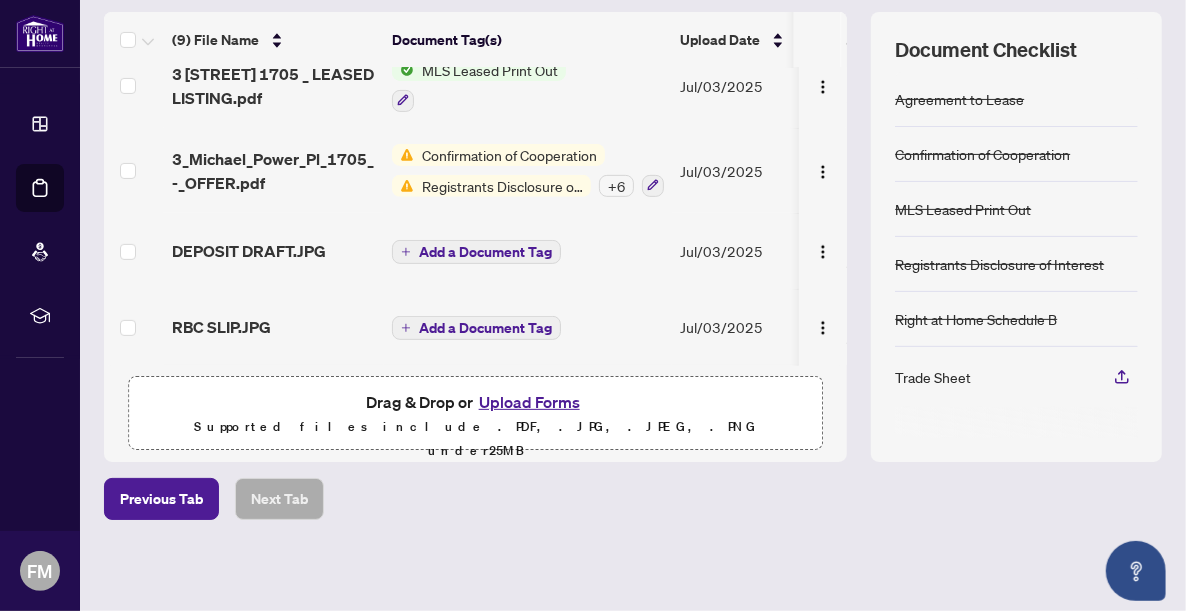 click on "Upload Forms" at bounding box center (529, 402) 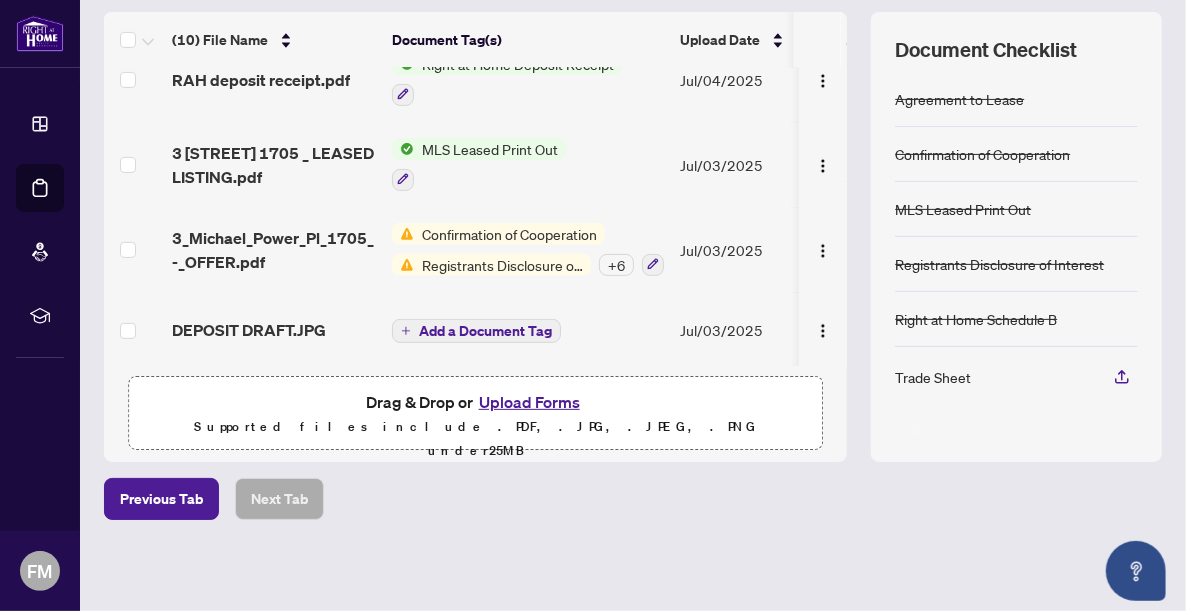 click on "Confirmation of Cooperation" at bounding box center [509, 234] 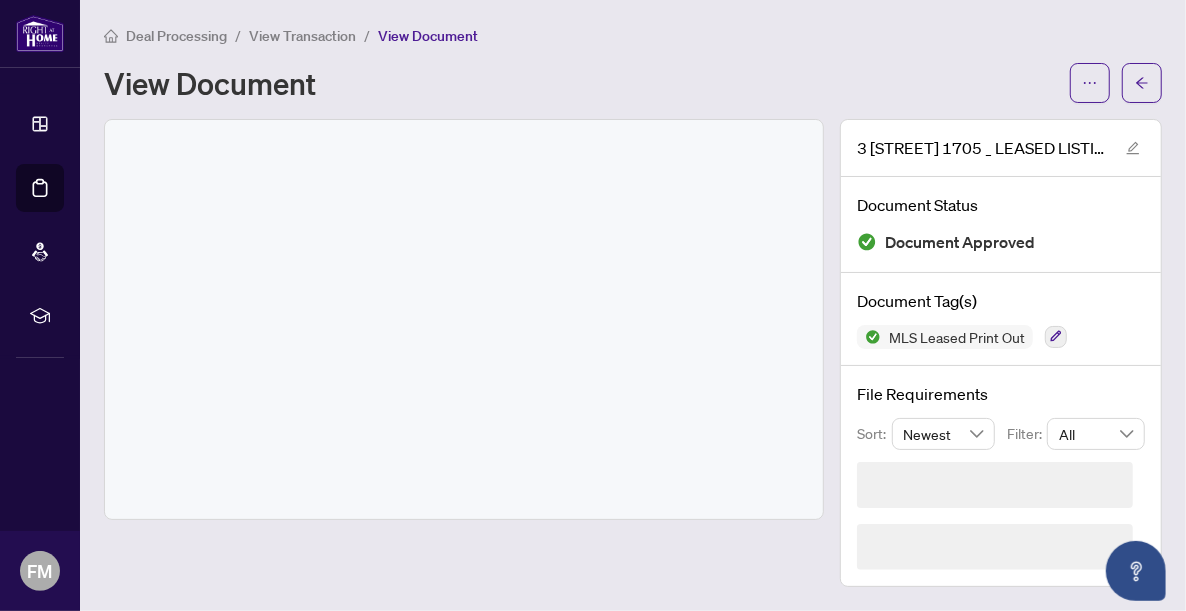 scroll, scrollTop: 0, scrollLeft: 0, axis: both 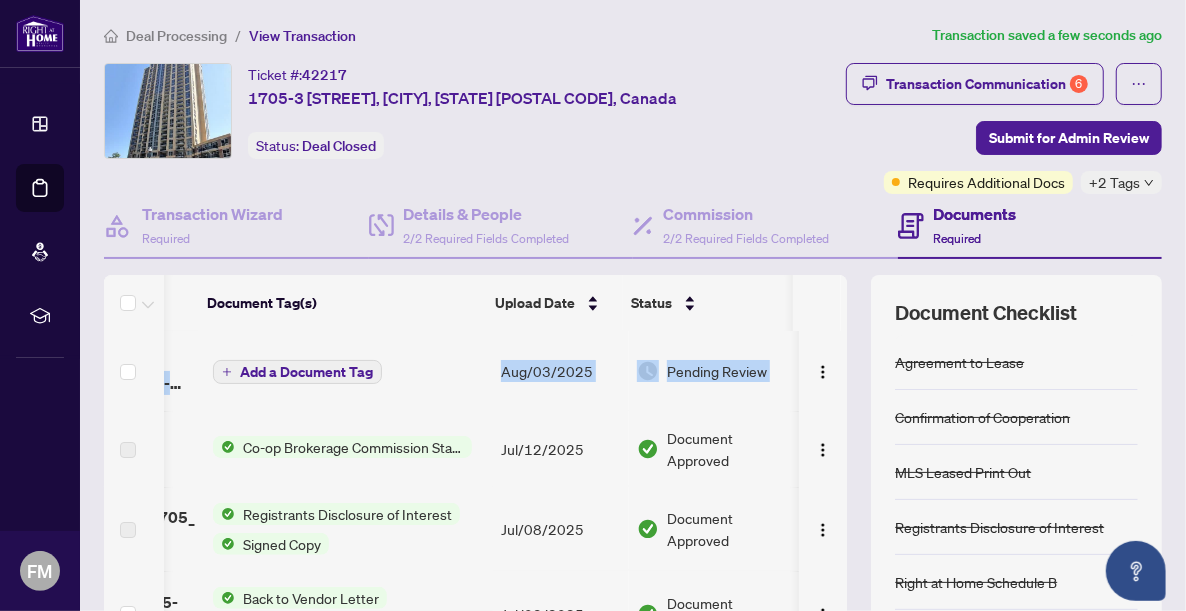 drag, startPoint x: 823, startPoint y: 377, endPoint x: 830, endPoint y: 500, distance: 123.19903 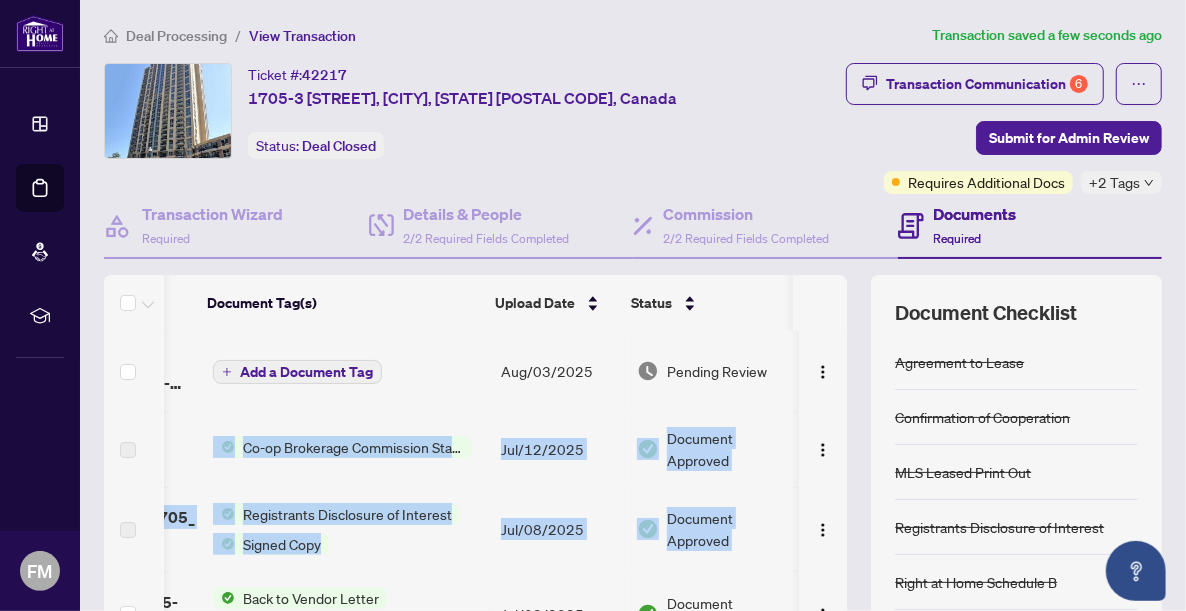 drag, startPoint x: 830, startPoint y: 500, endPoint x: 819, endPoint y: 499, distance: 11.045361 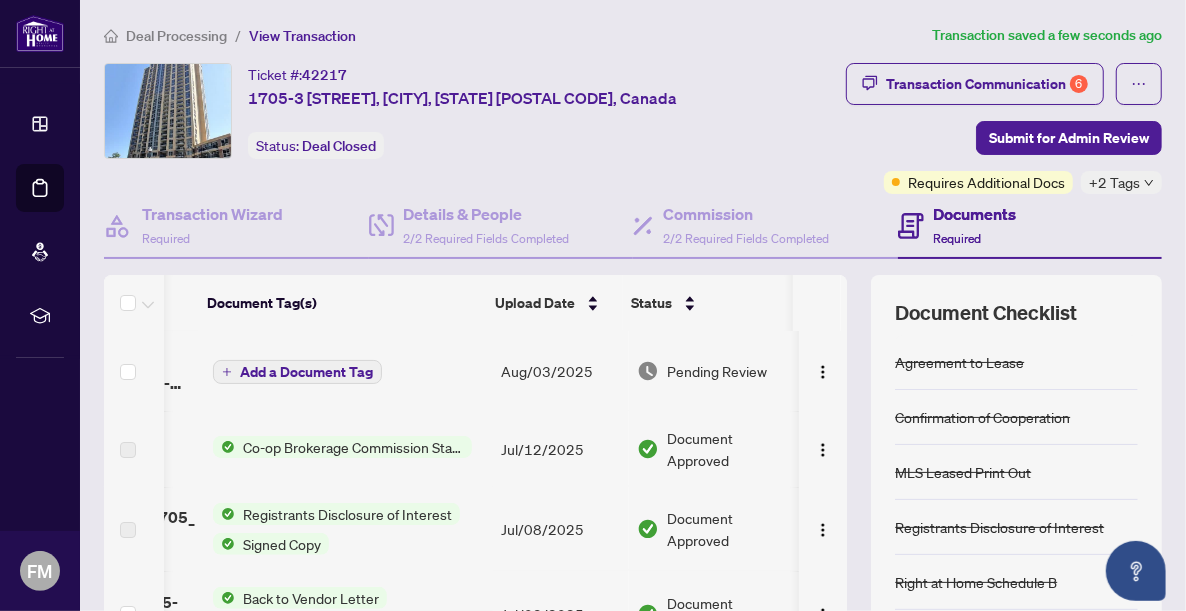 drag, startPoint x: 819, startPoint y: 499, endPoint x: 822, endPoint y: 399, distance: 100.04499 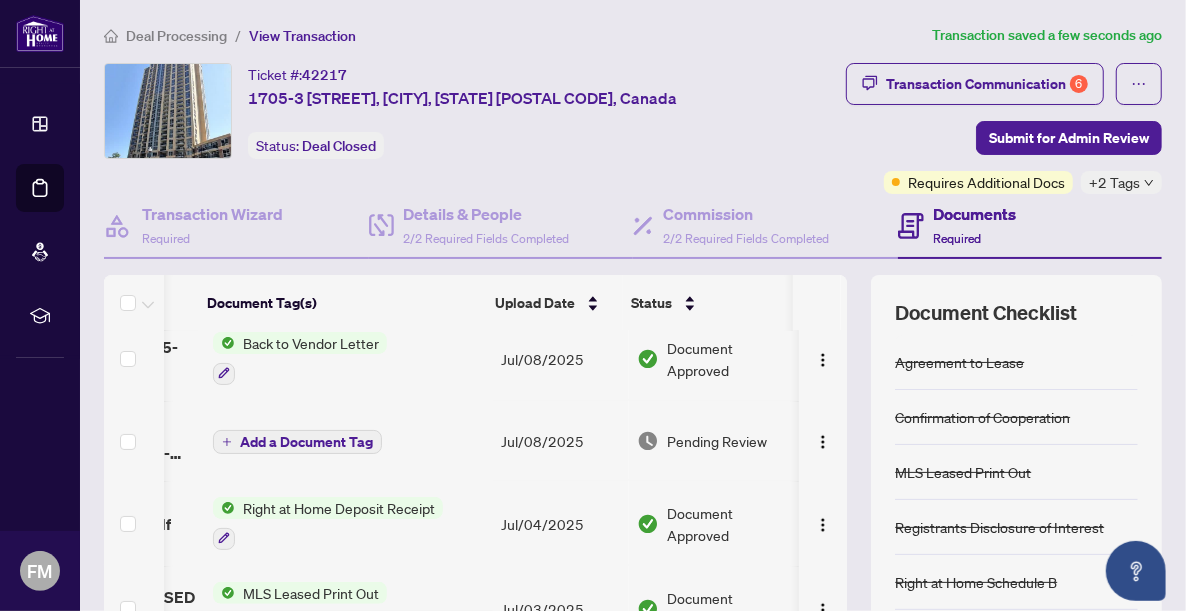 scroll, scrollTop: 511, scrollLeft: 202, axis: both 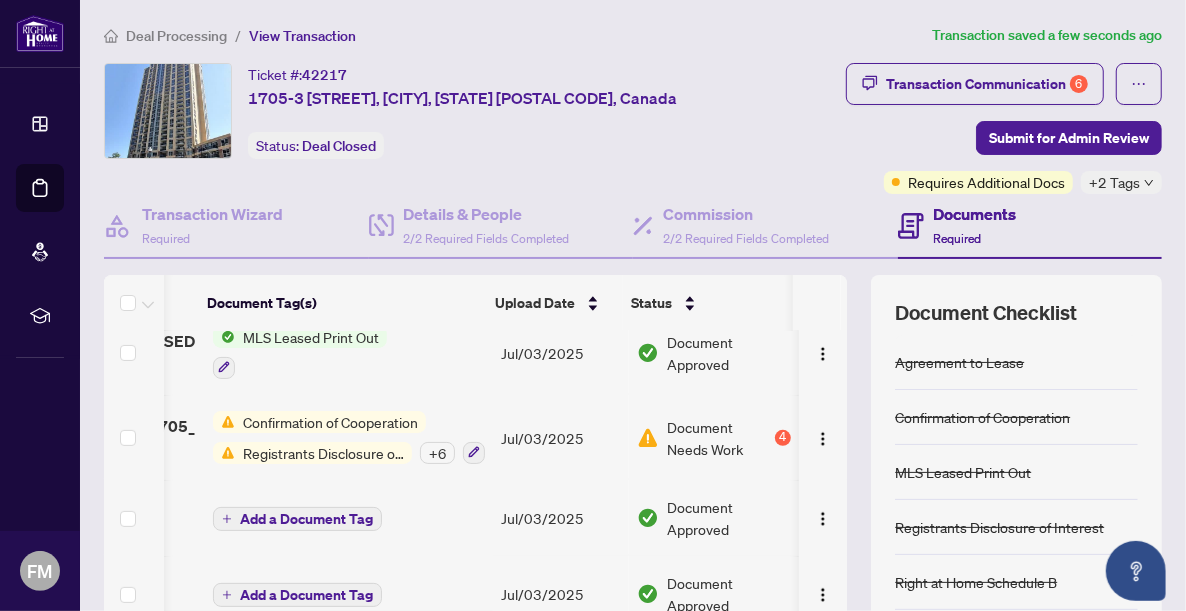 click on "Confirmation of Cooperation" at bounding box center (330, 422) 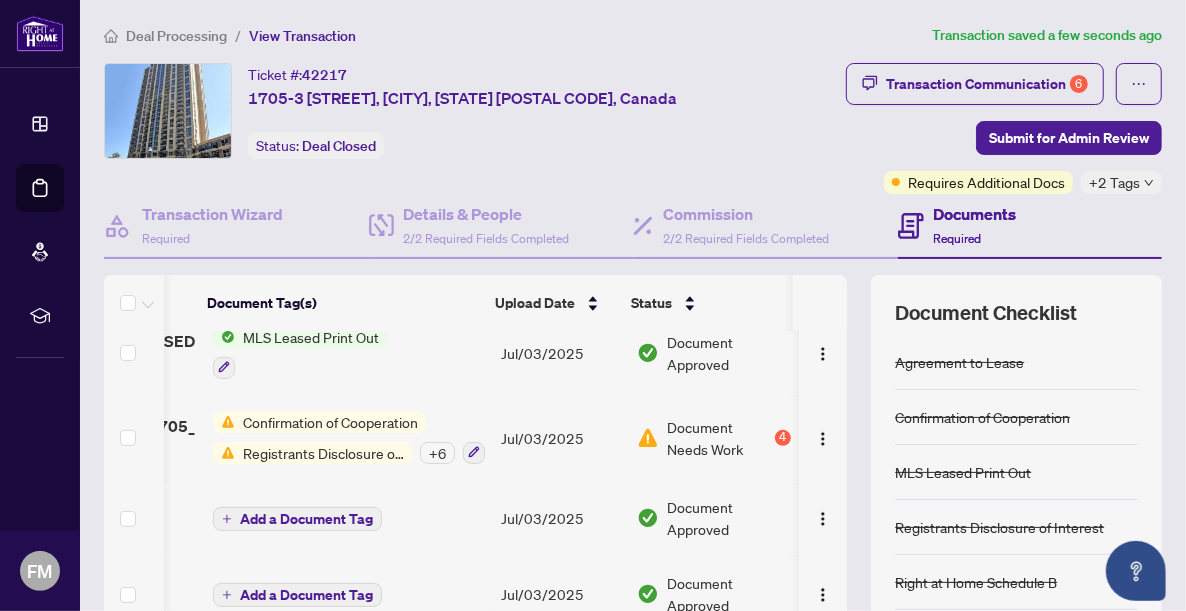 click on "Document Needs Work" at bounding box center (719, 438) 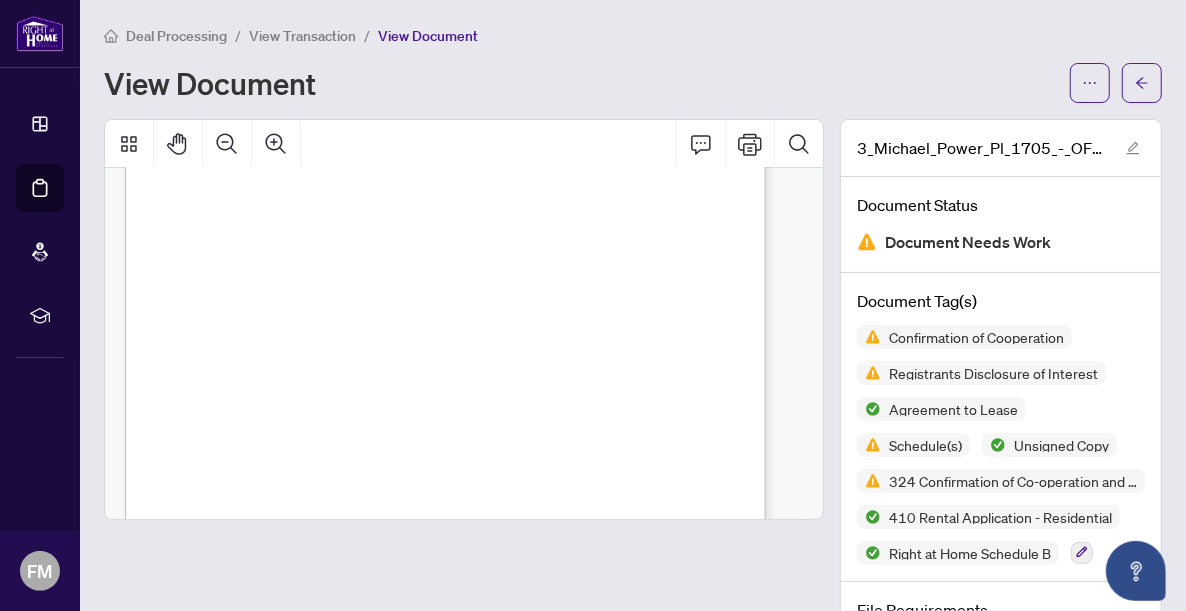 scroll, scrollTop: 2326, scrollLeft: 0, axis: vertical 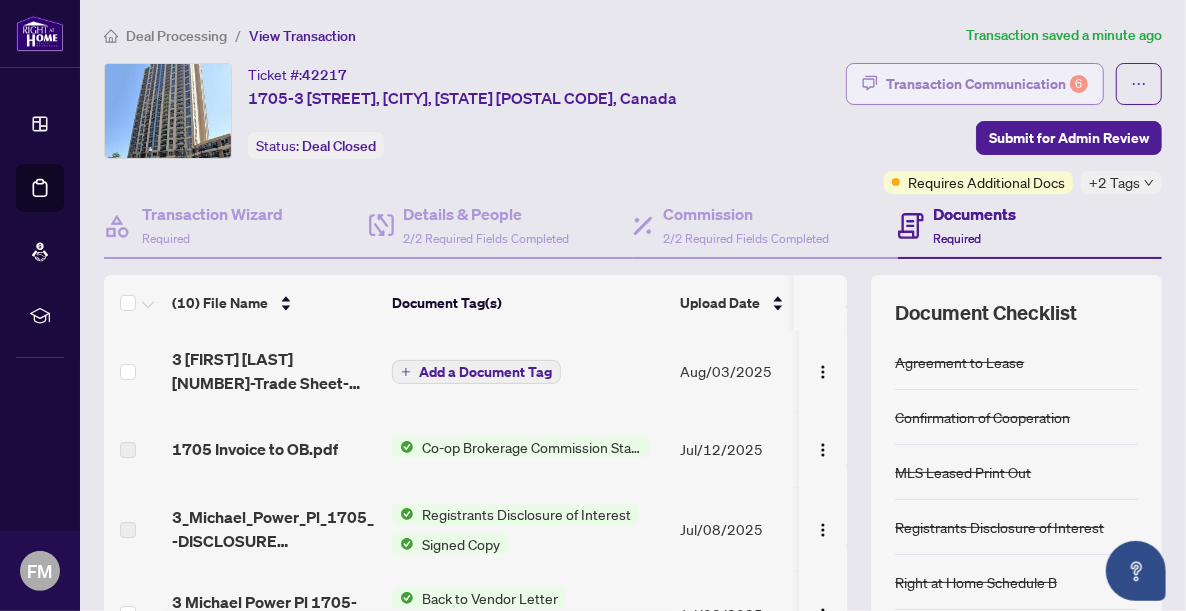 click on "Transaction Communication 6" at bounding box center [987, 84] 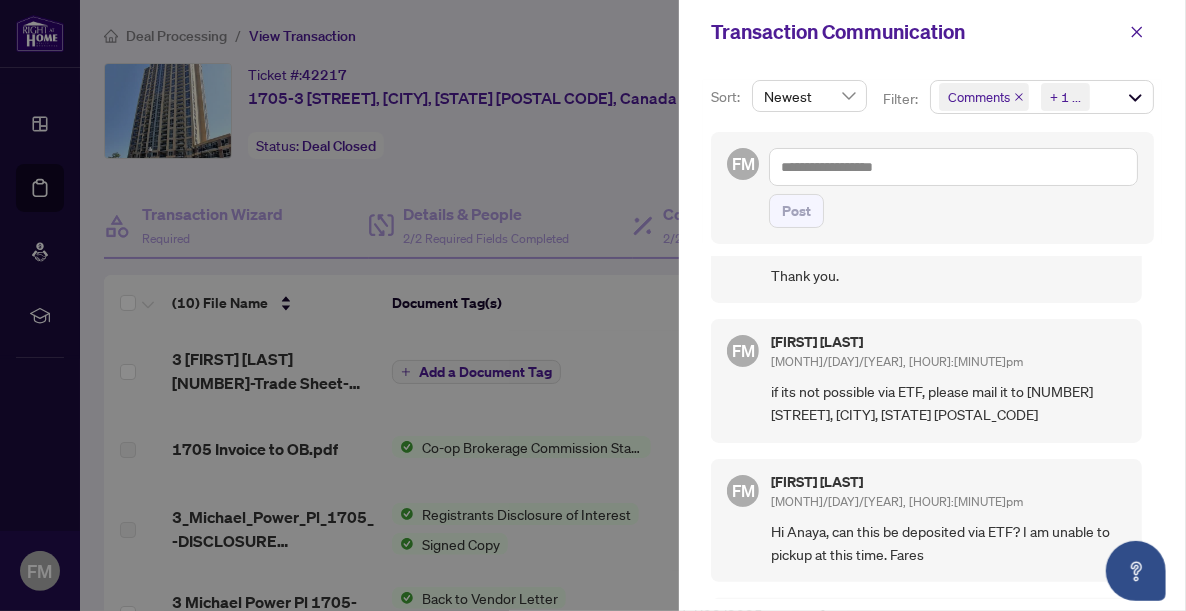 scroll, scrollTop: 0, scrollLeft: 0, axis: both 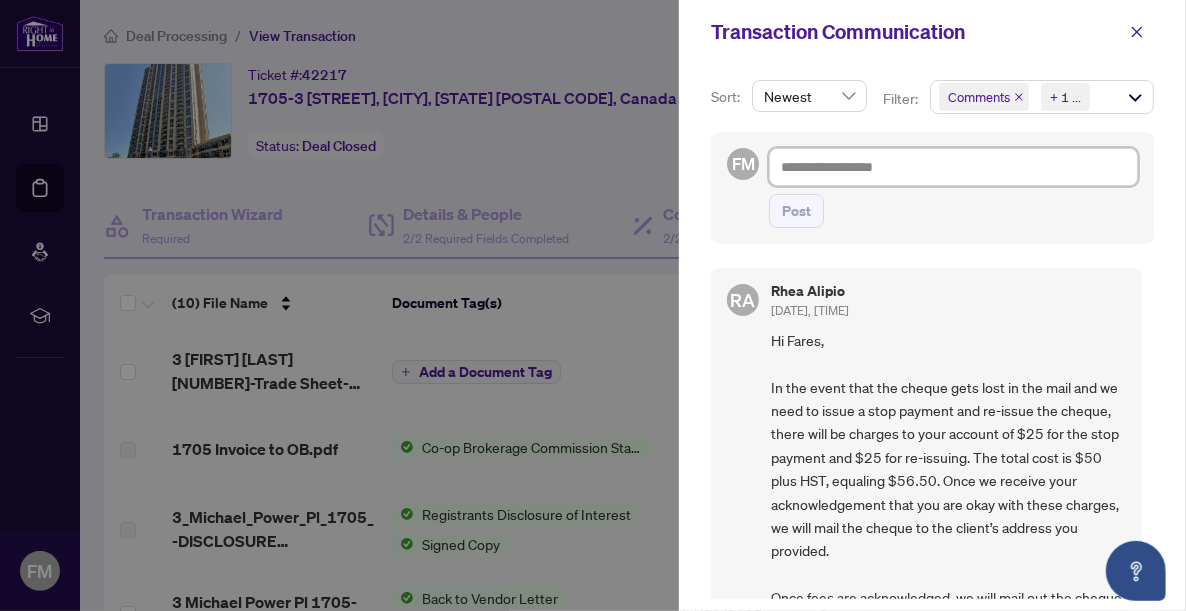 click at bounding box center [953, 167] 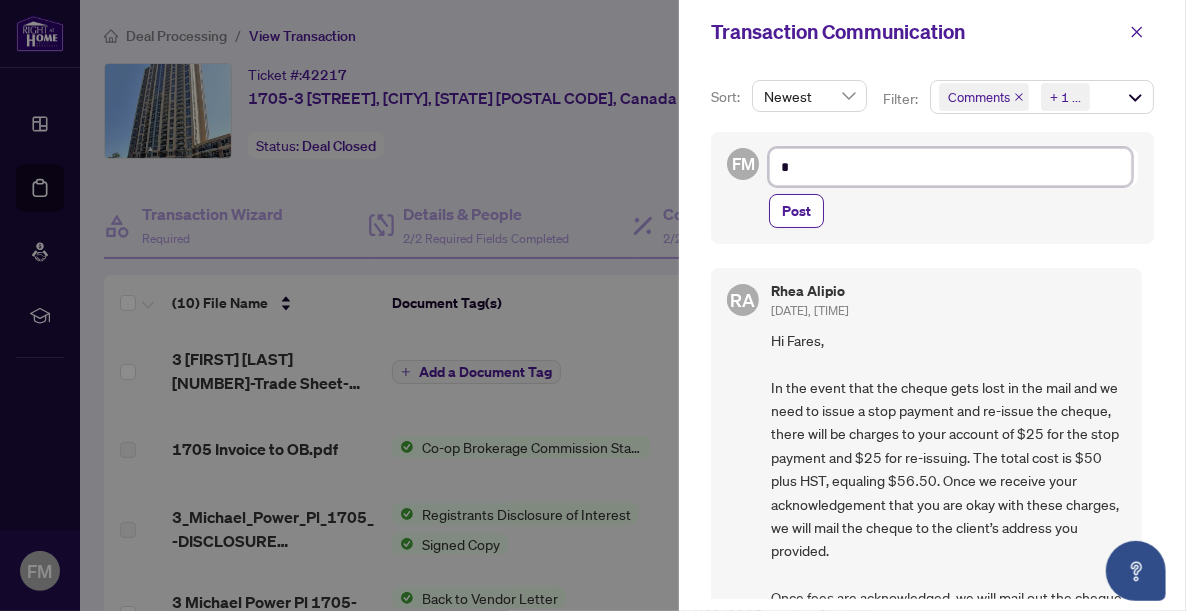type on "**" 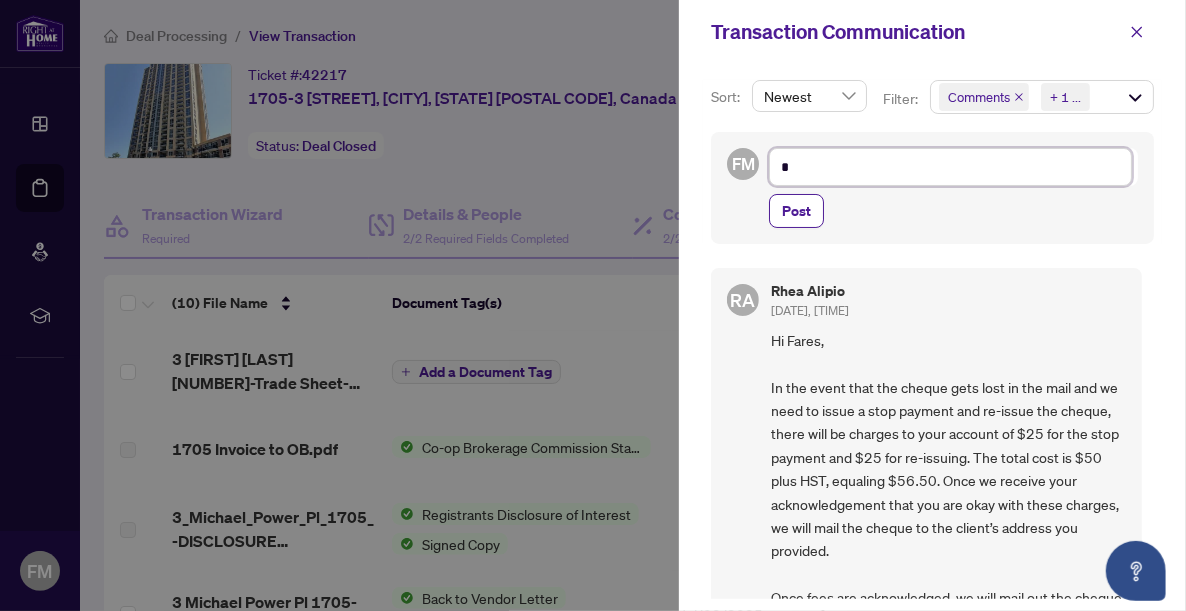 type on "**" 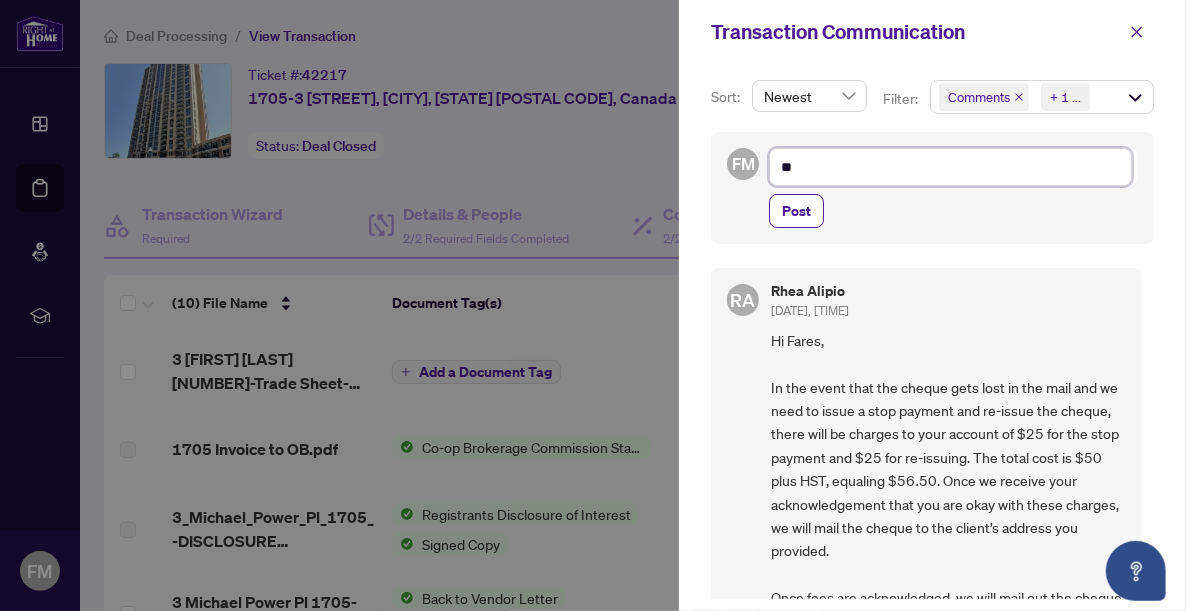 type on "***" 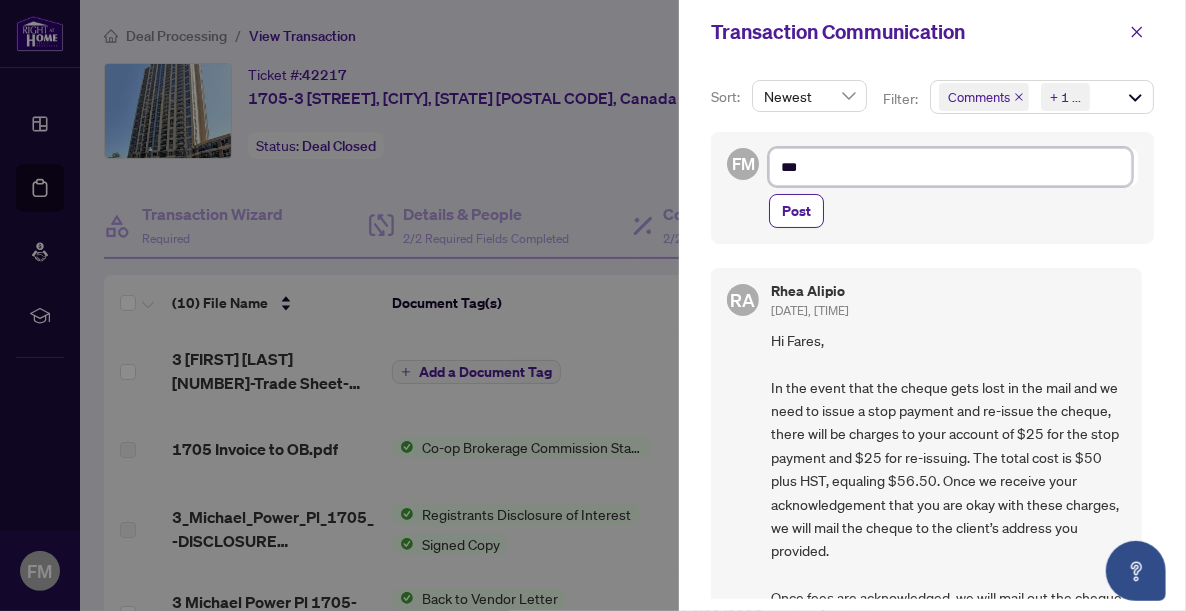 type on "****" 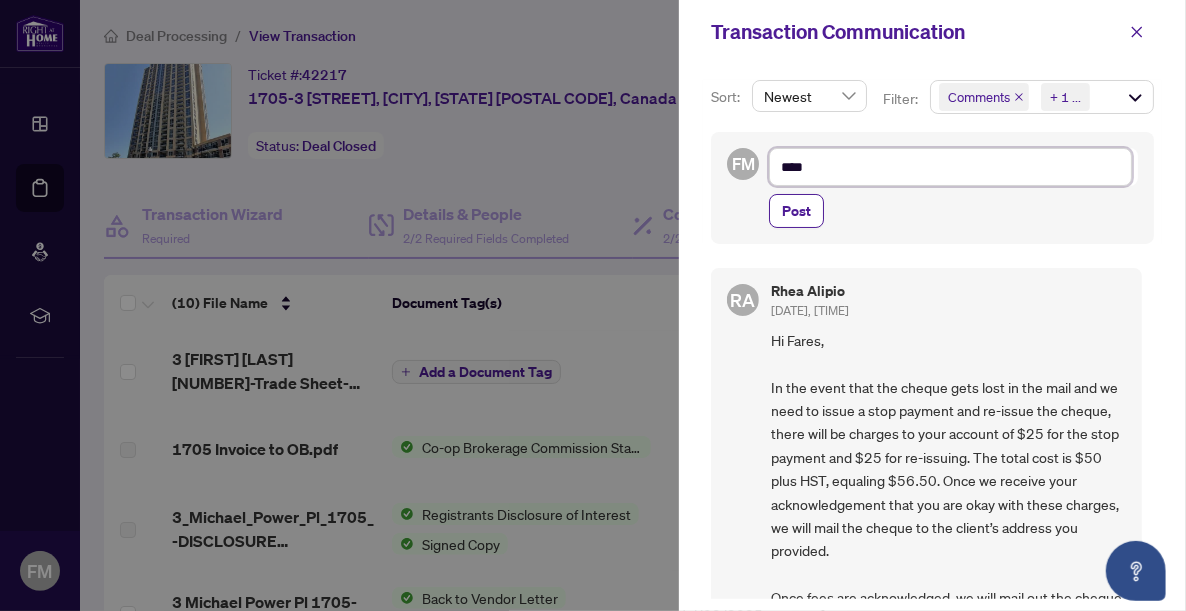 type on "*****" 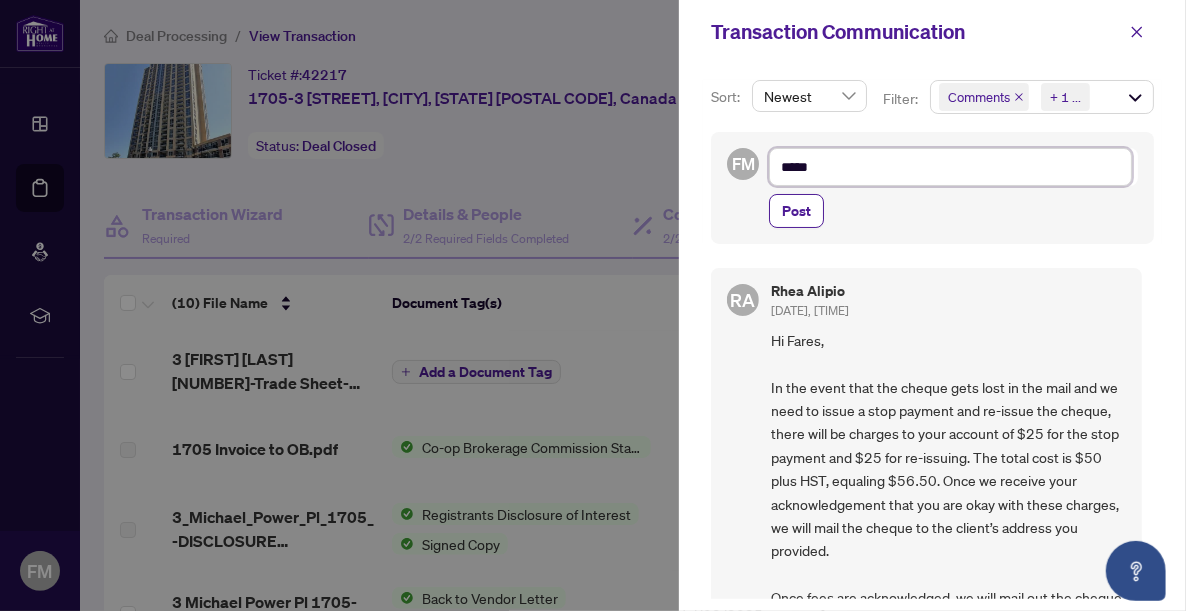 type on "*****" 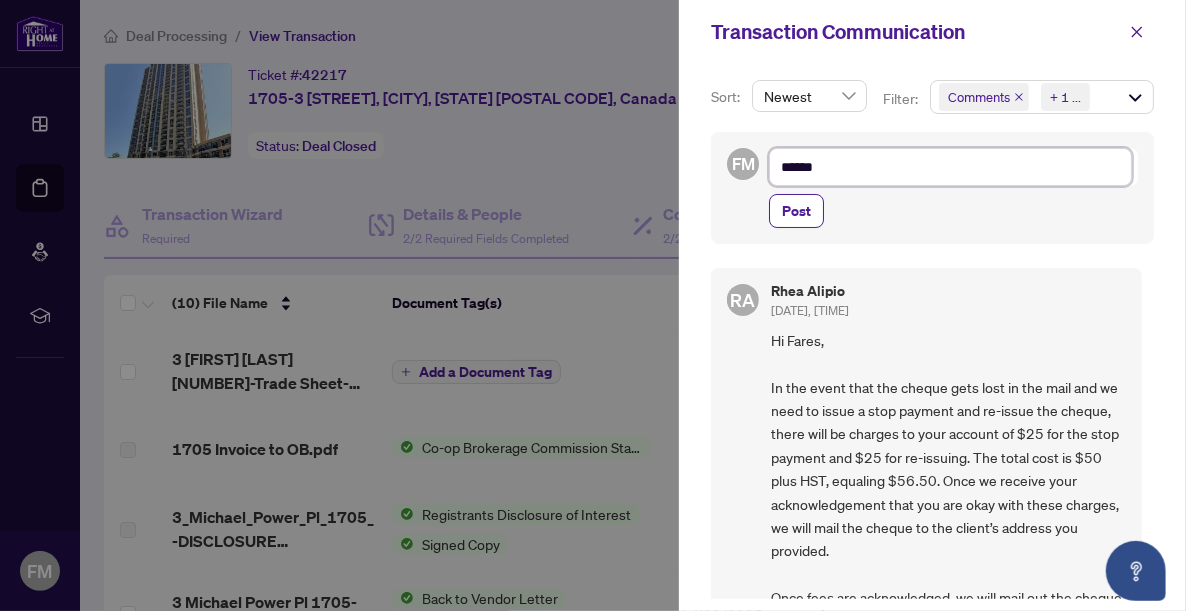 type on "*****" 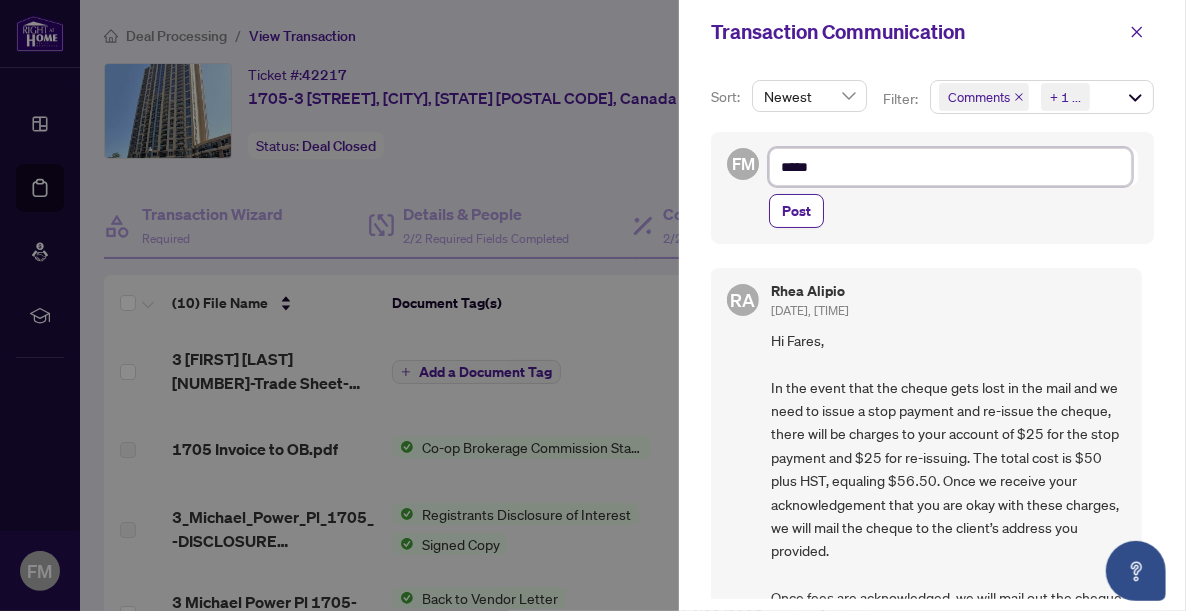 type on "****" 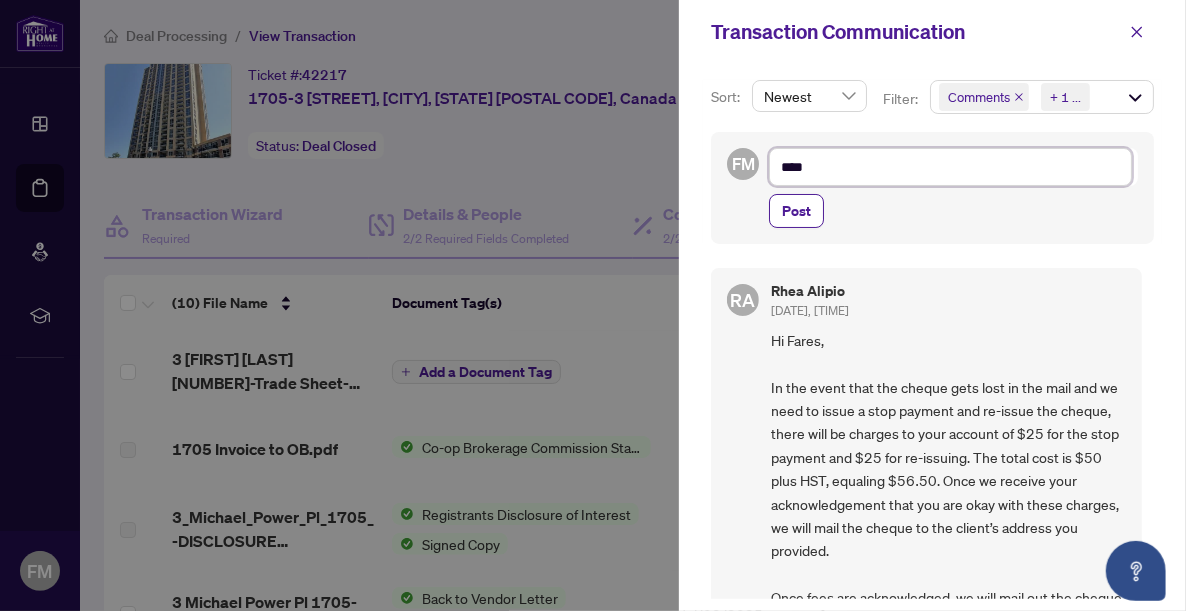 type on "***" 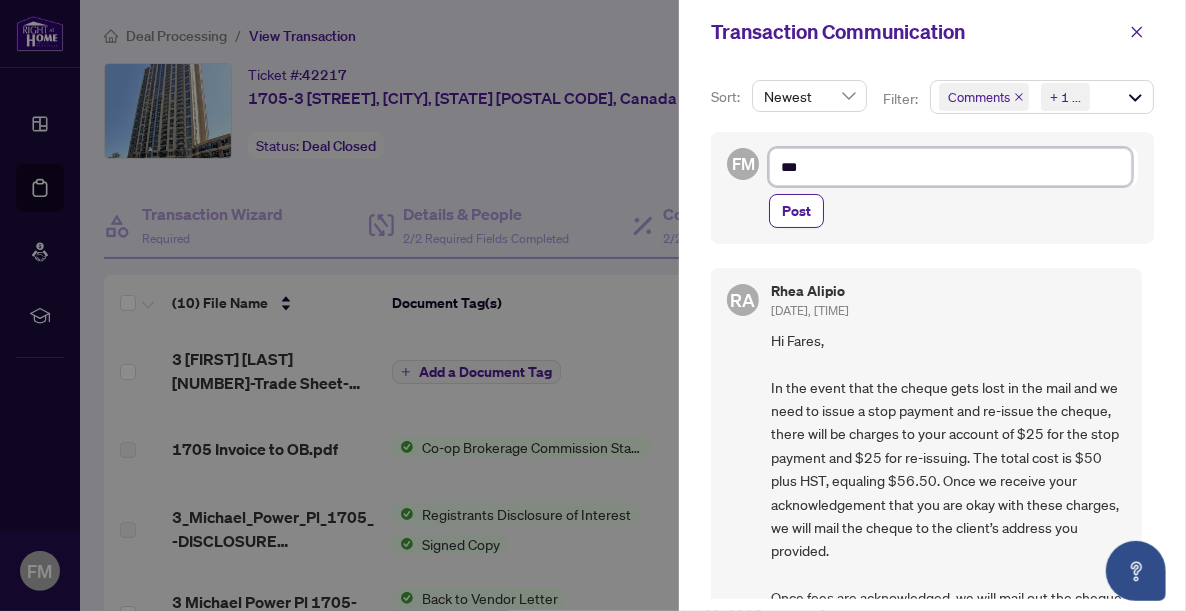 type on "***" 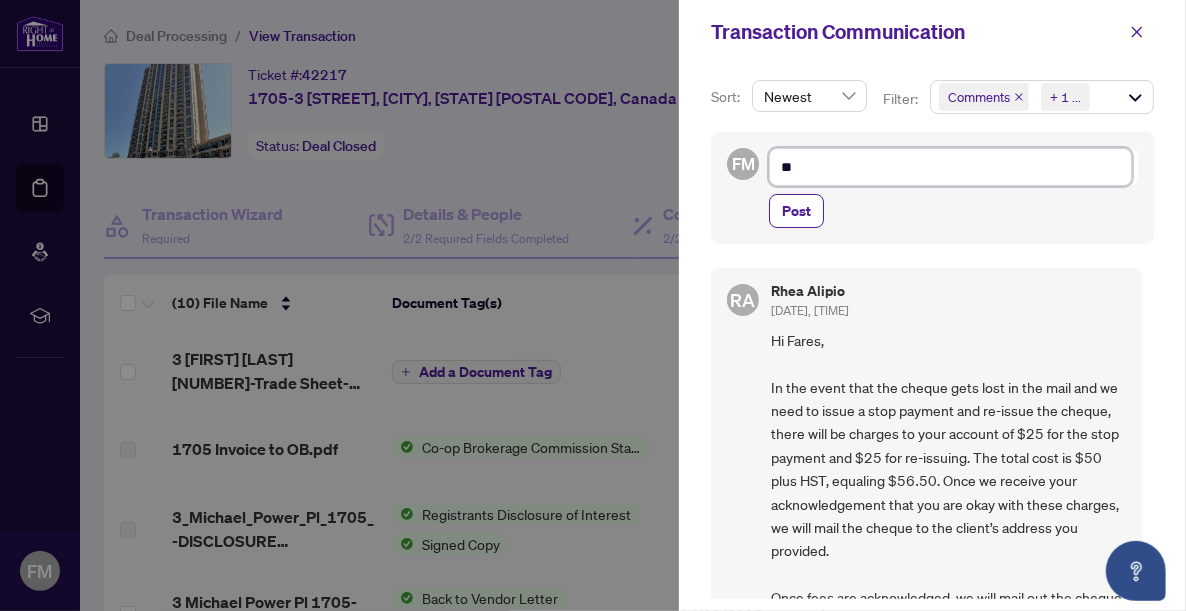type on "*" 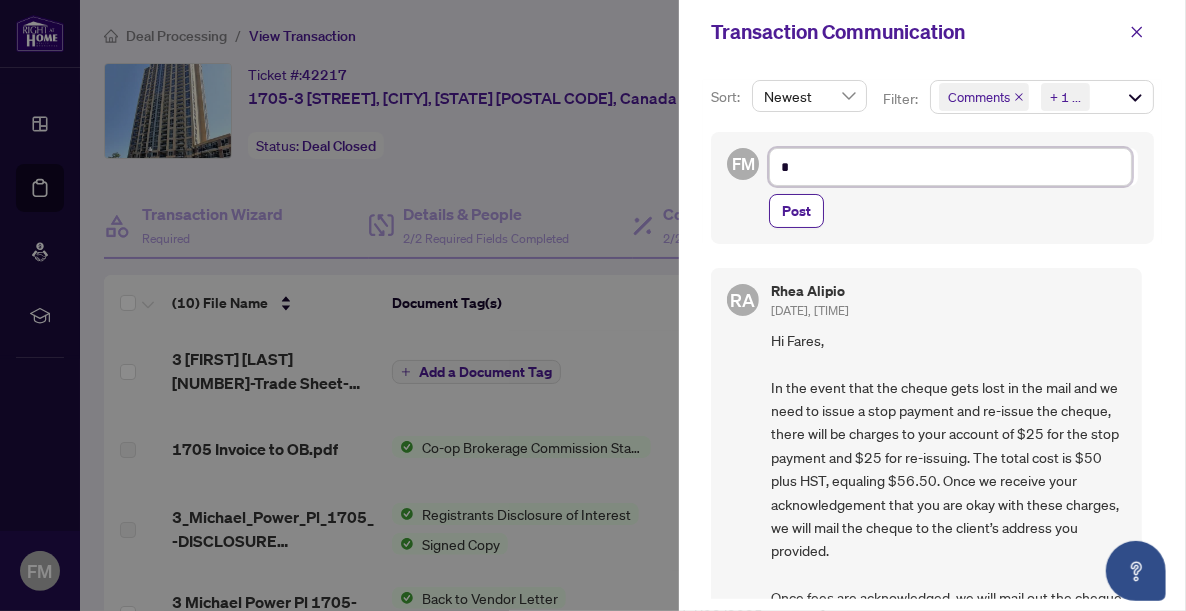 type 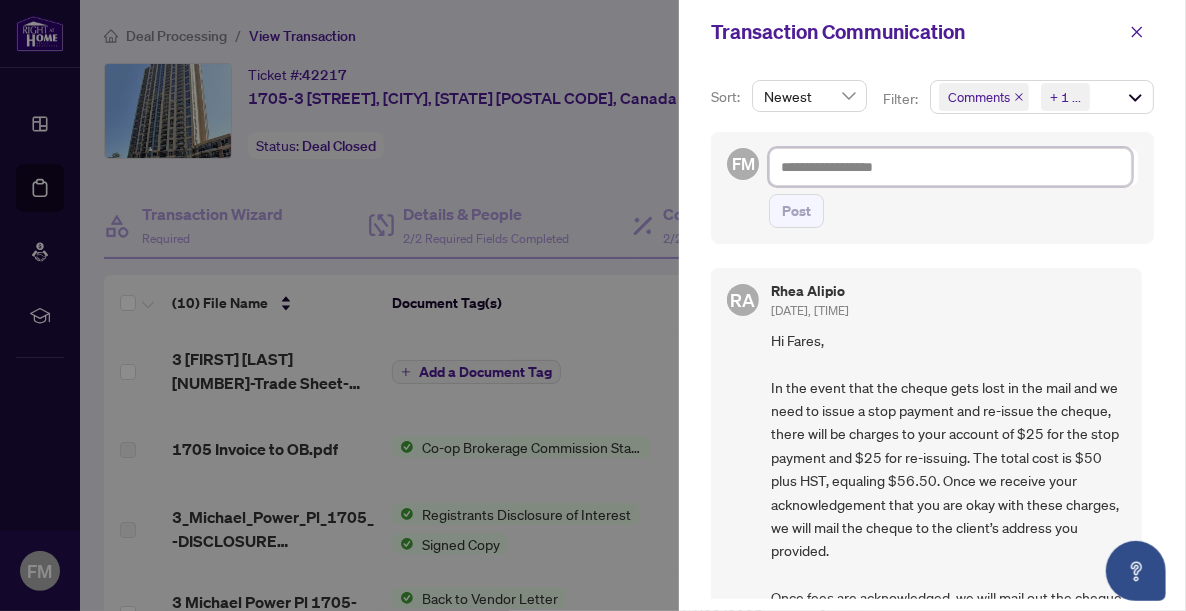type on "*" 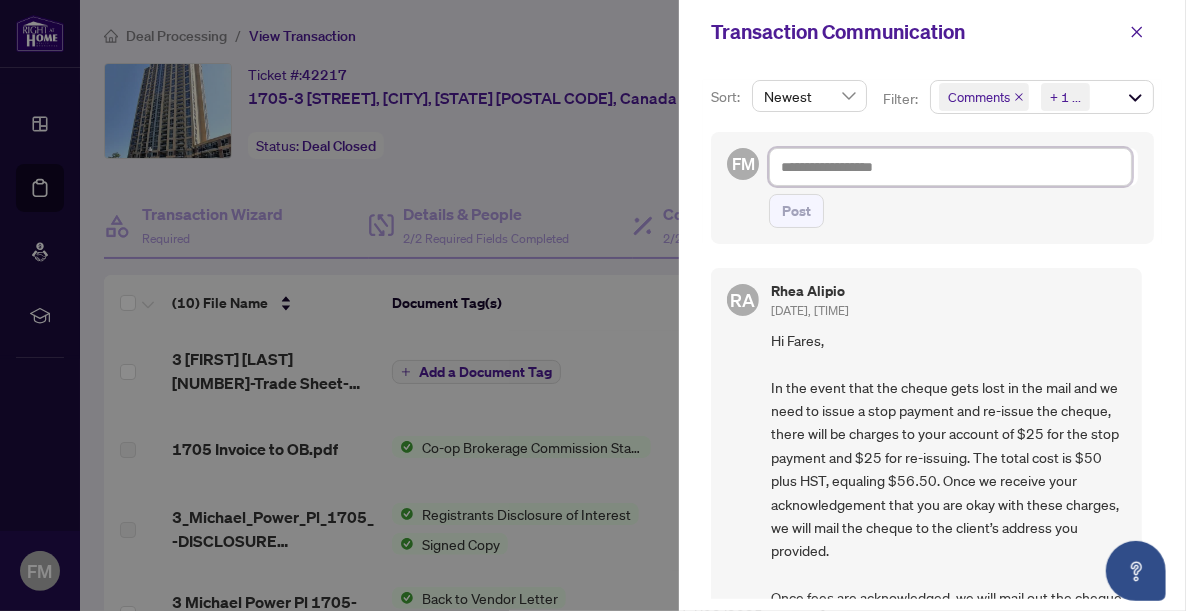 type on "*" 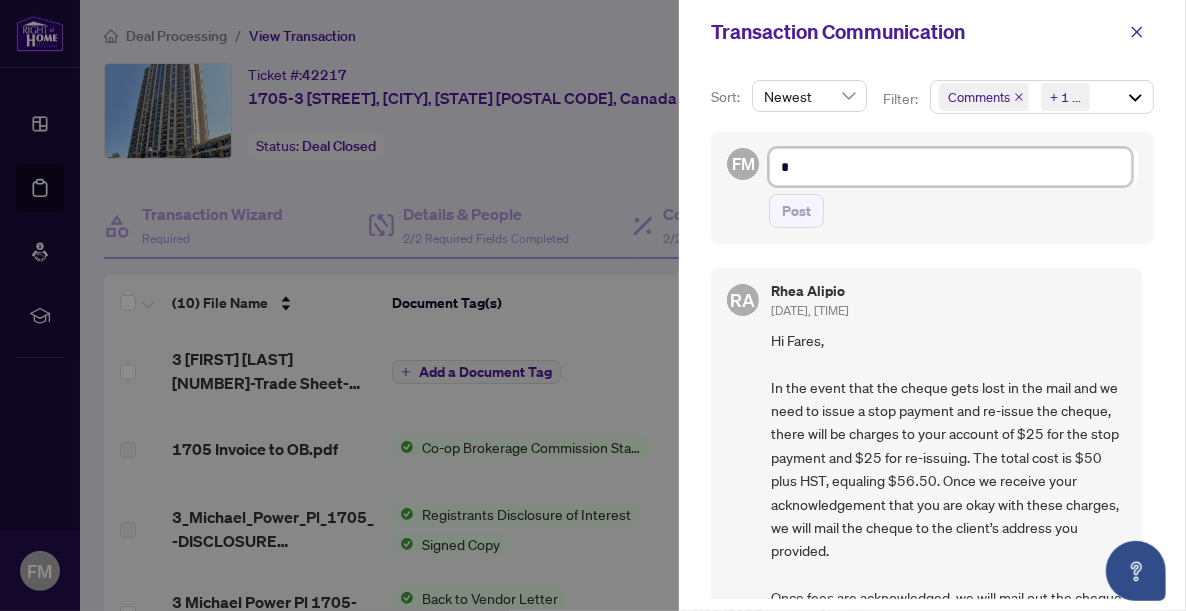 type on "**" 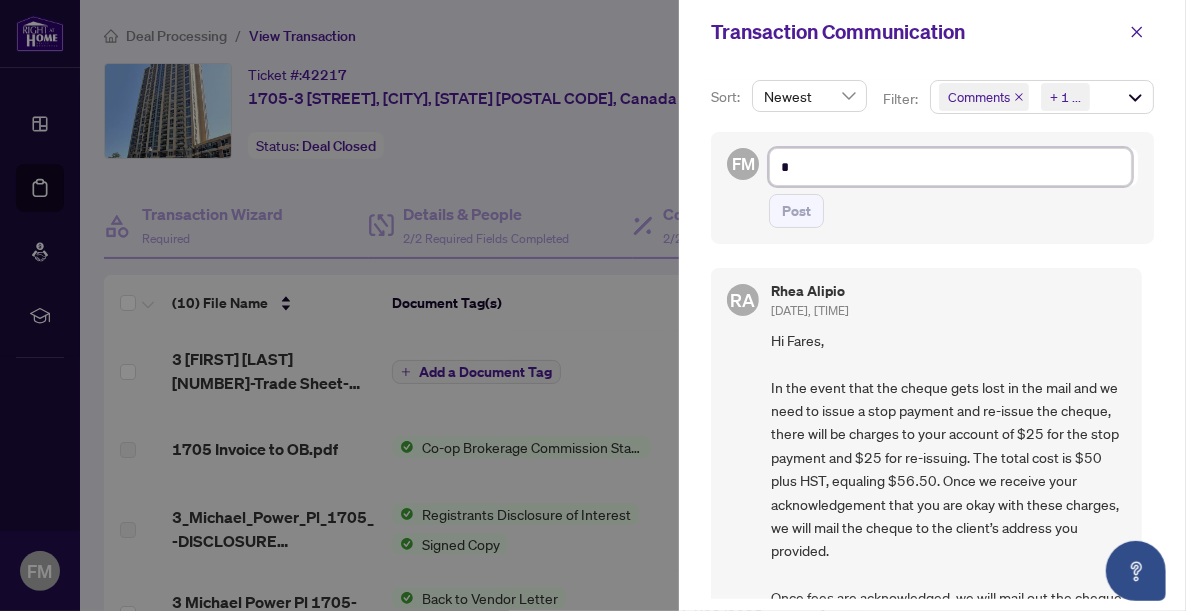 type on "**" 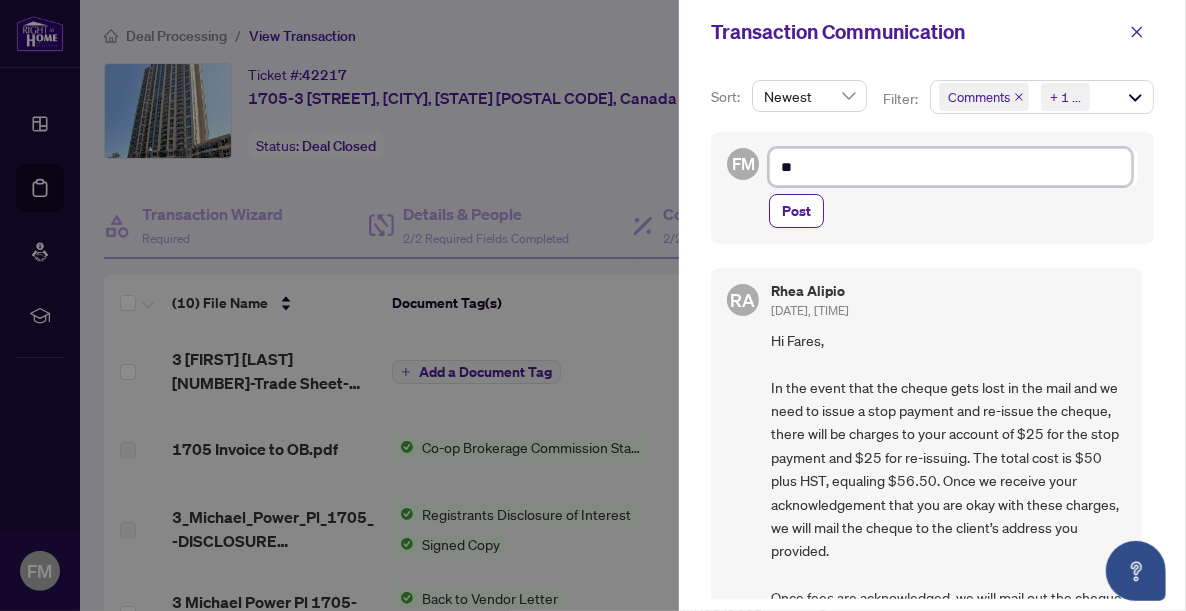 type on "***" 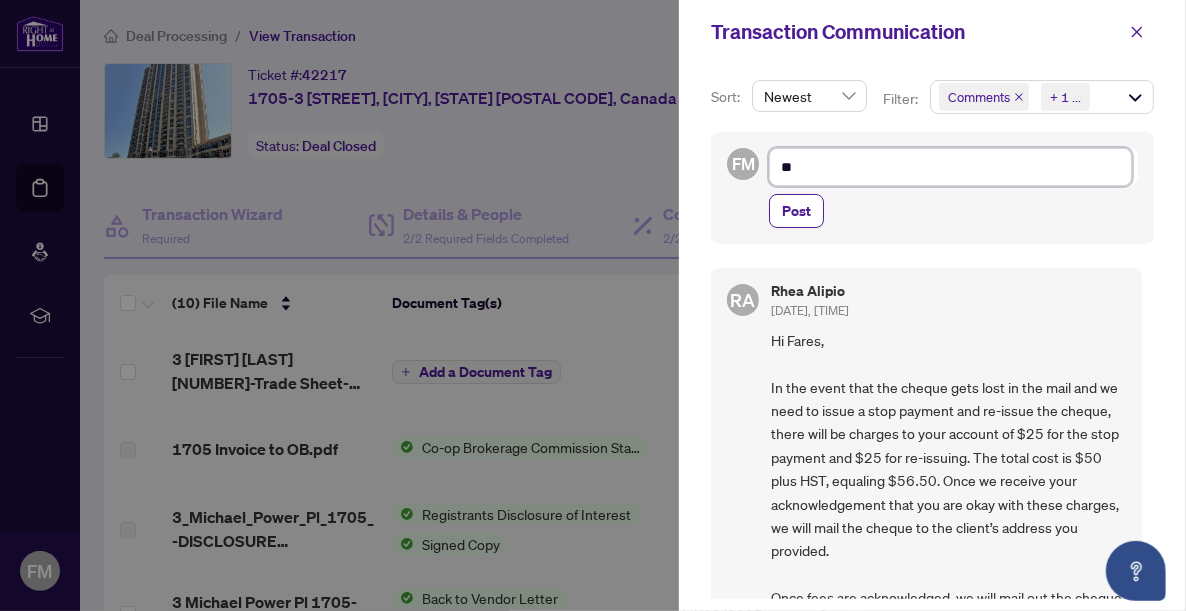 type on "***" 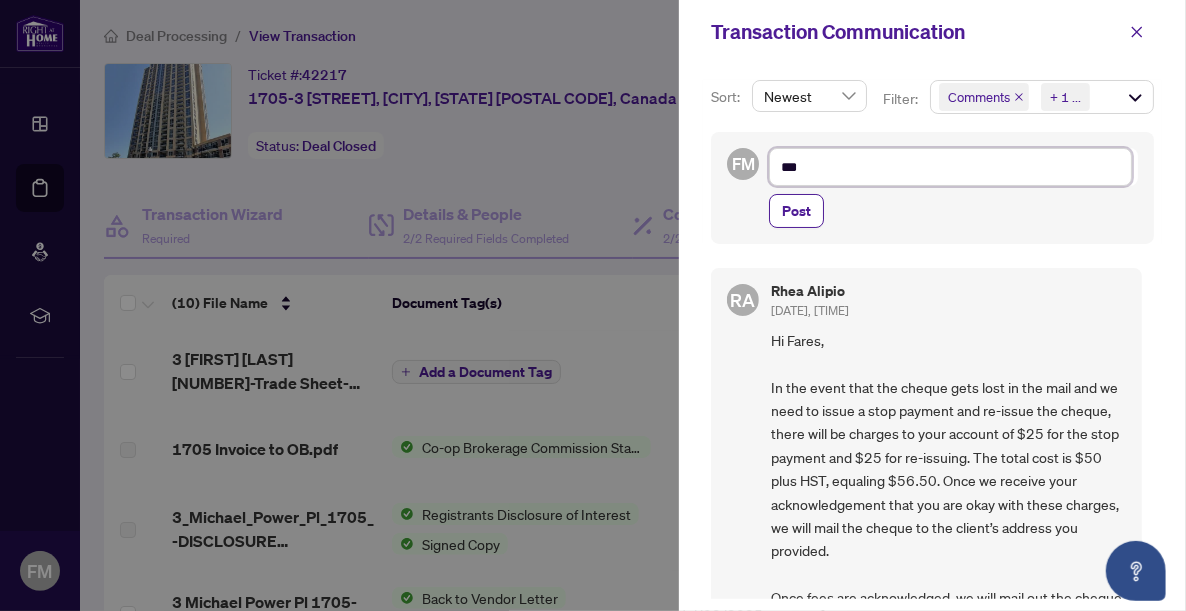 type on "****" 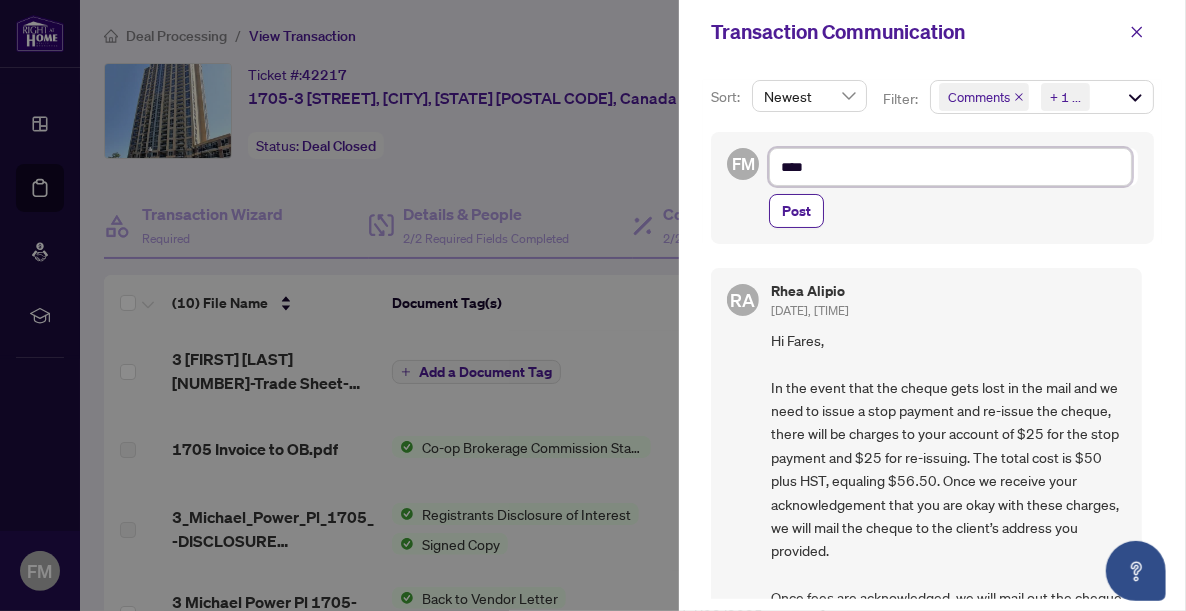 type on "*****" 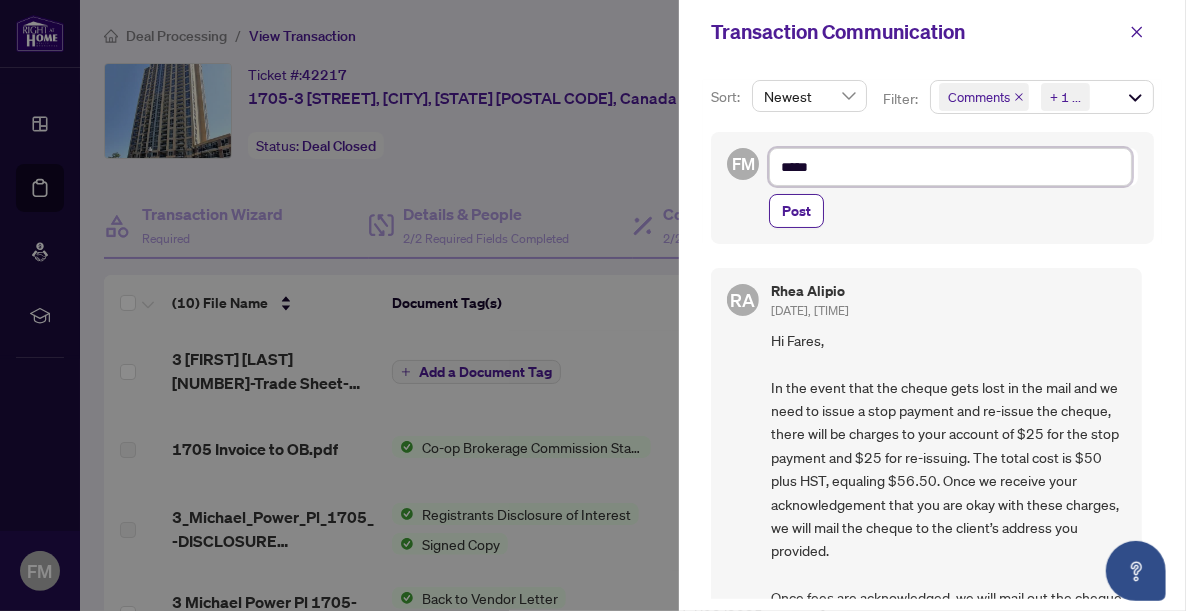 type on "*****" 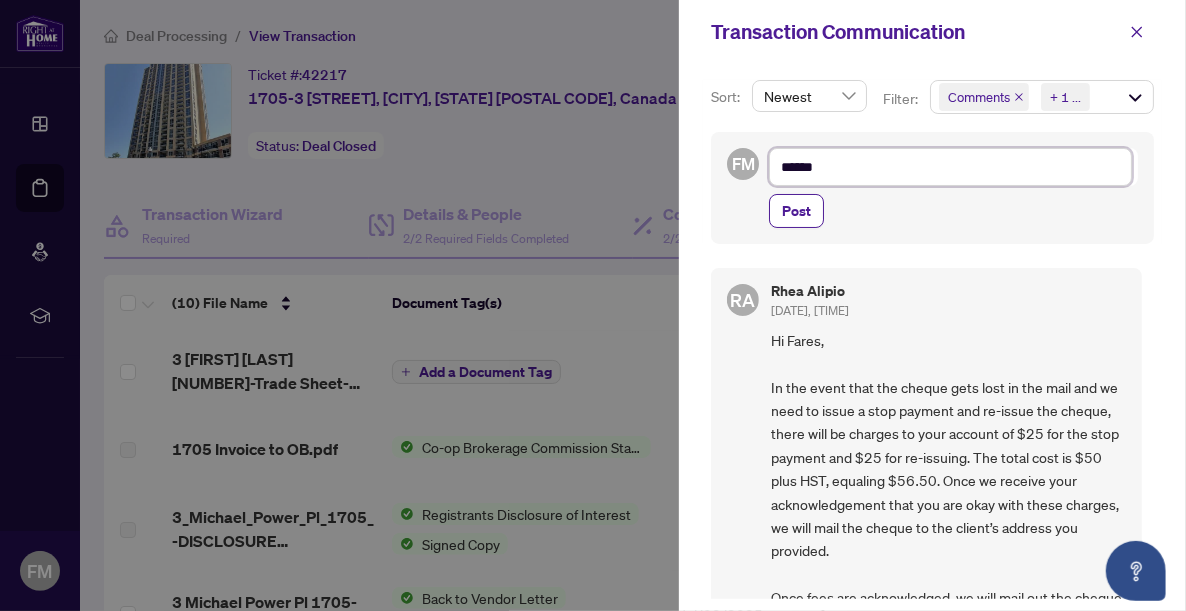 type on "*****" 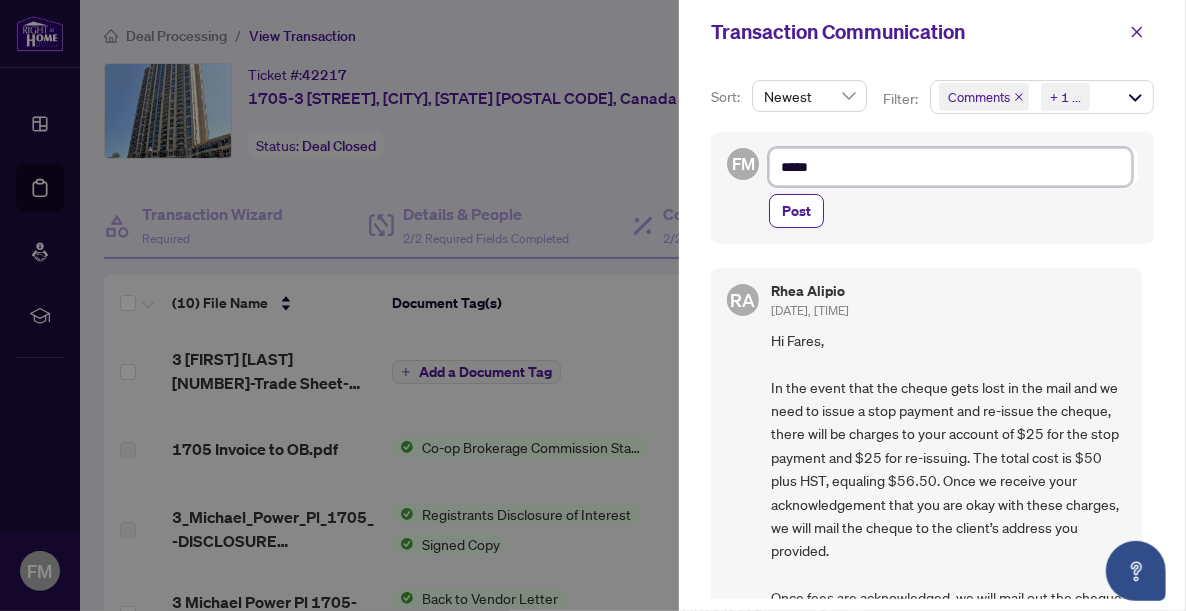 type on "******" 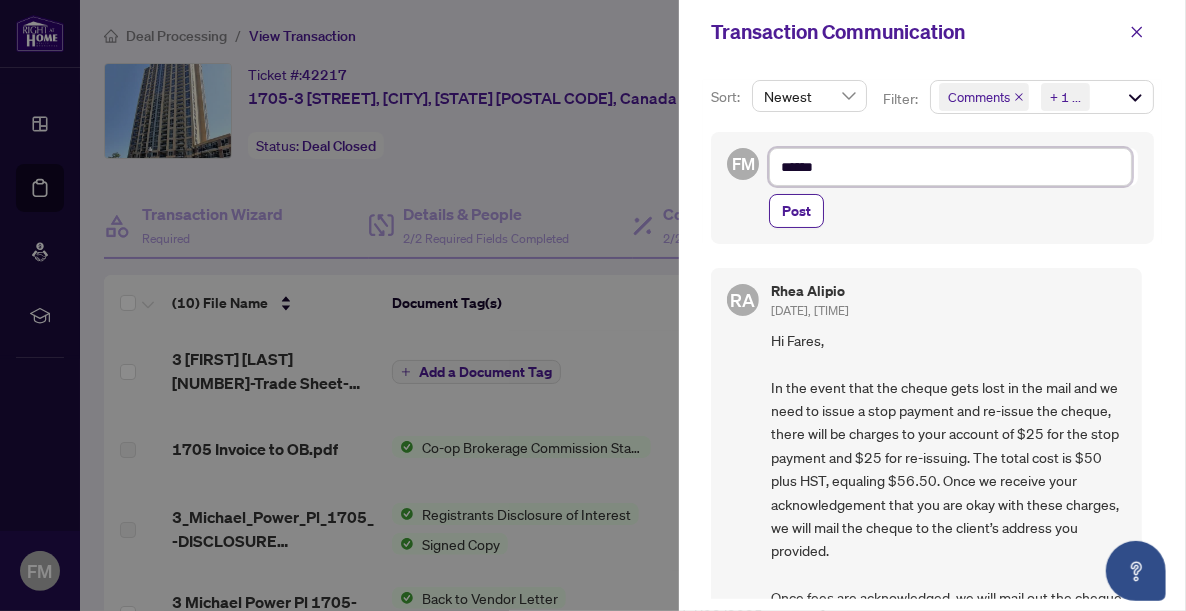 type on "******" 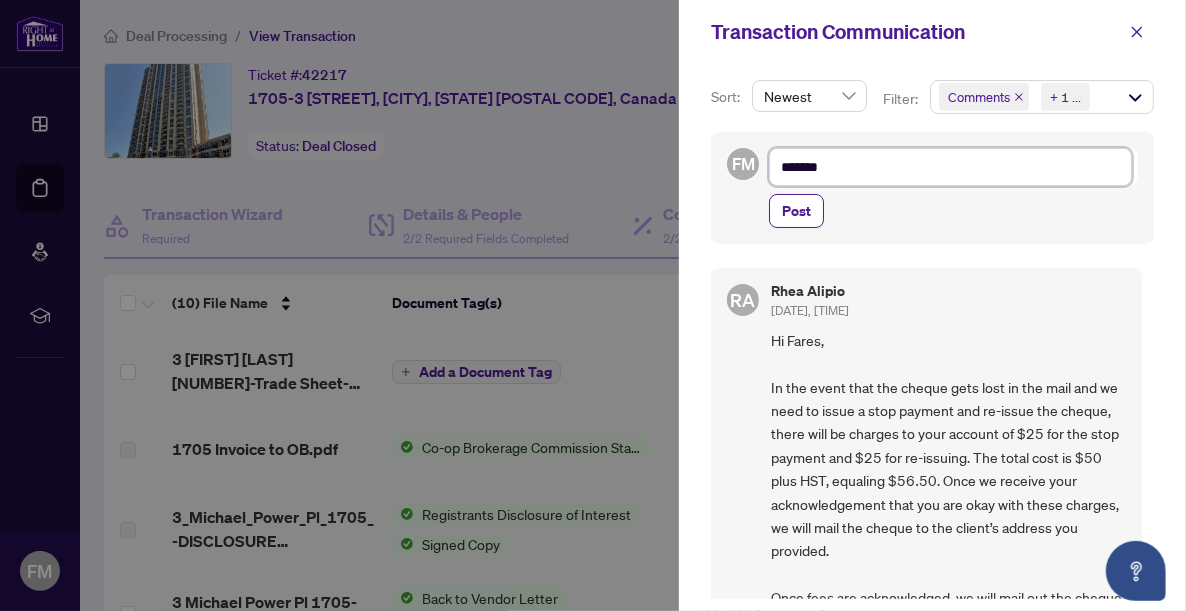 type on "********" 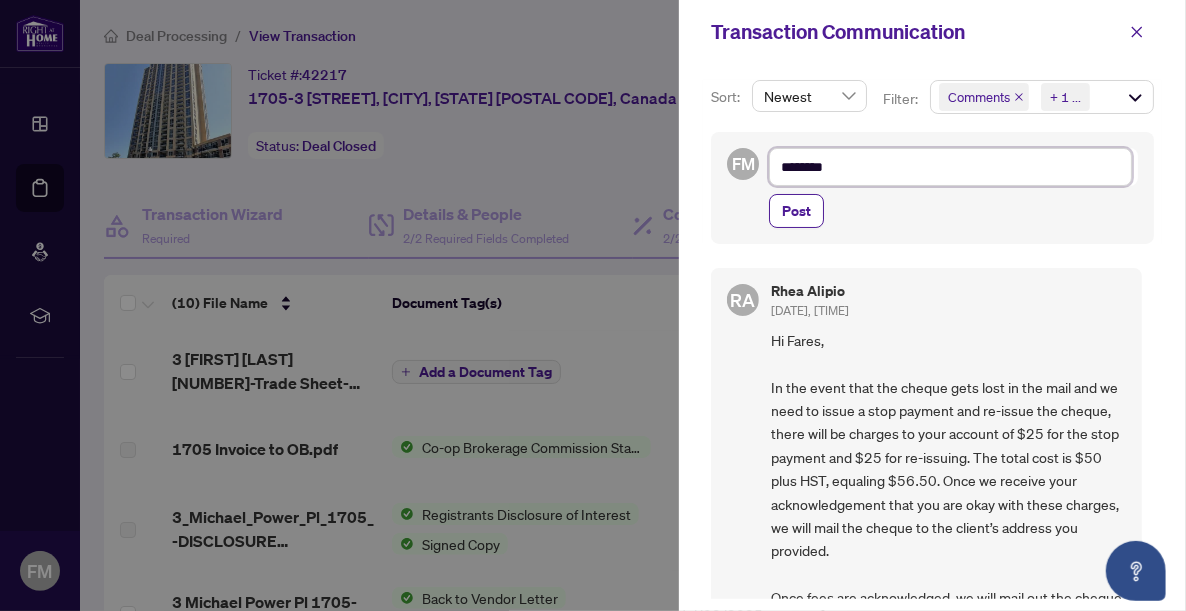 type on "*********" 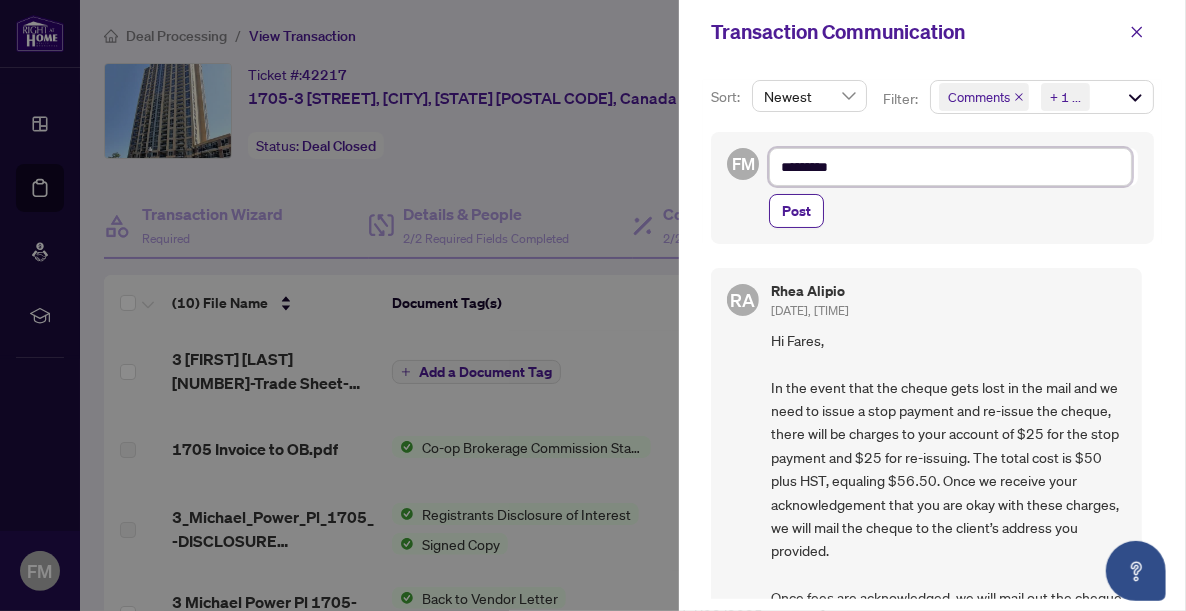 type on "**********" 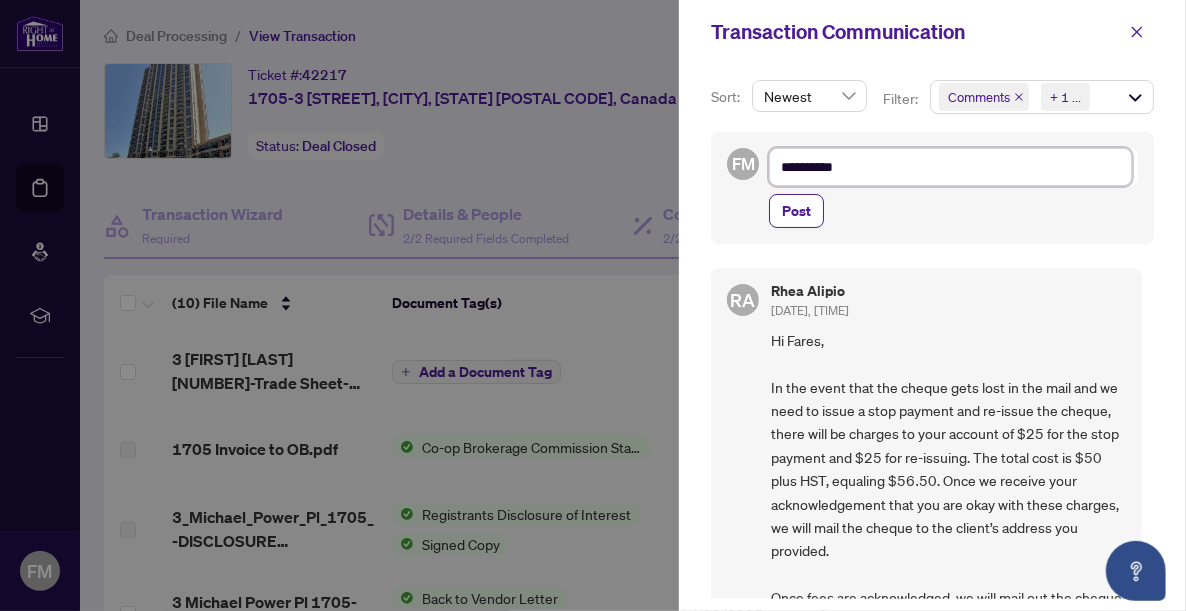 type on "**********" 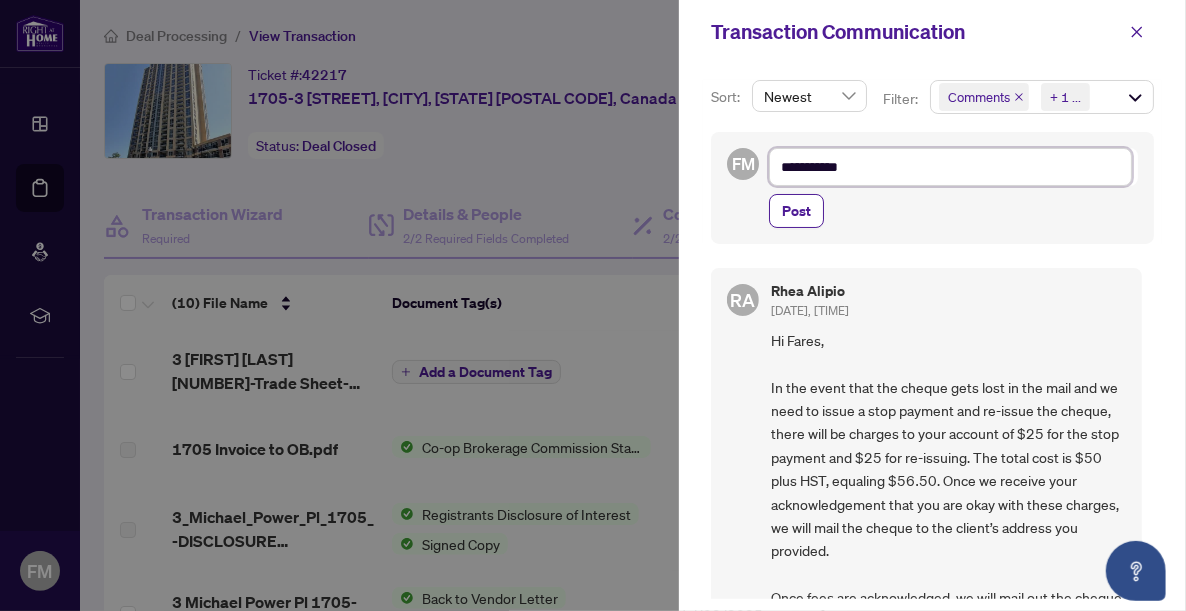 type on "**********" 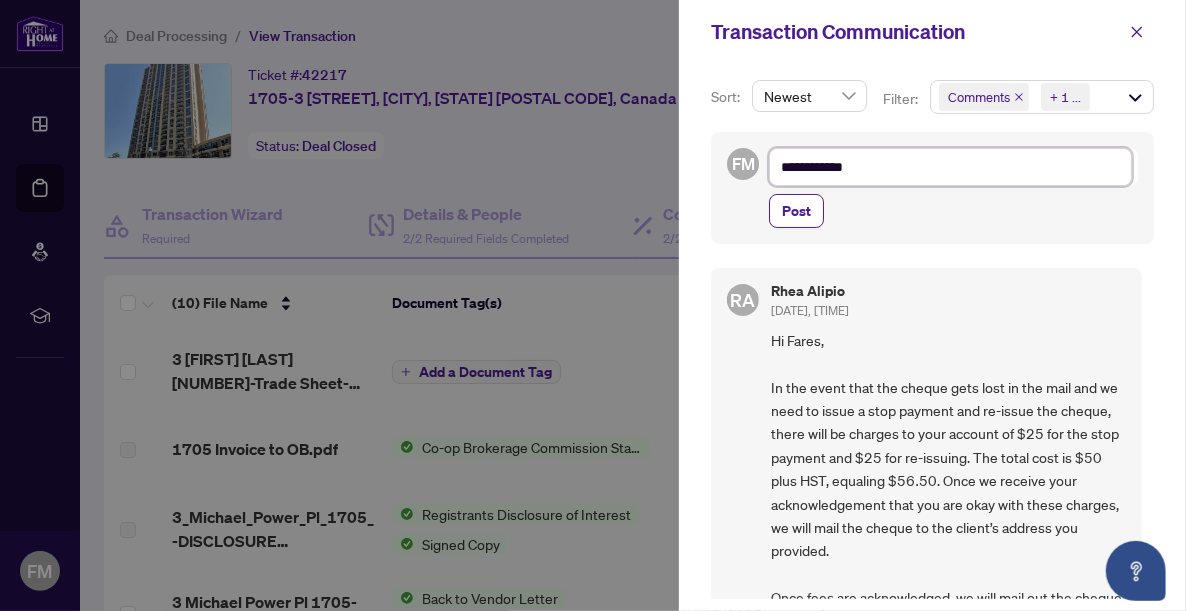 type on "**********" 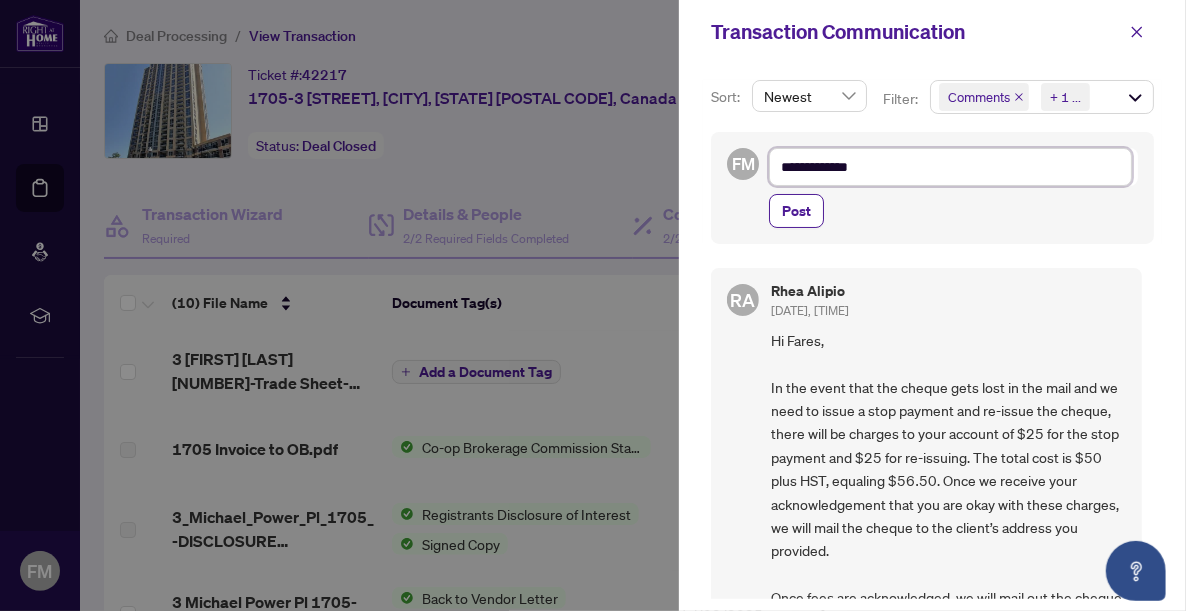 type on "**********" 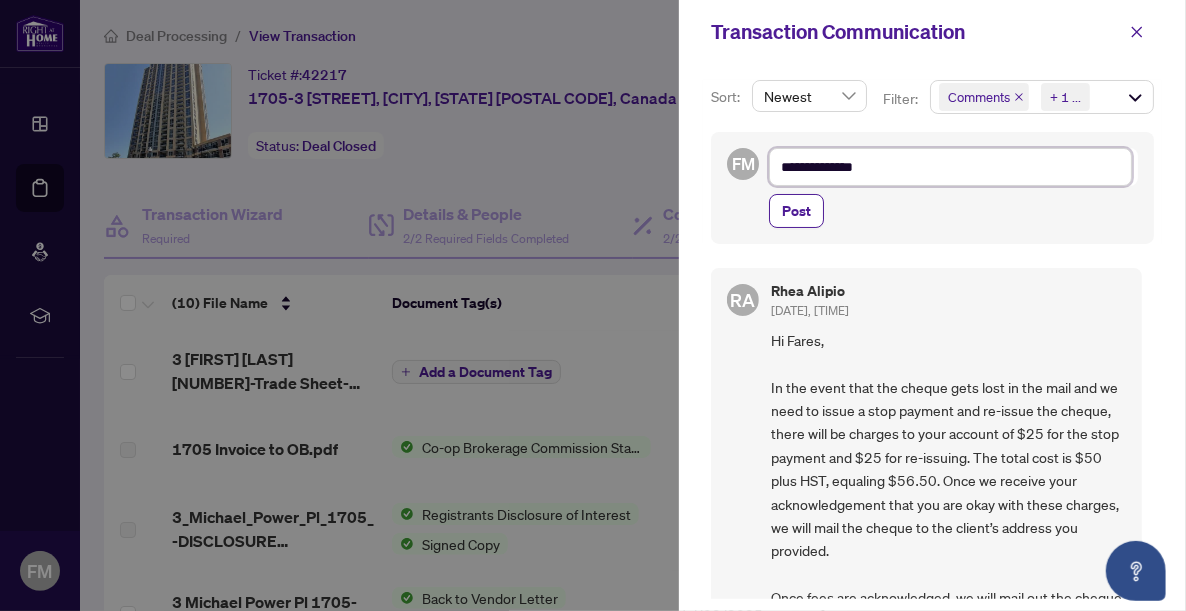 type on "**********" 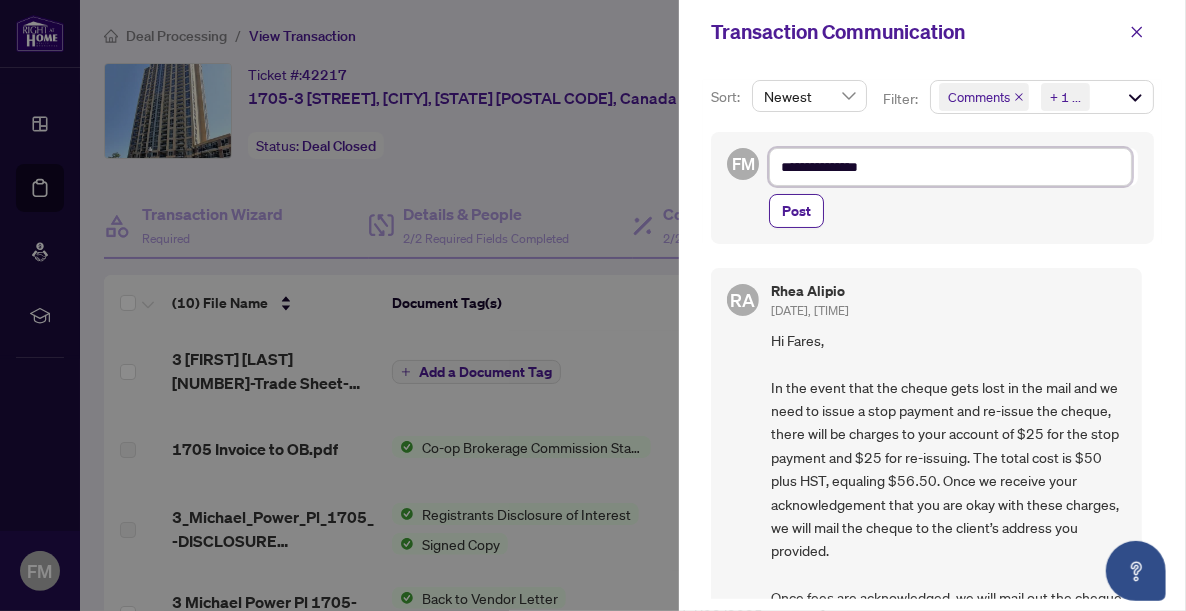 type on "**********" 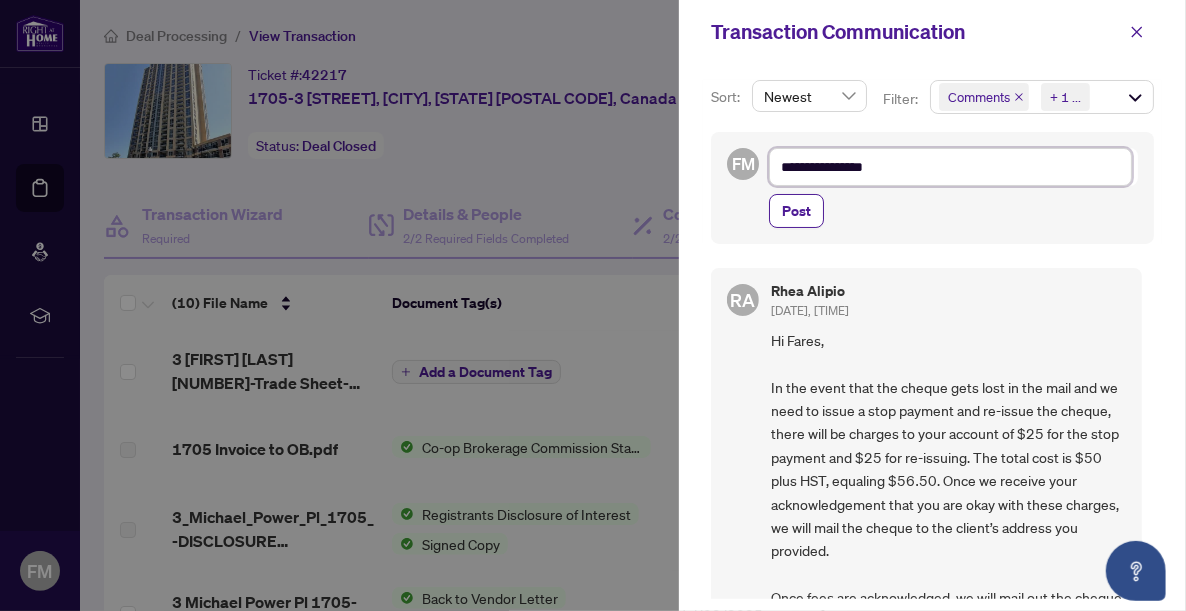 type on "**********" 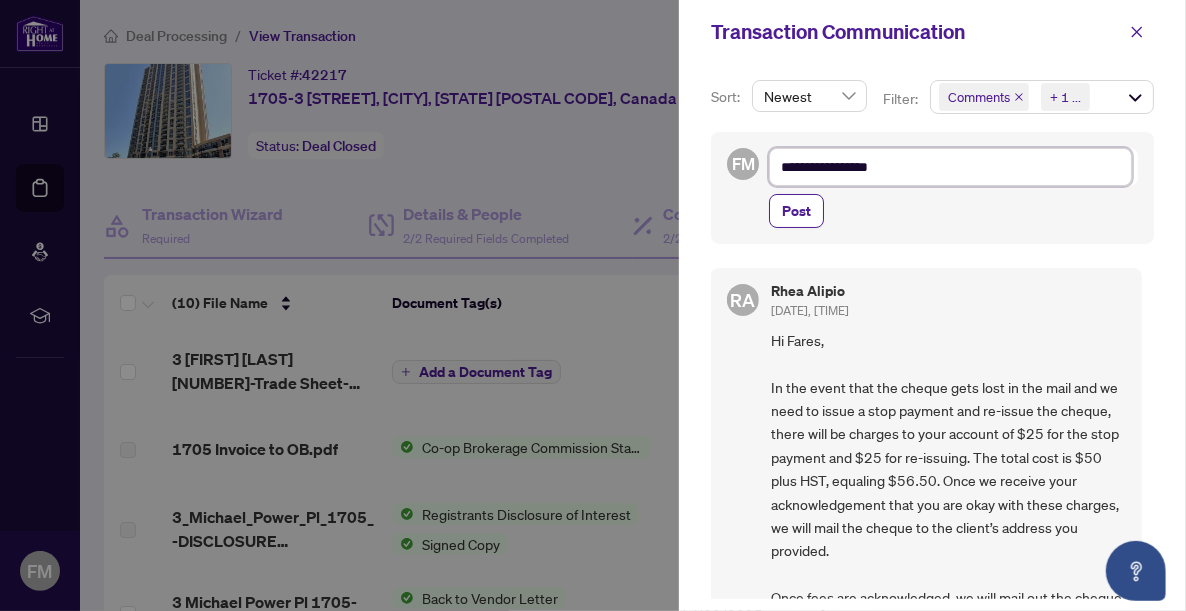 type on "**********" 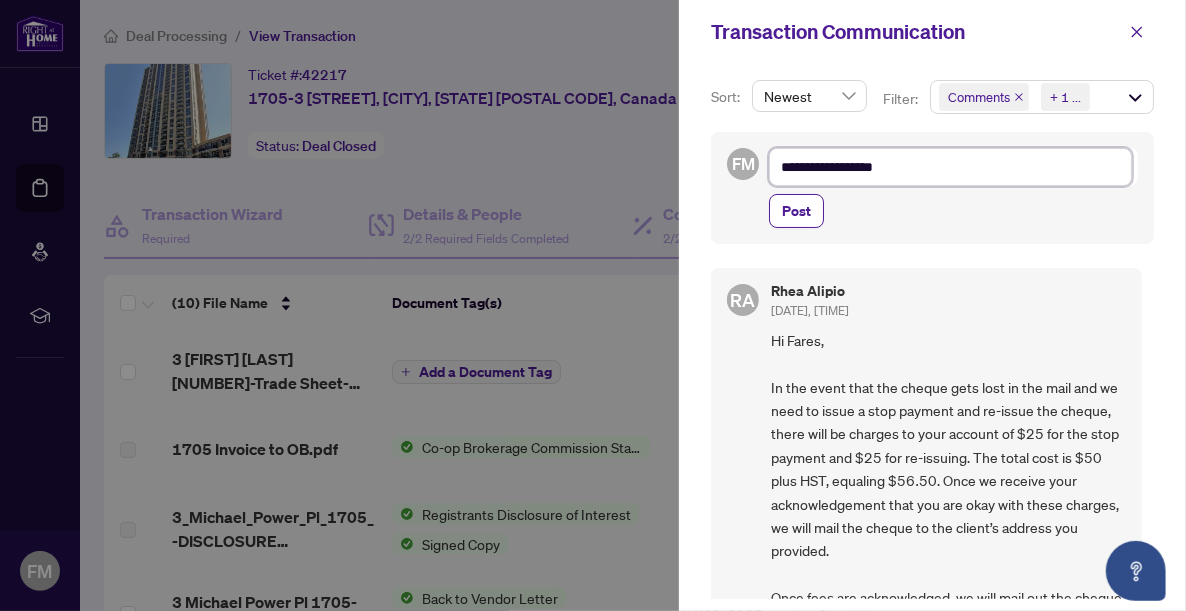 type on "**********" 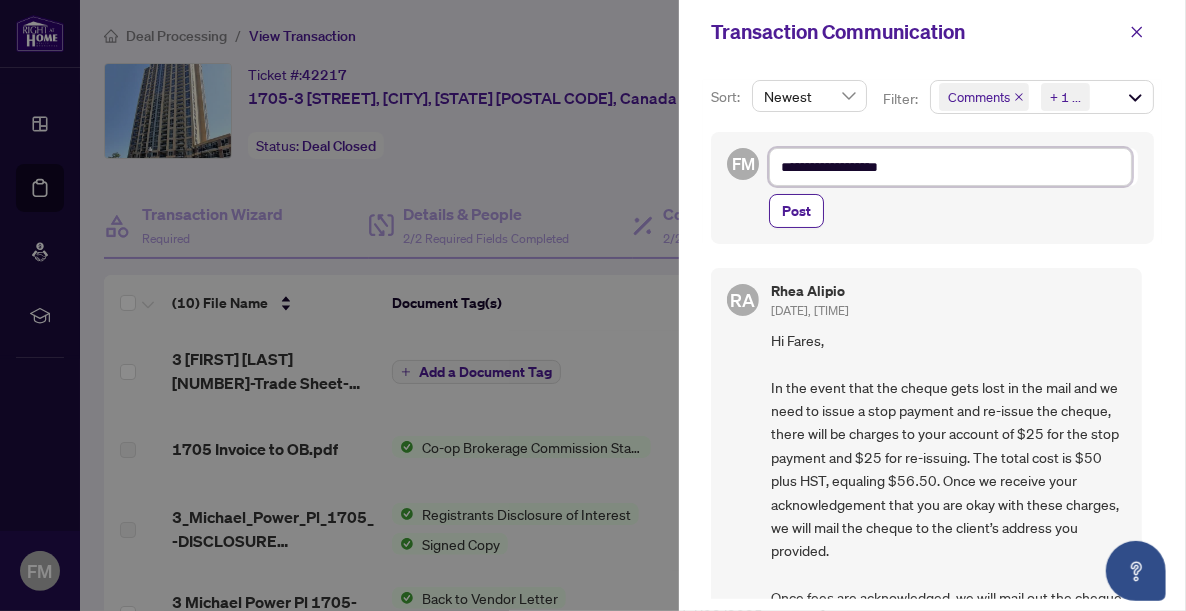 type on "**********" 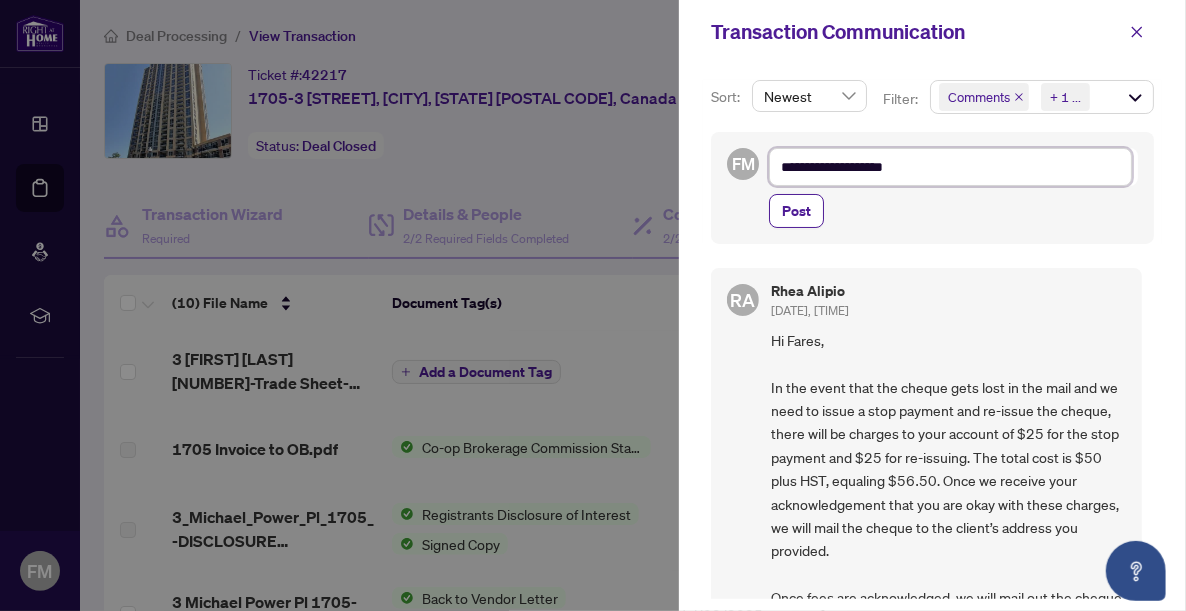 type on "**********" 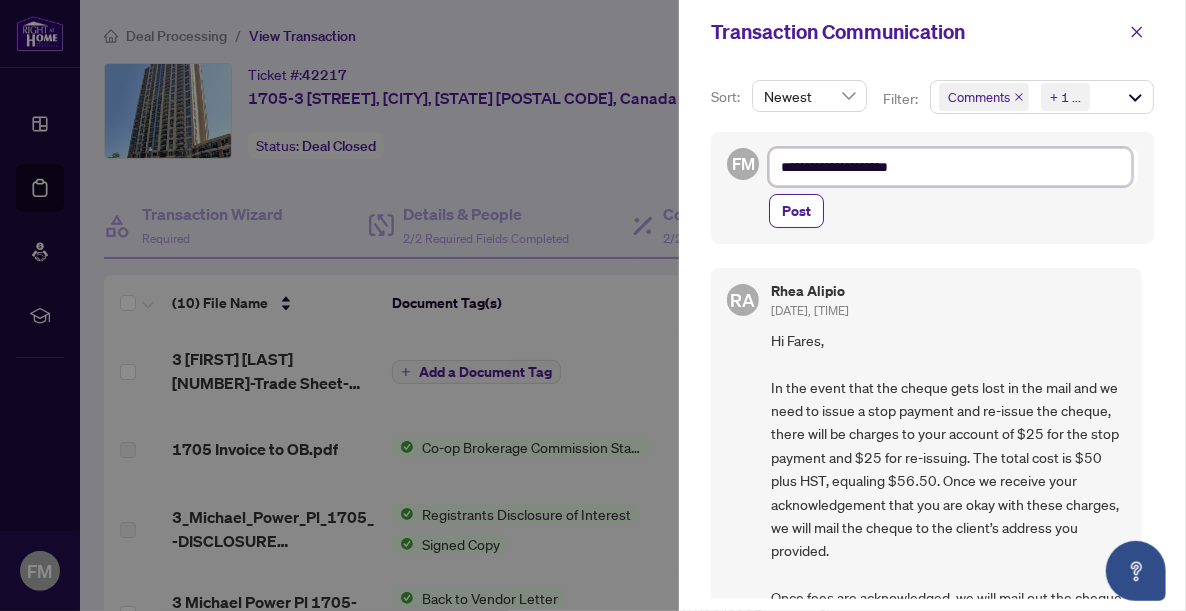 type on "**********" 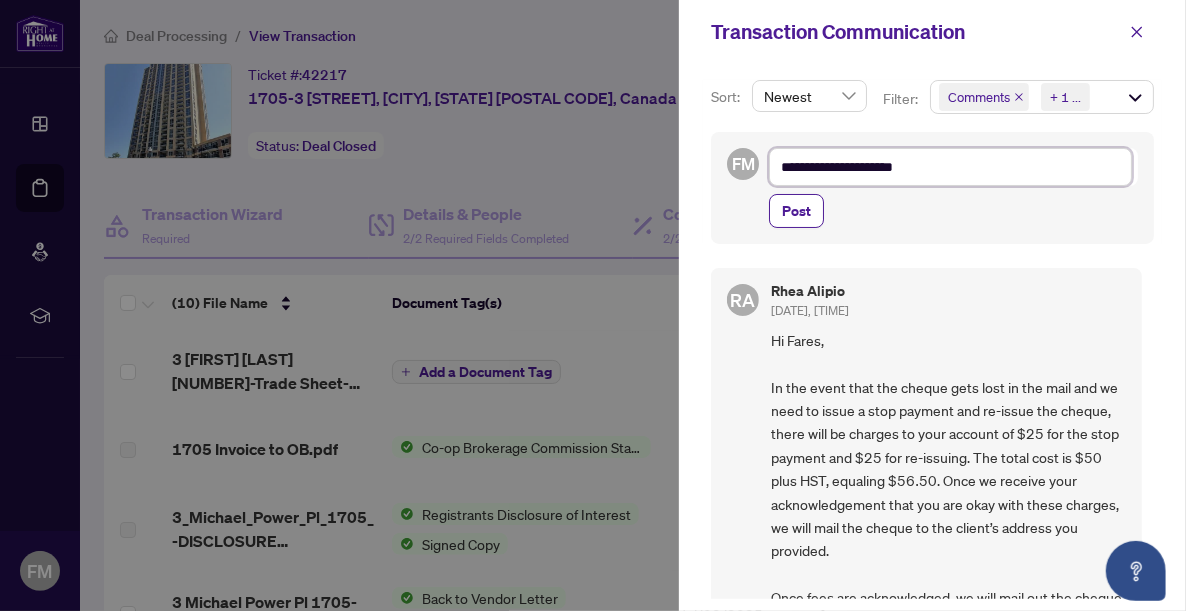 type on "**********" 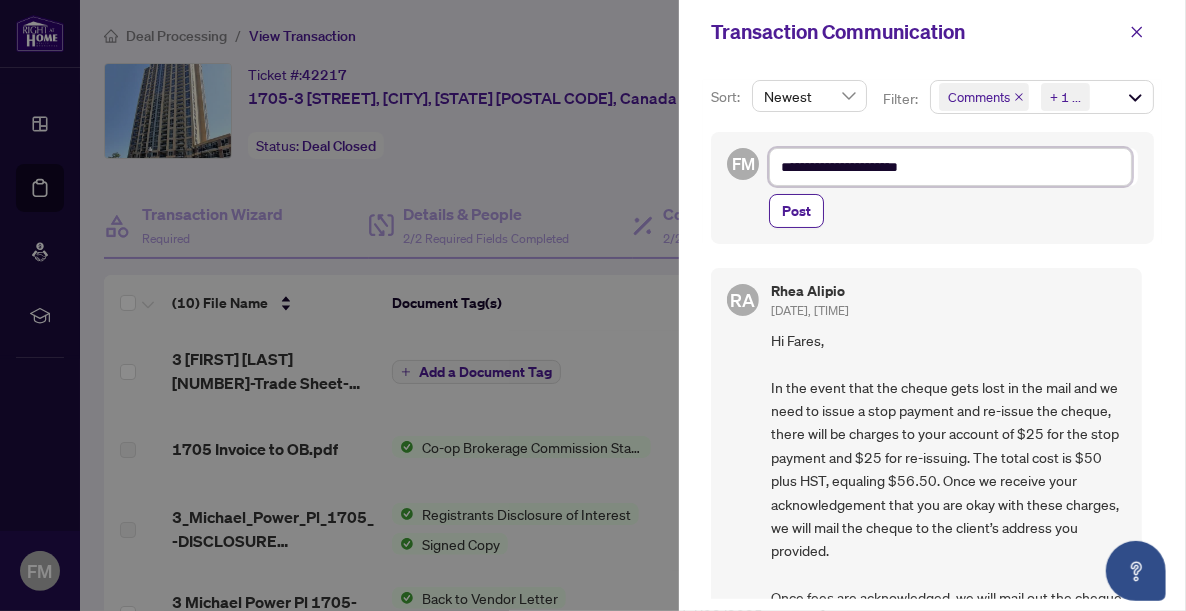 type on "**********" 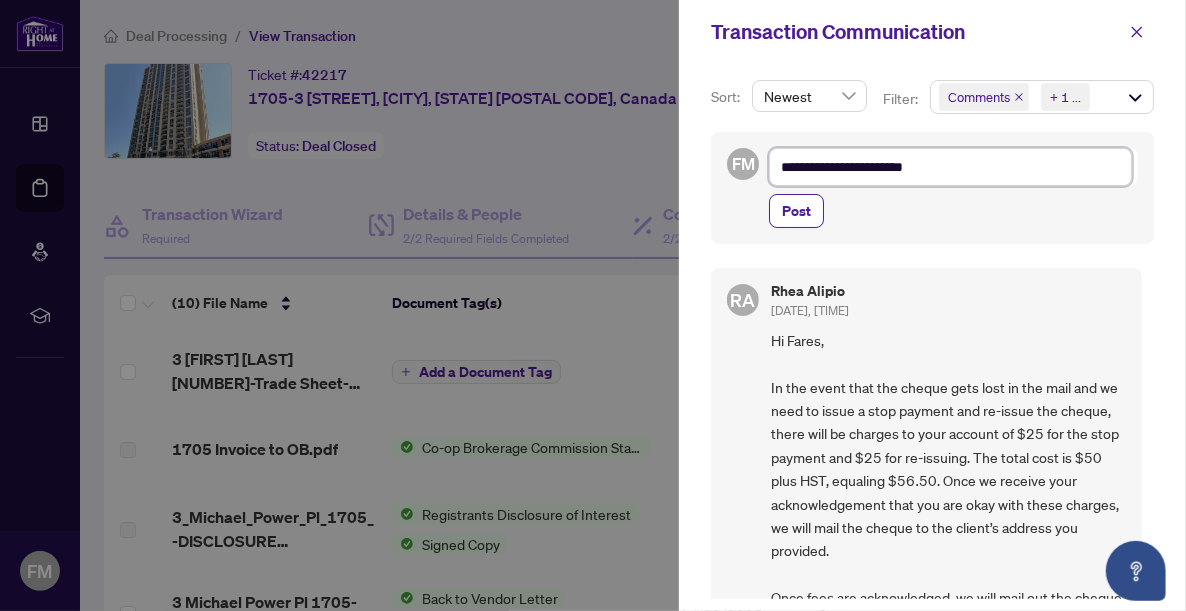type on "**********" 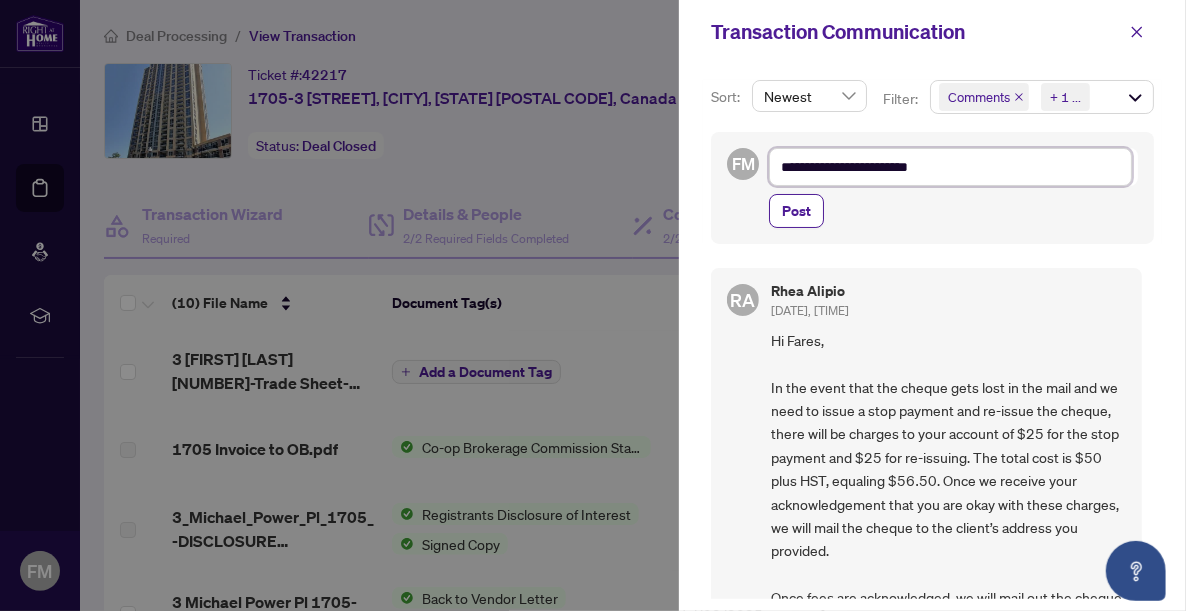 type on "**********" 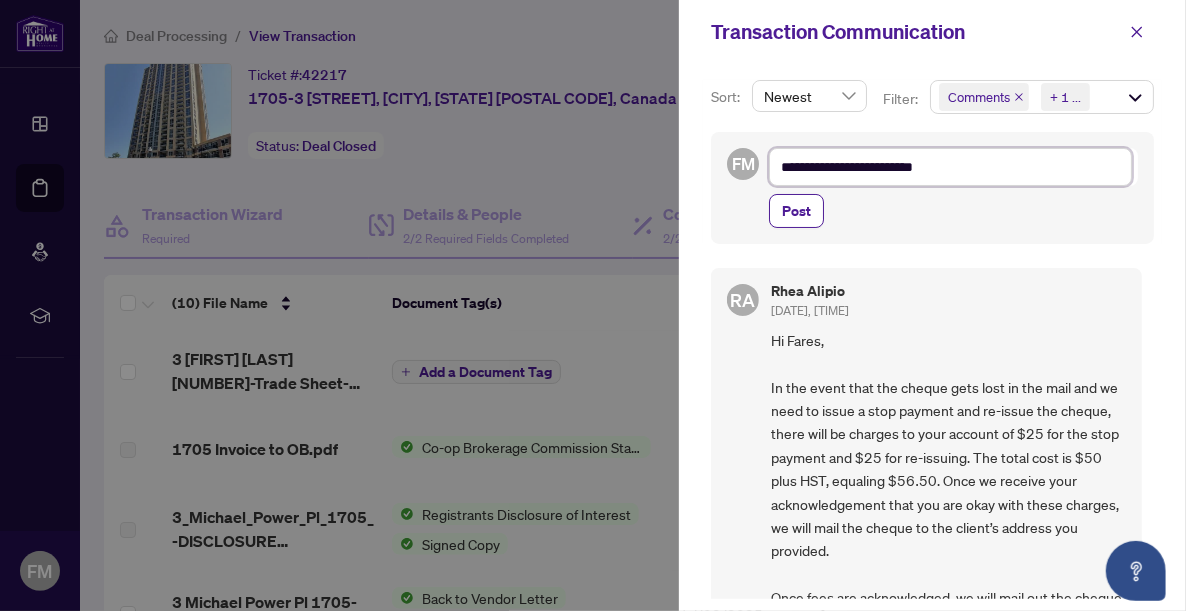 type on "**********" 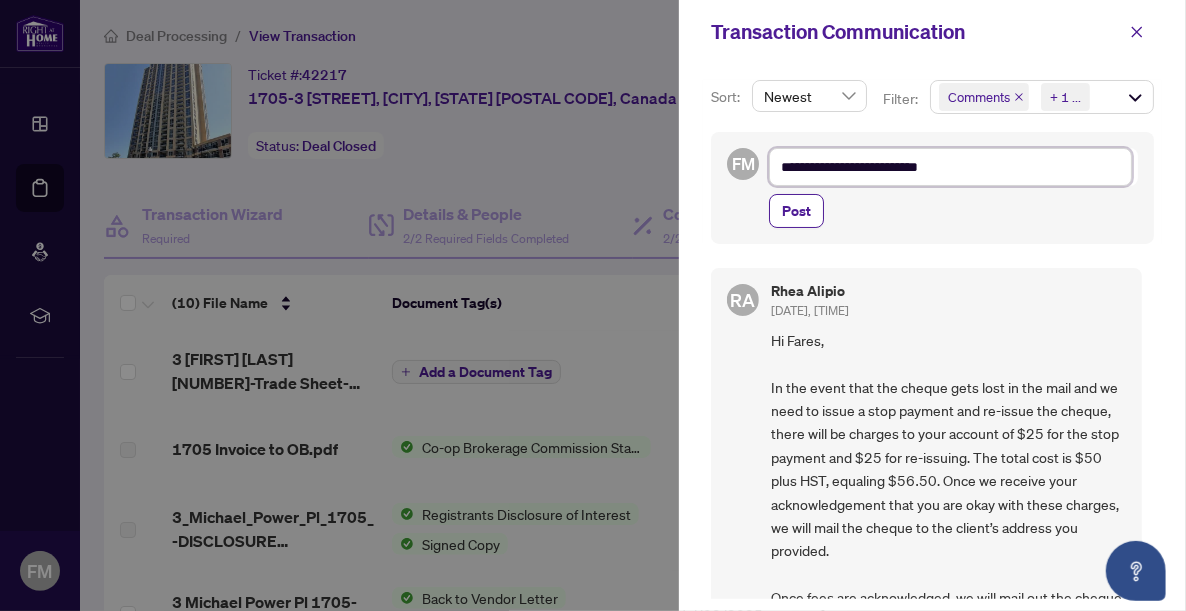 type on "**********" 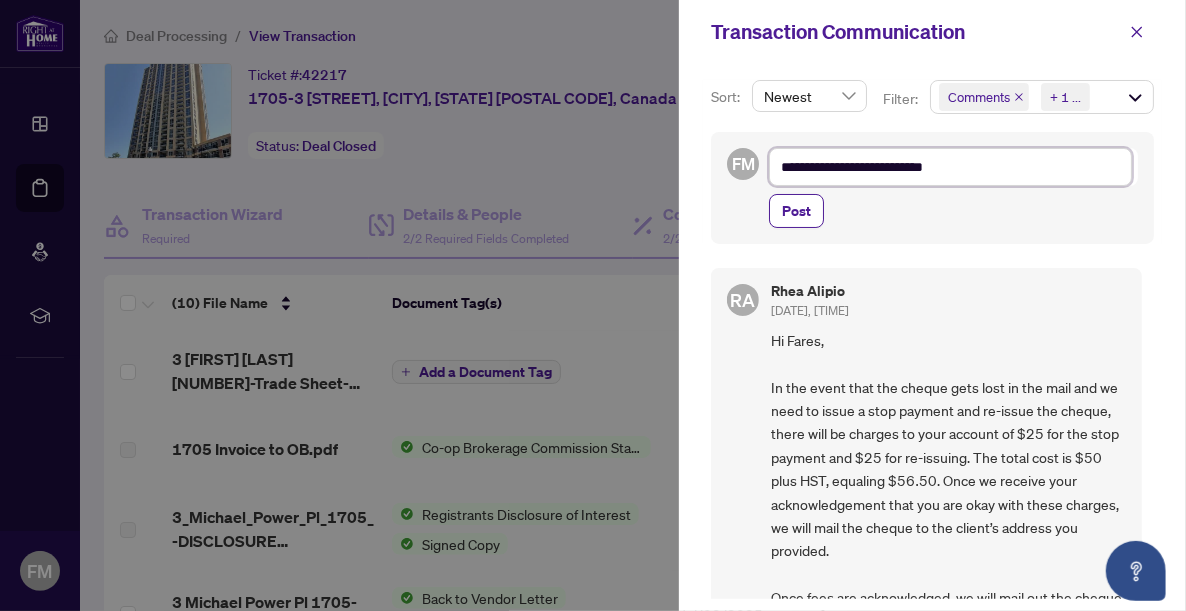 type on "**********" 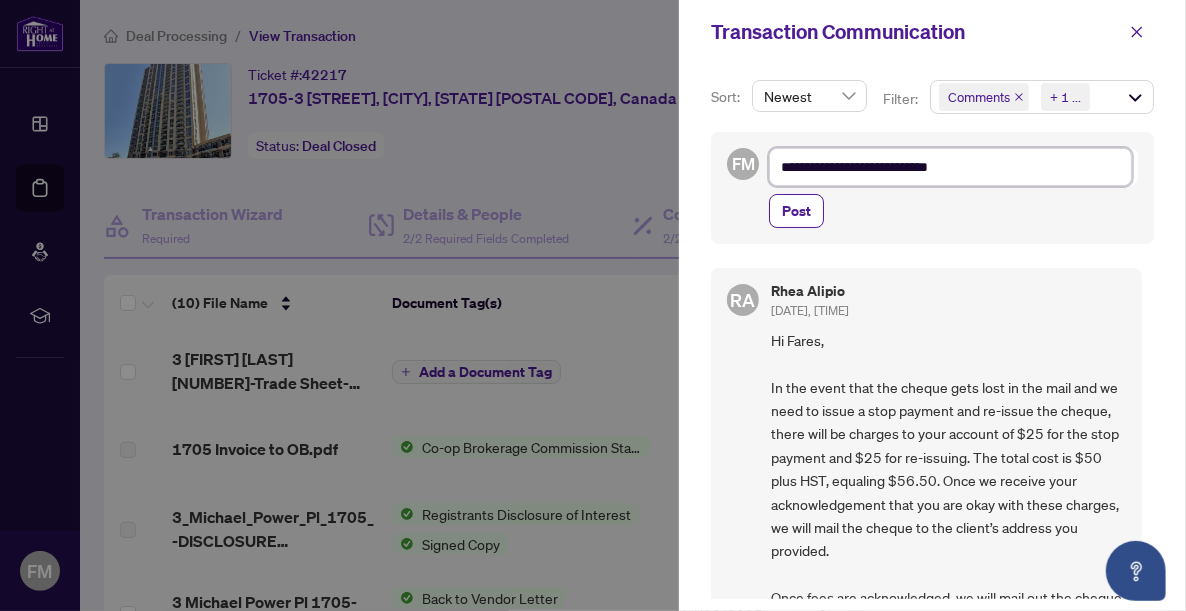 type on "**********" 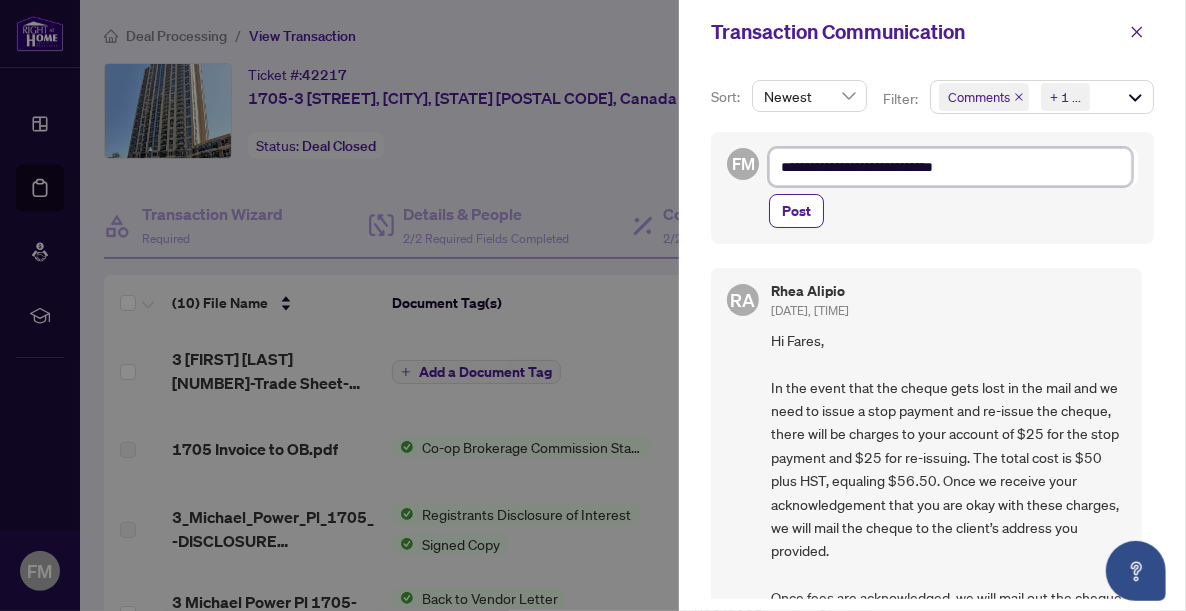 type on "**********" 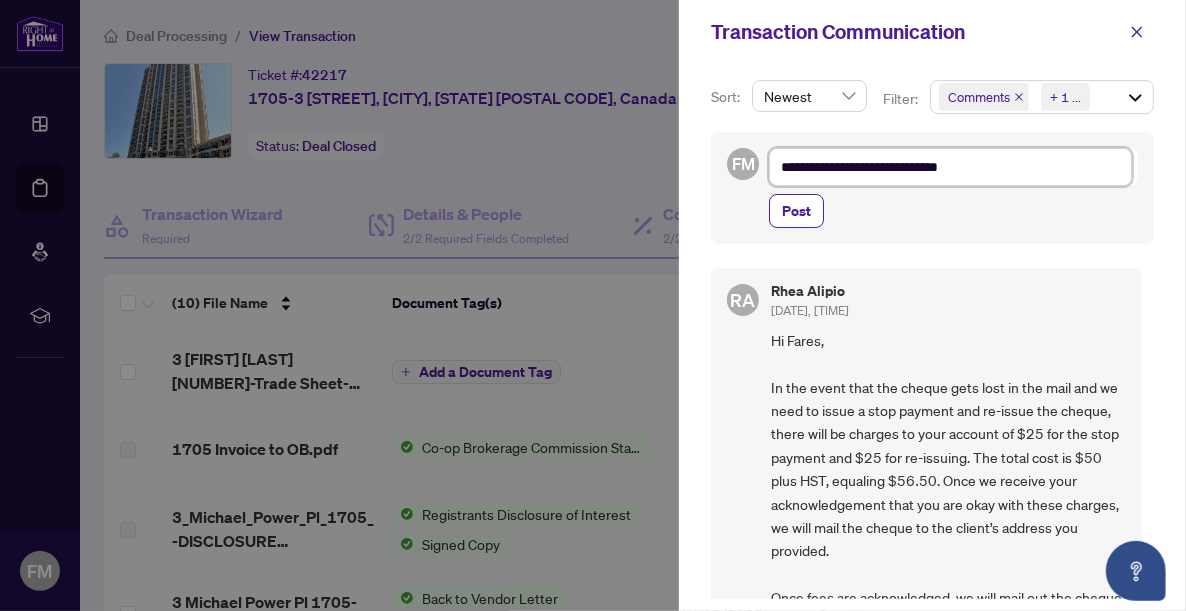type on "**********" 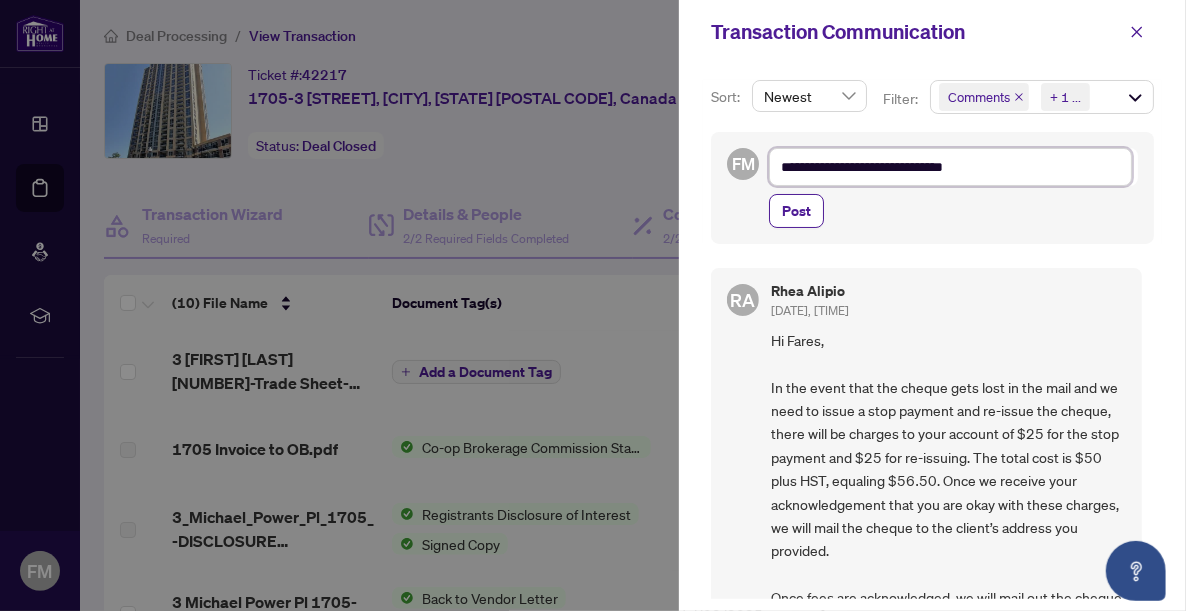 type on "**********" 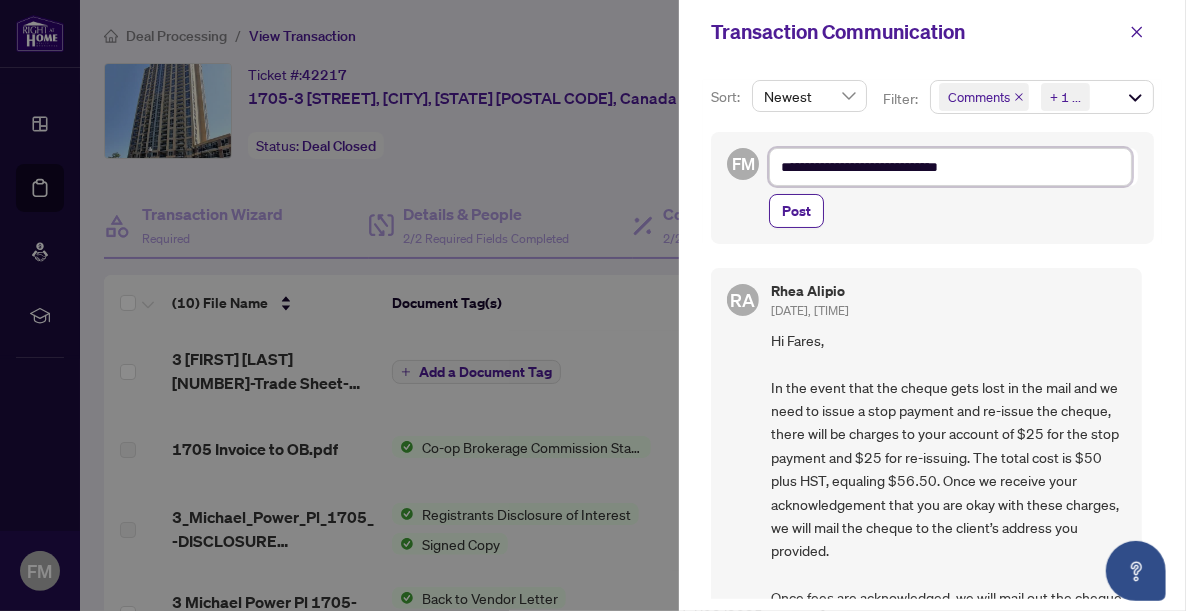 type on "**********" 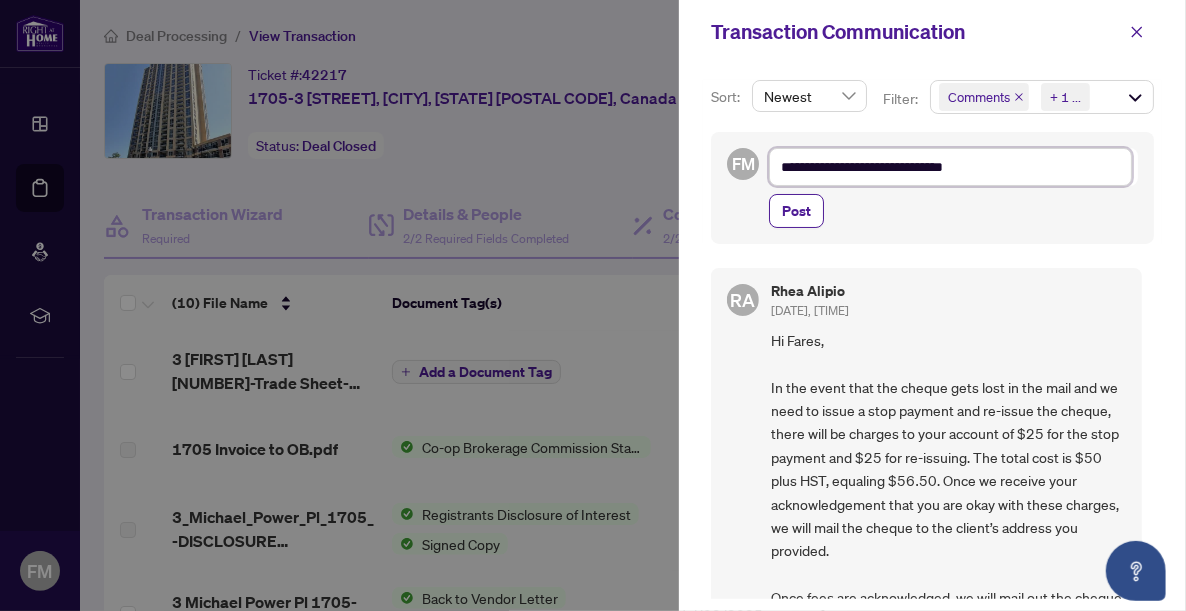 type on "**********" 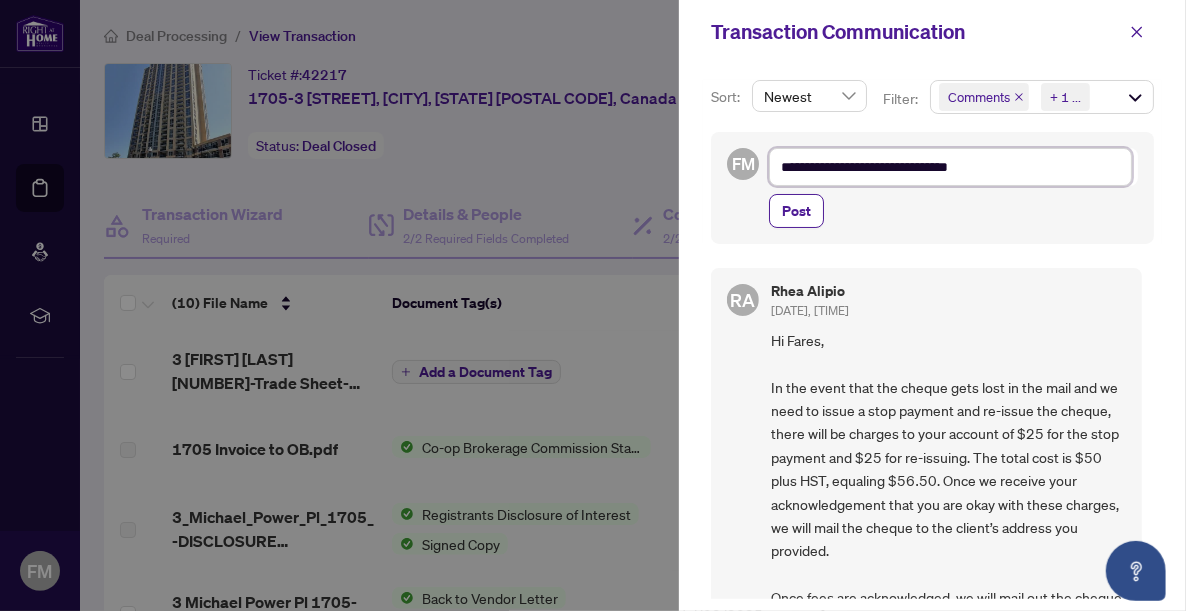 type on "**********" 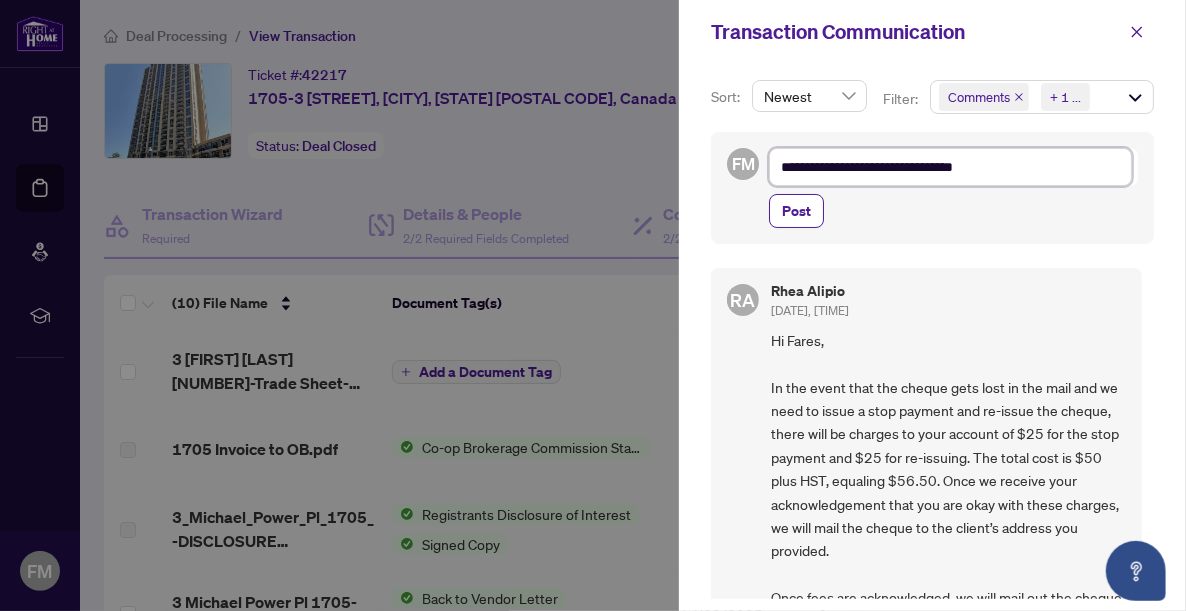 type on "**********" 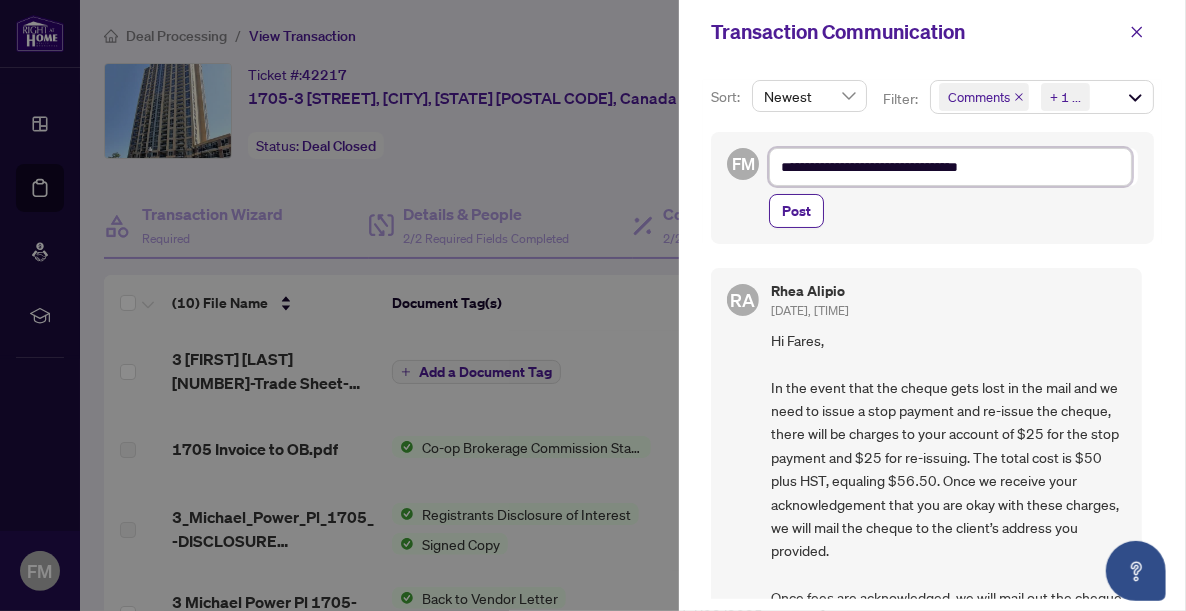 type on "**********" 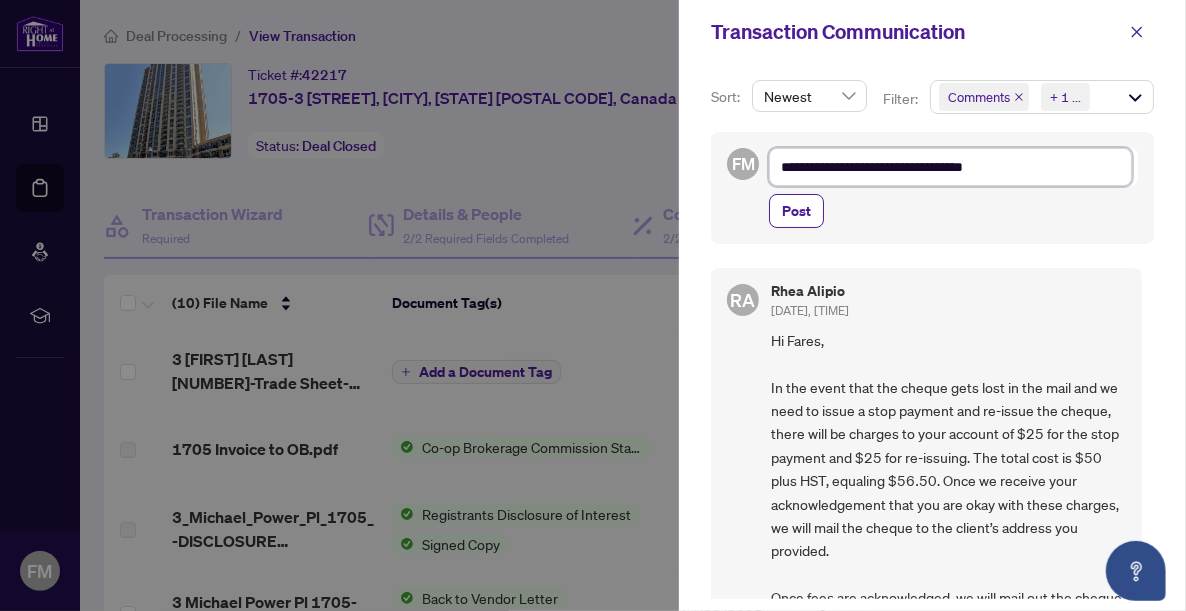 type on "**********" 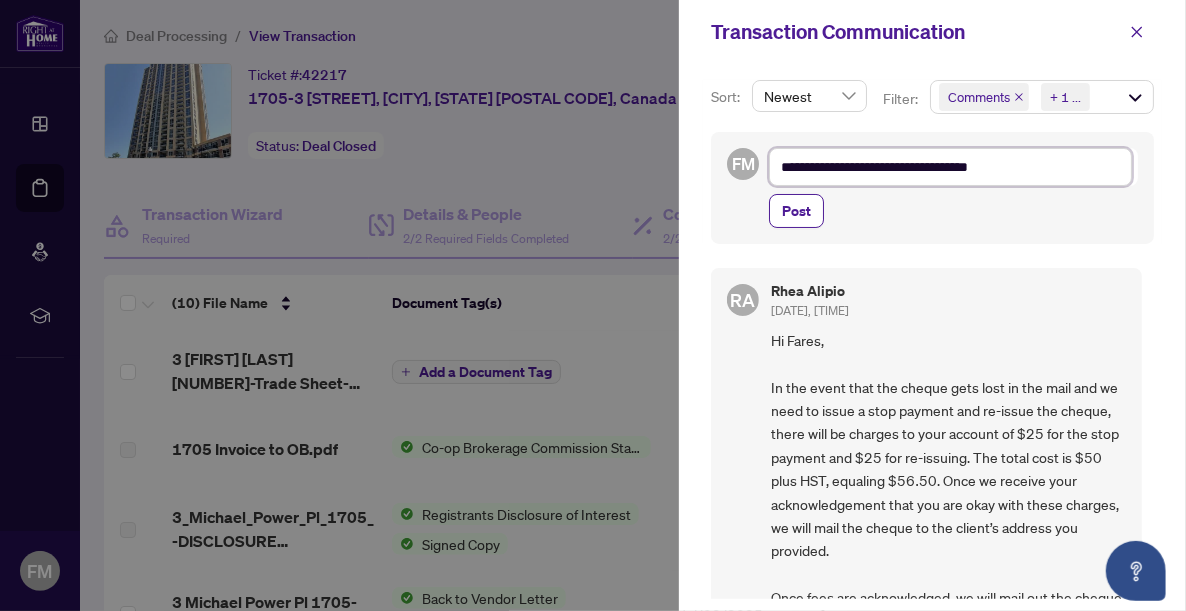 type on "**********" 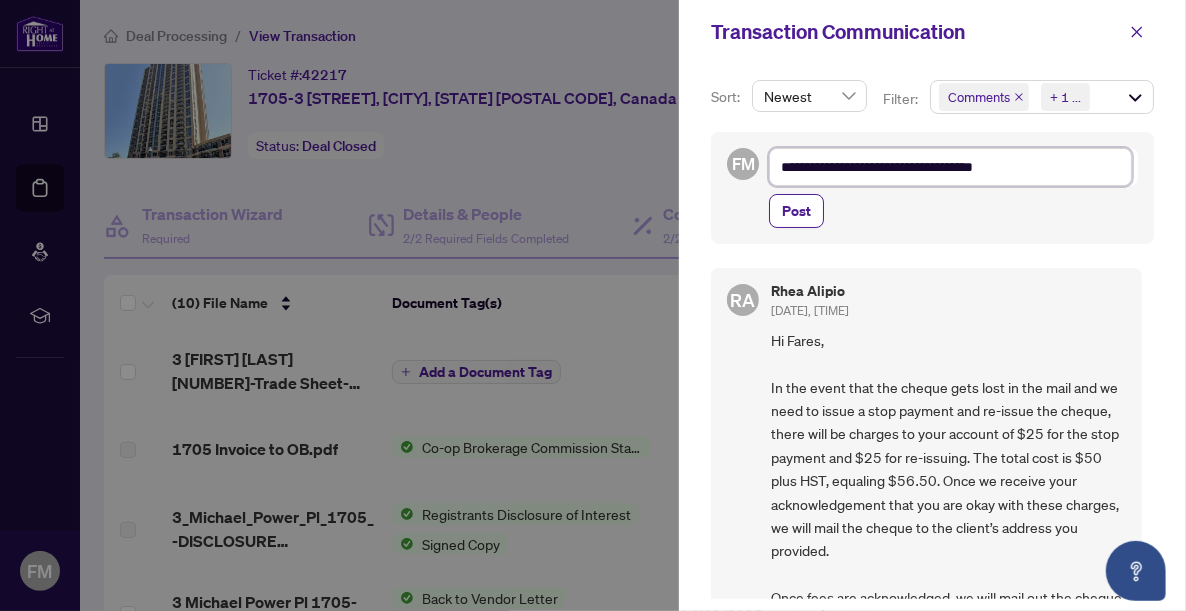type on "**********" 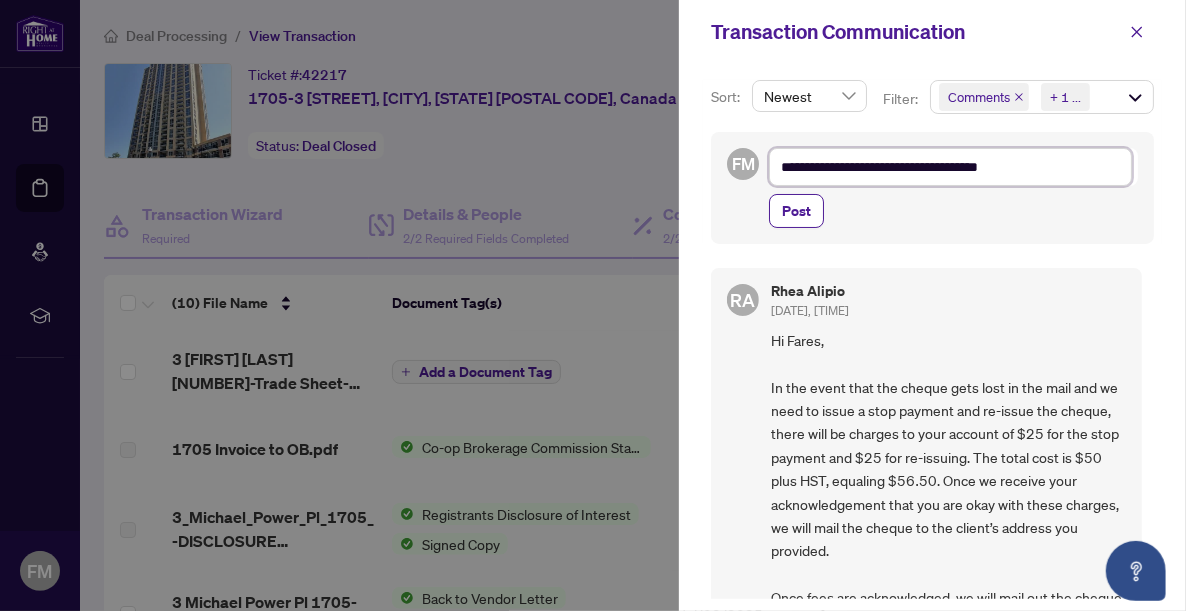 type on "**********" 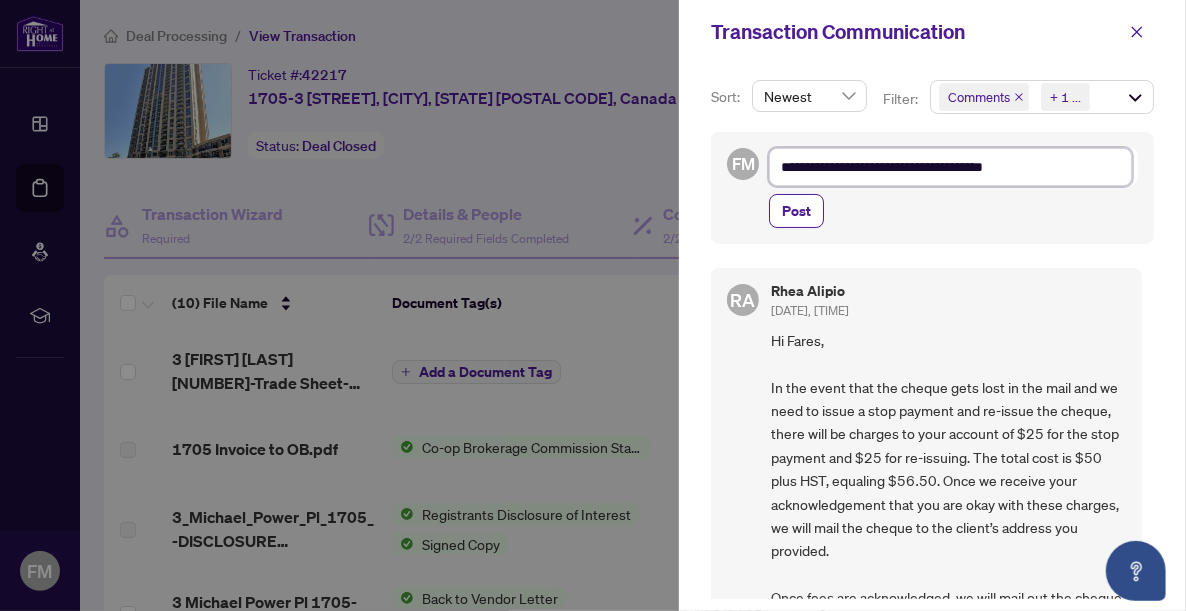 type on "**********" 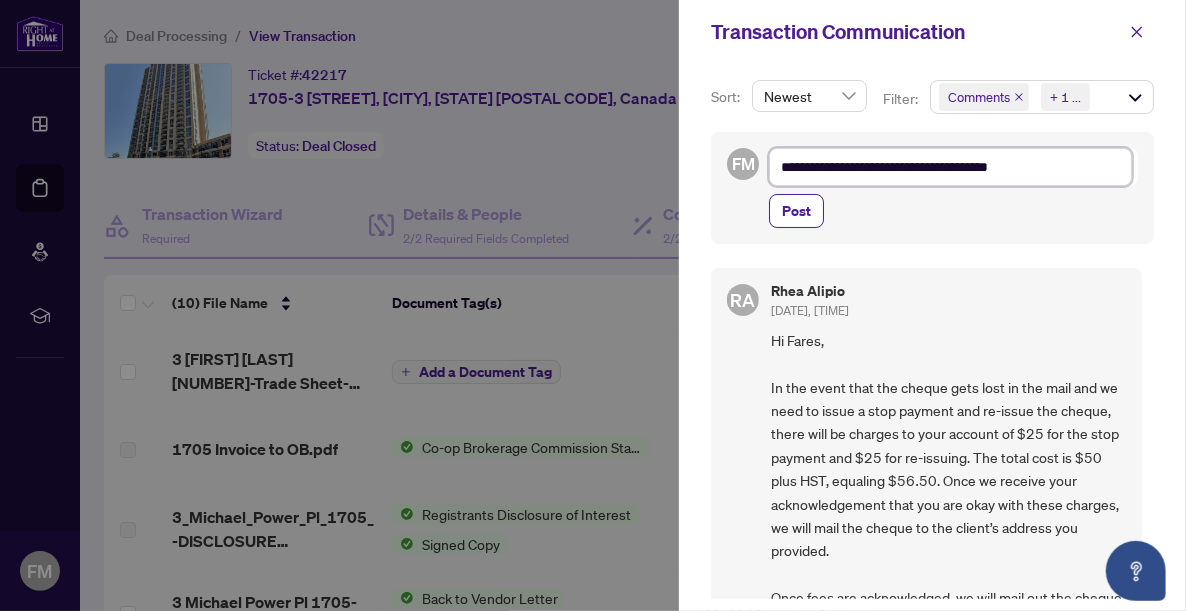 type on "**********" 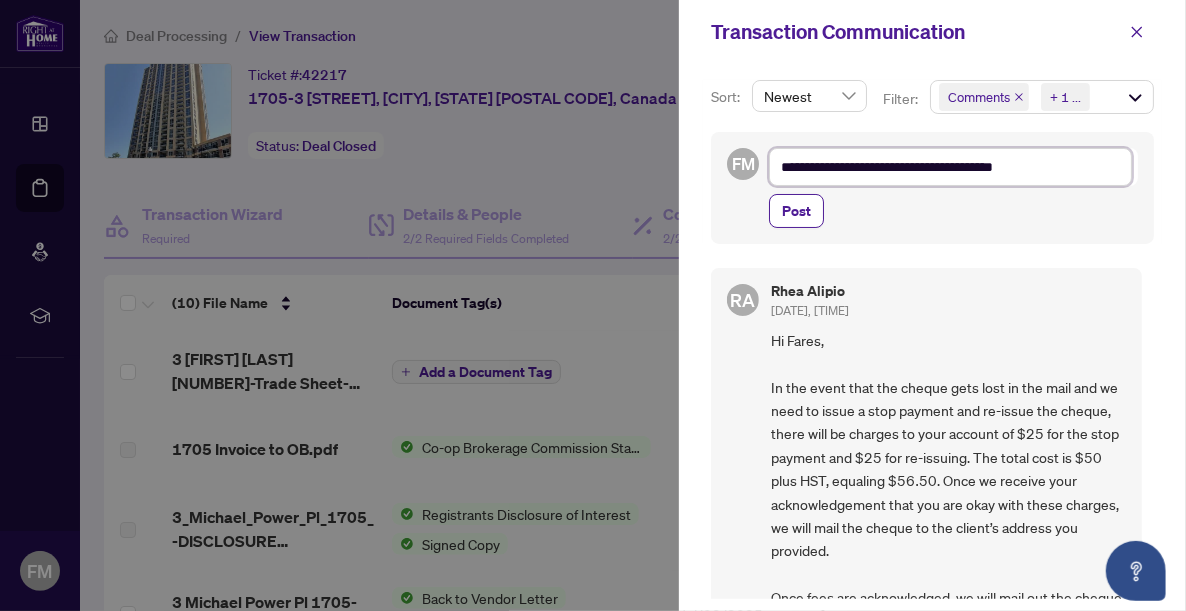 type on "**********" 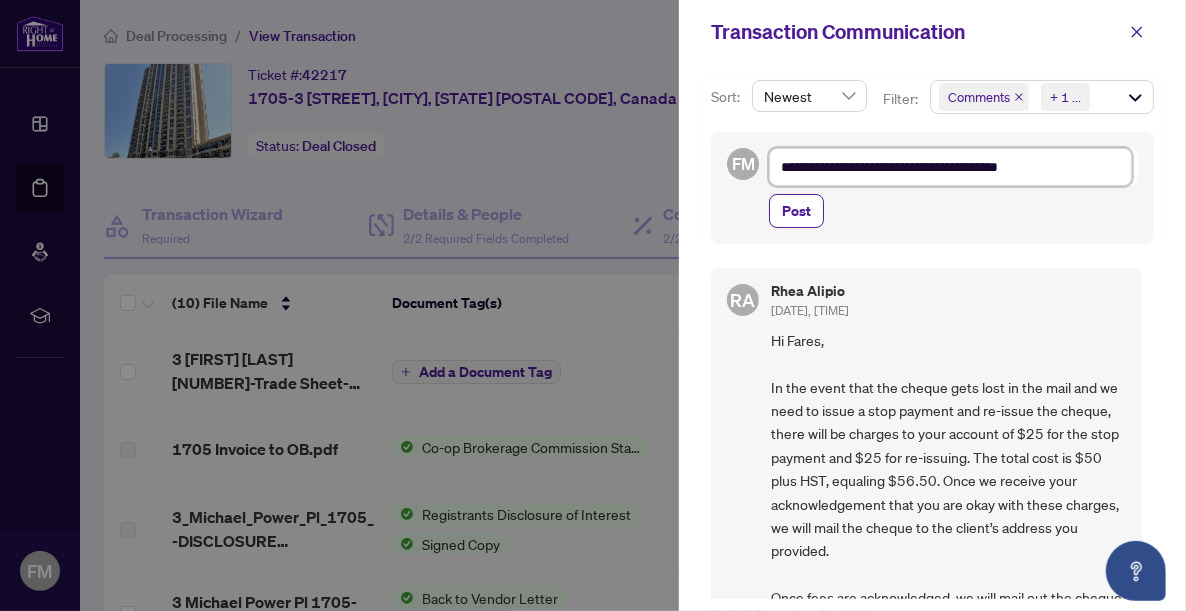 type on "**********" 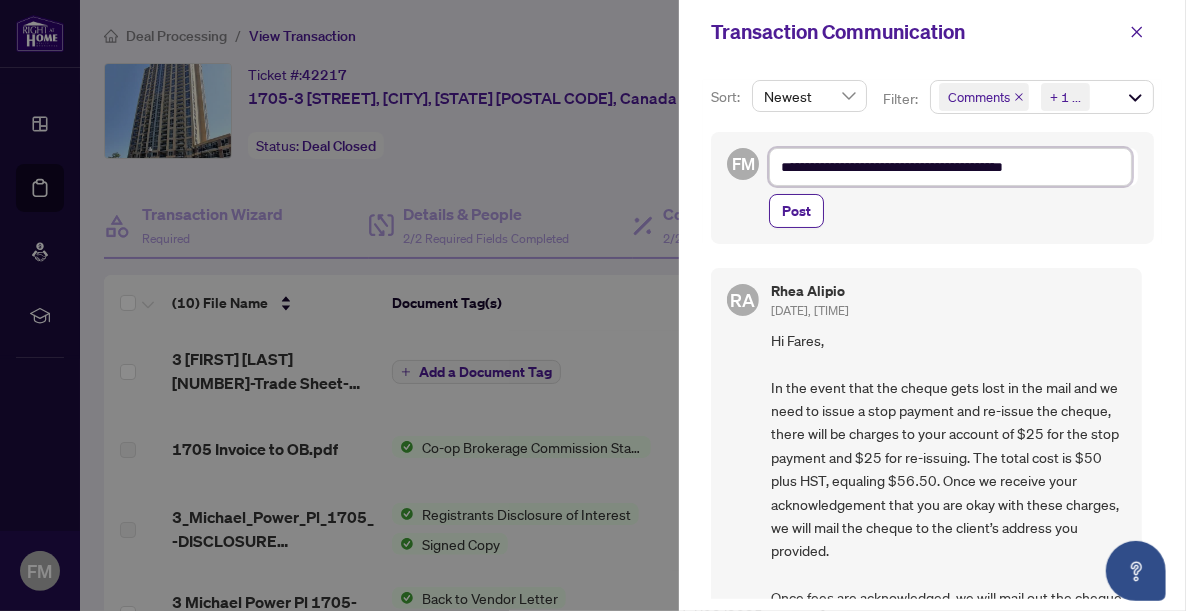 type on "**********" 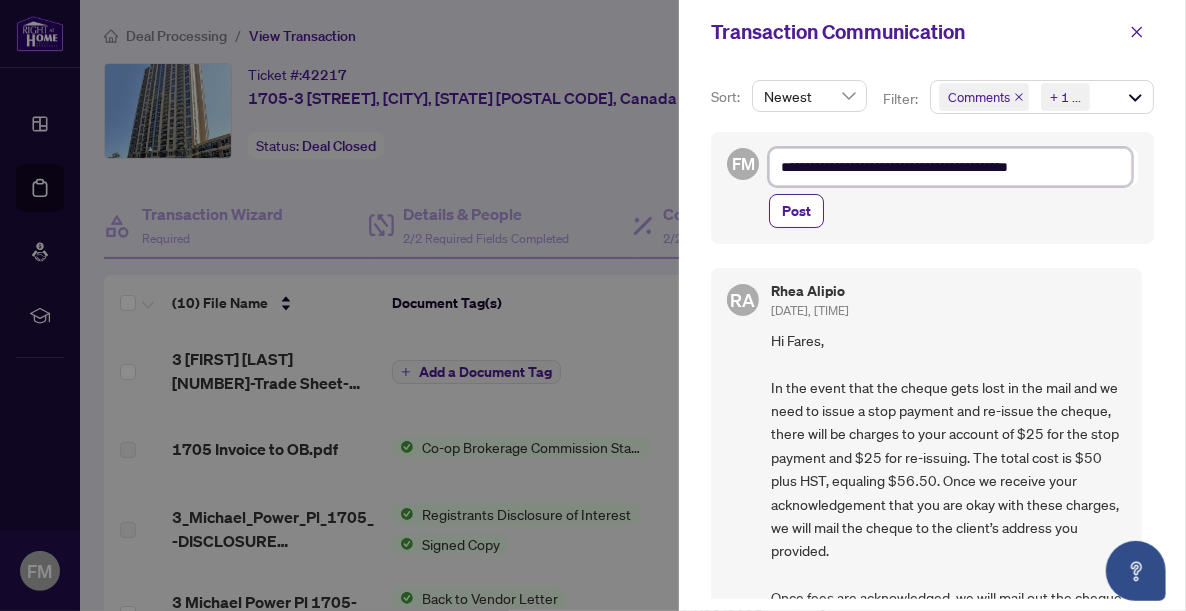 type on "**********" 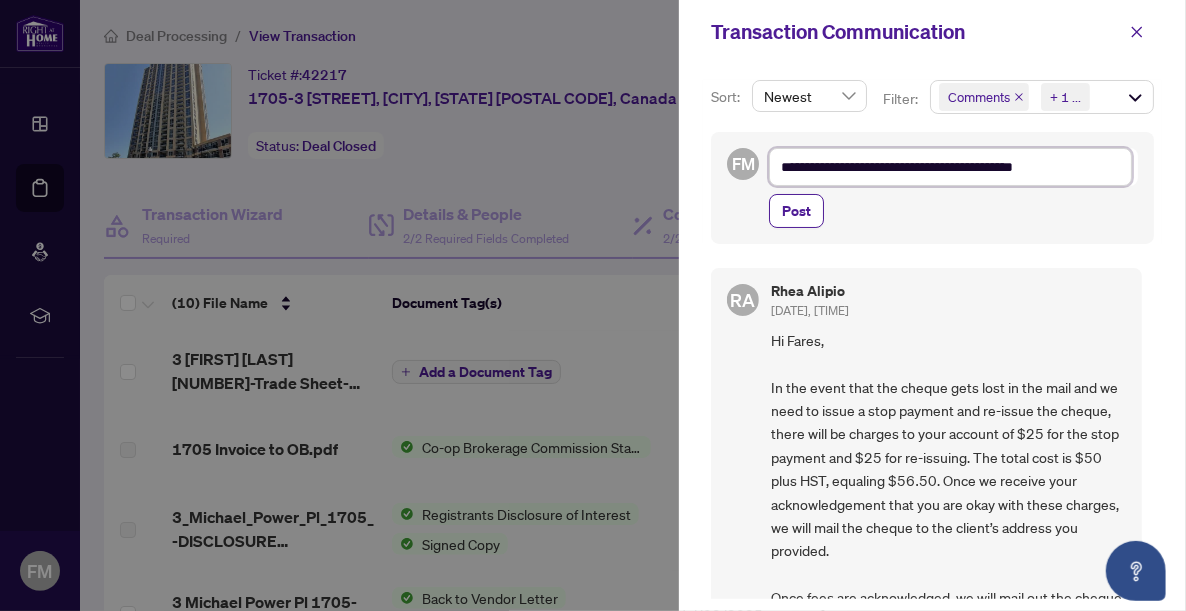click on "**********" at bounding box center (950, 167) 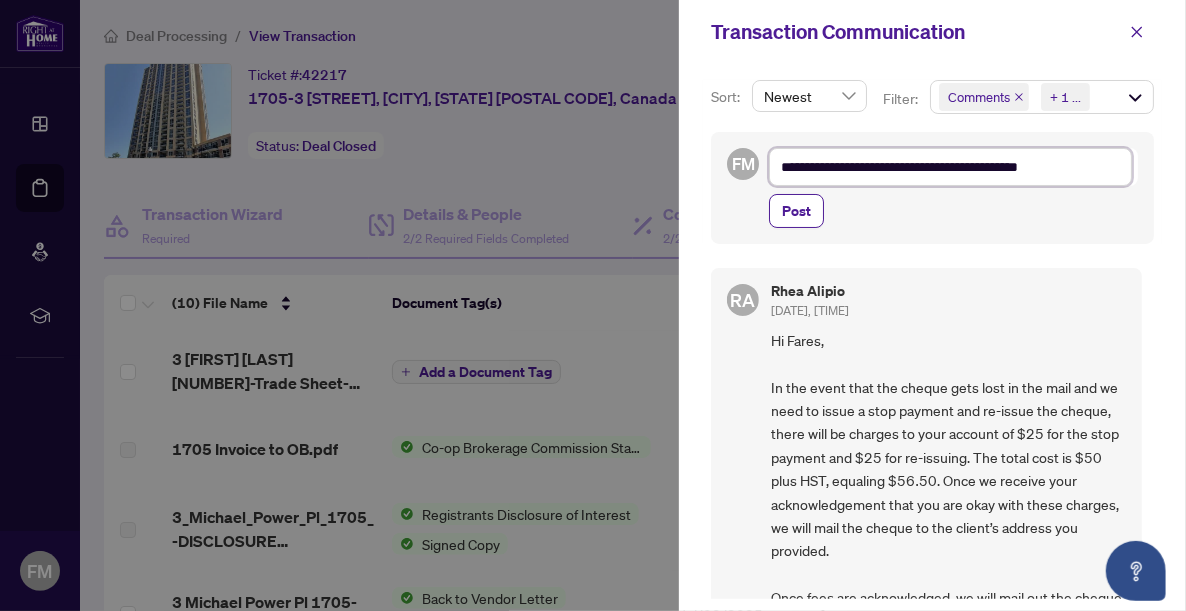 type on "**********" 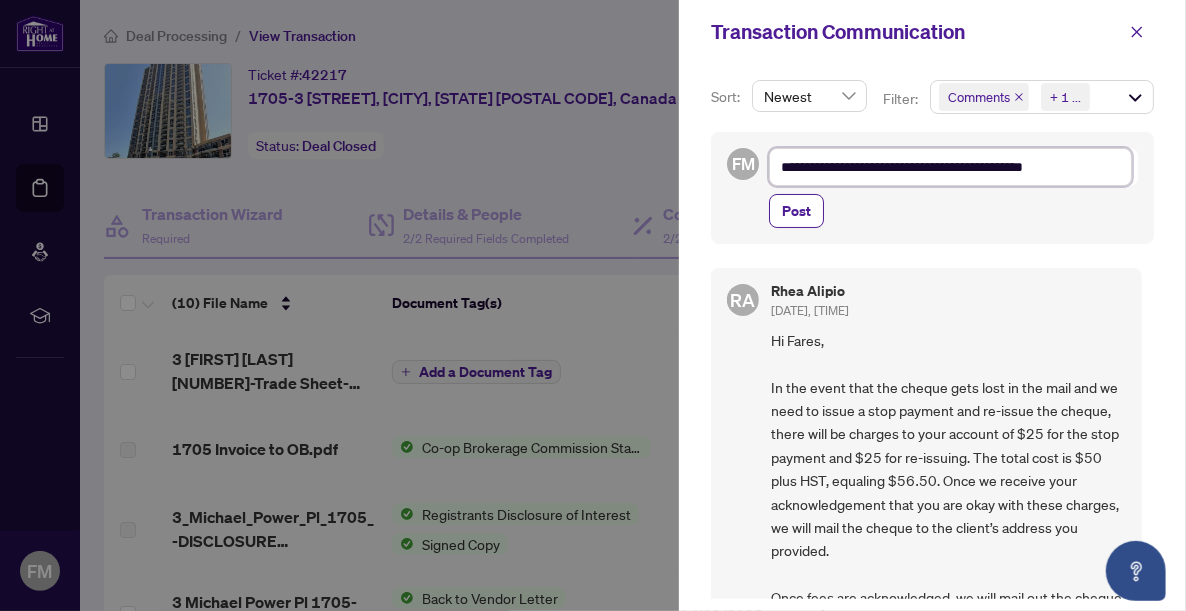 type on "**********" 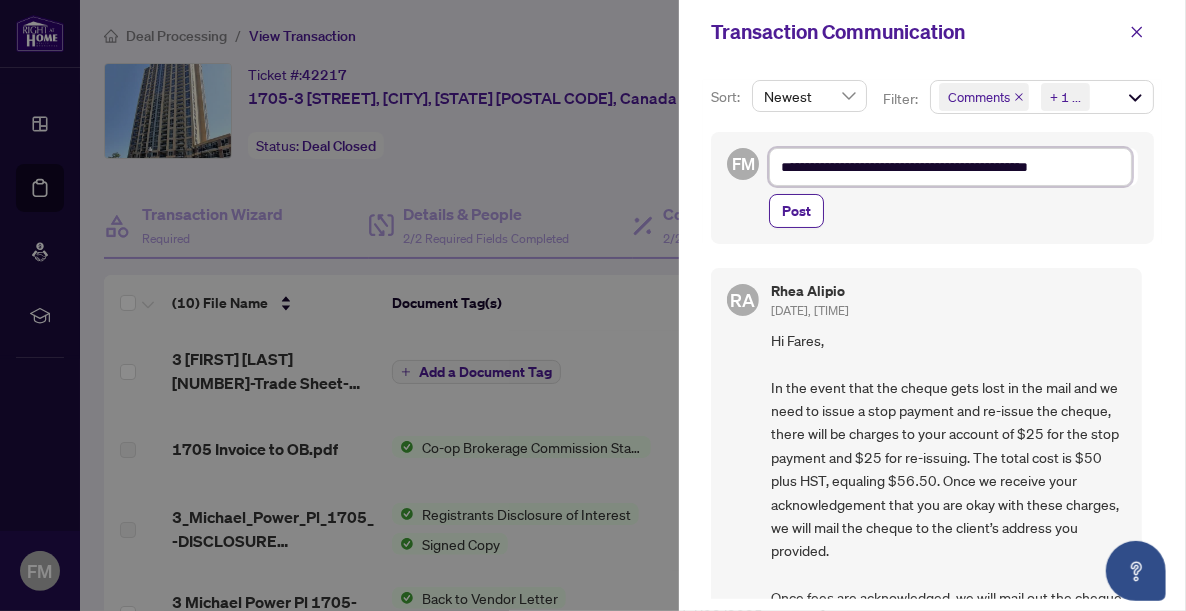 type on "**********" 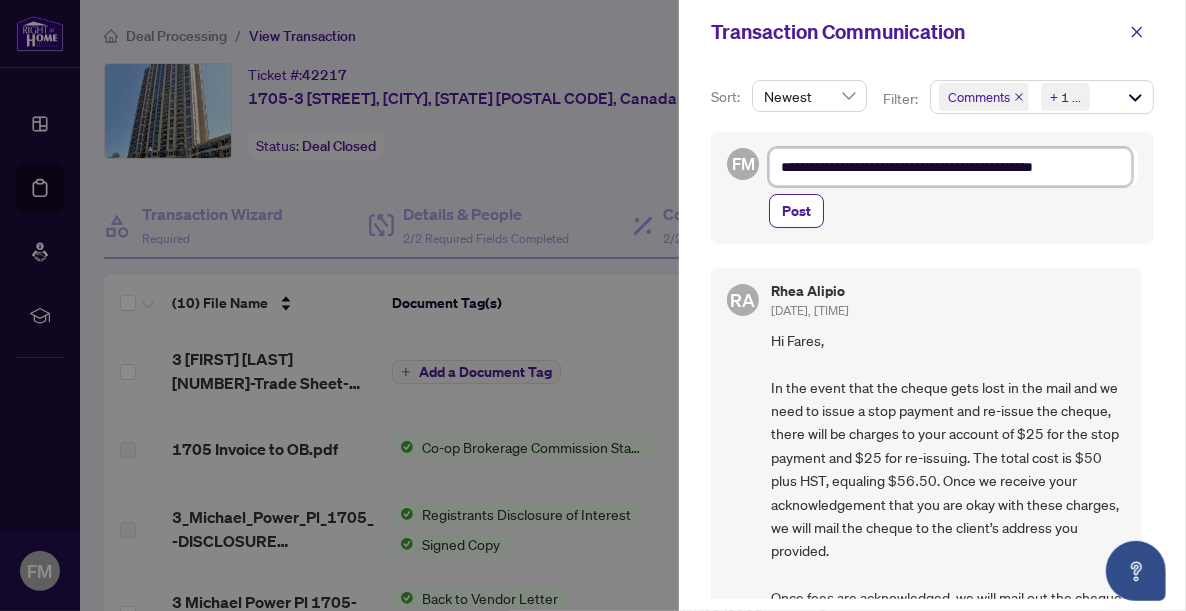 type on "**********" 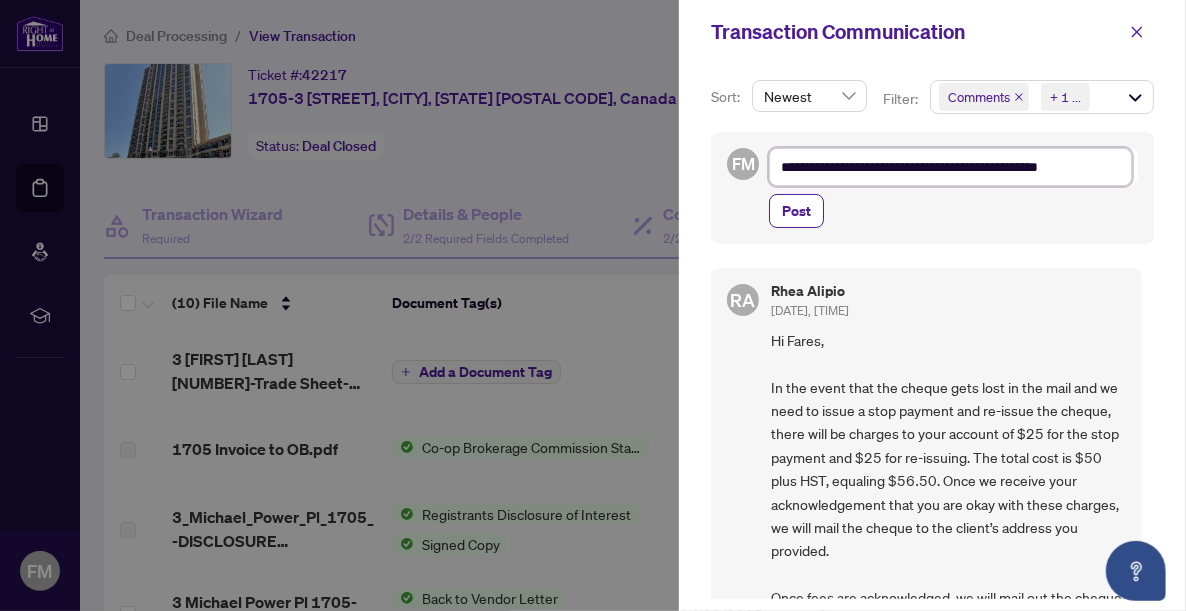 type on "**********" 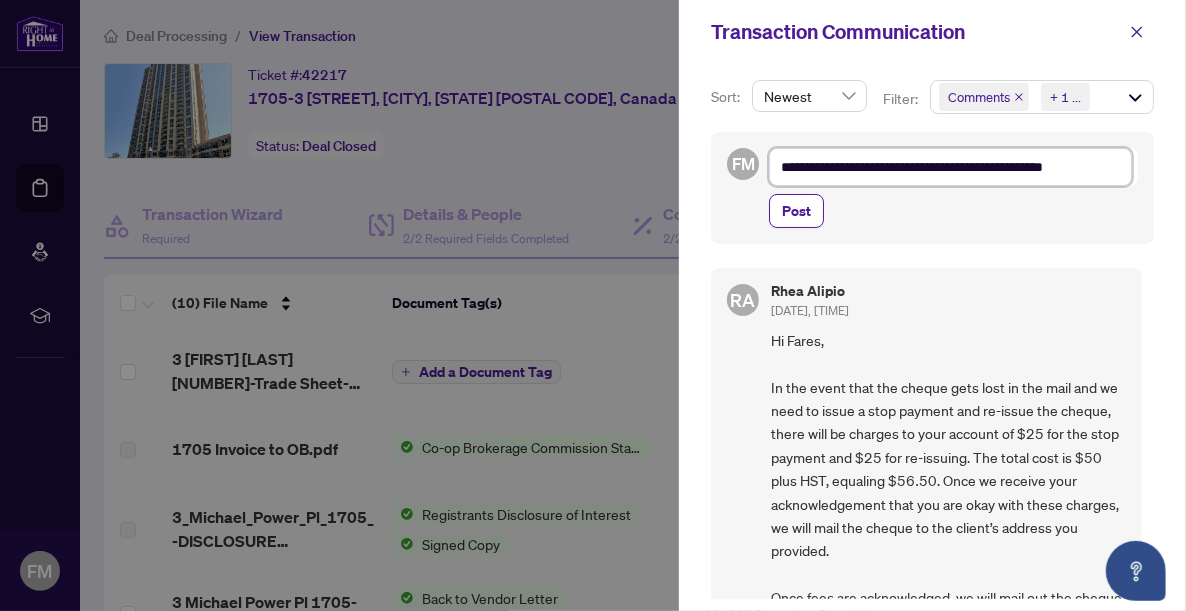 type on "**********" 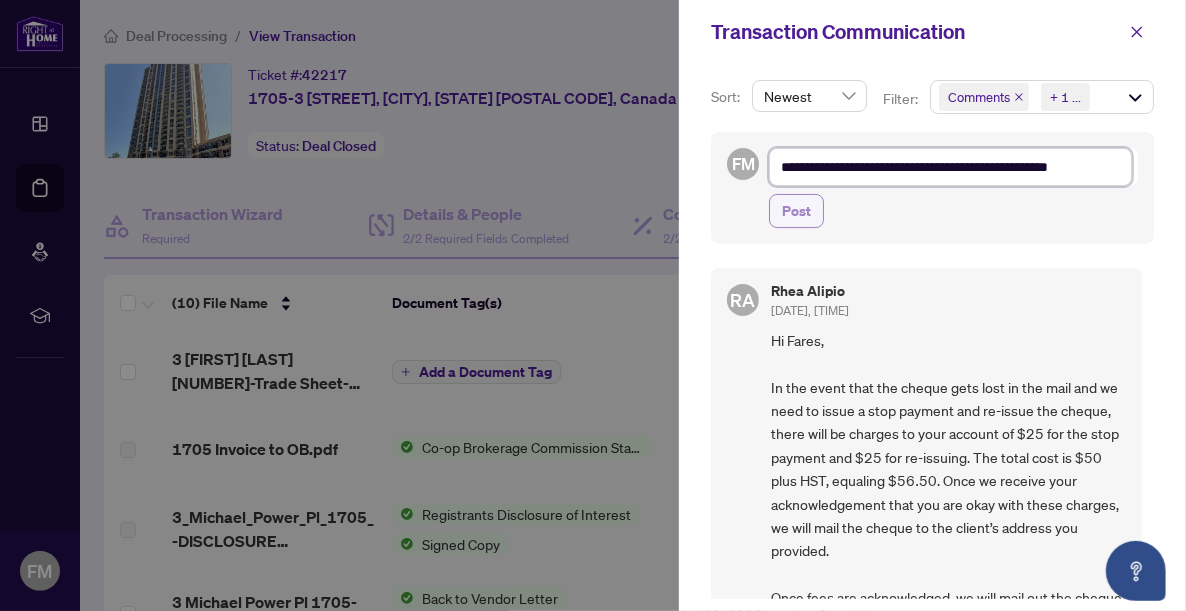type on "**********" 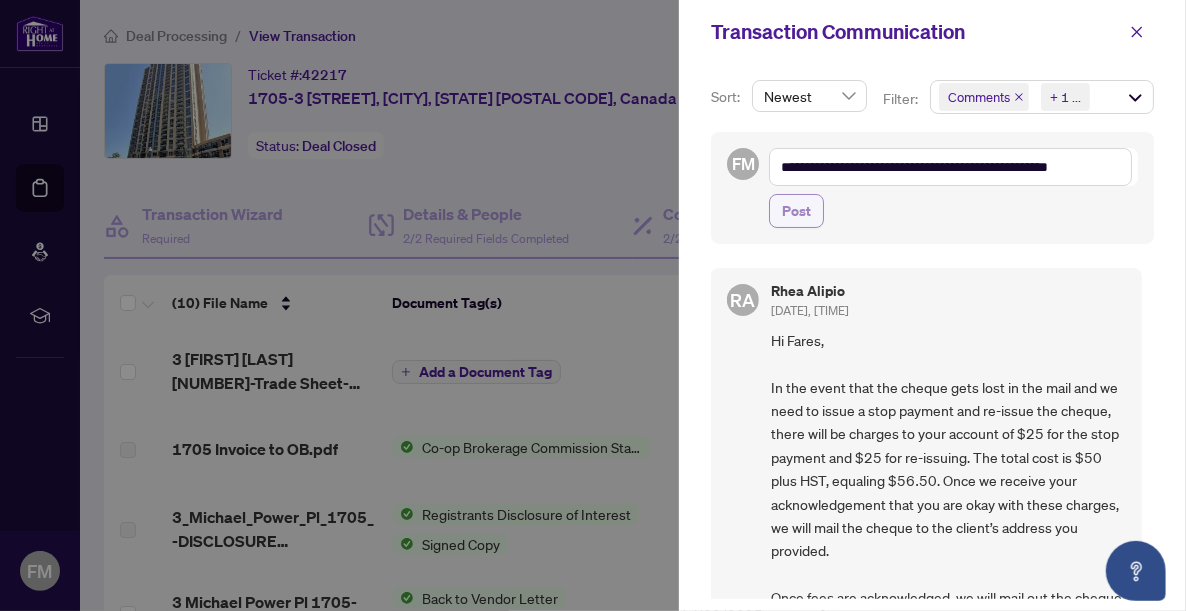 click on "Post" at bounding box center [796, 211] 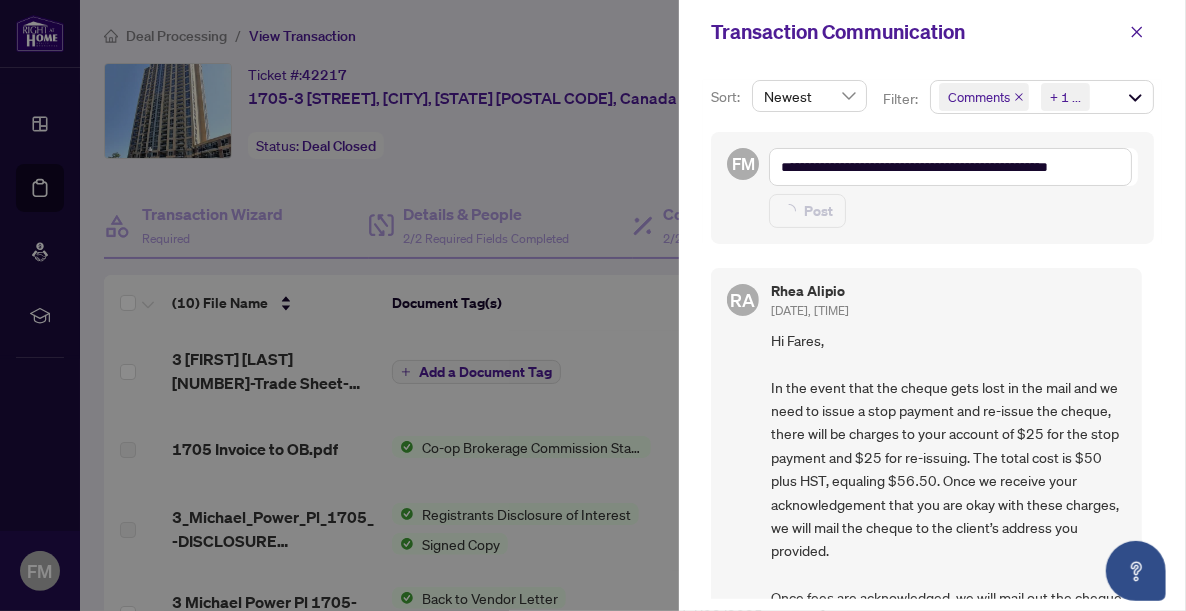 type 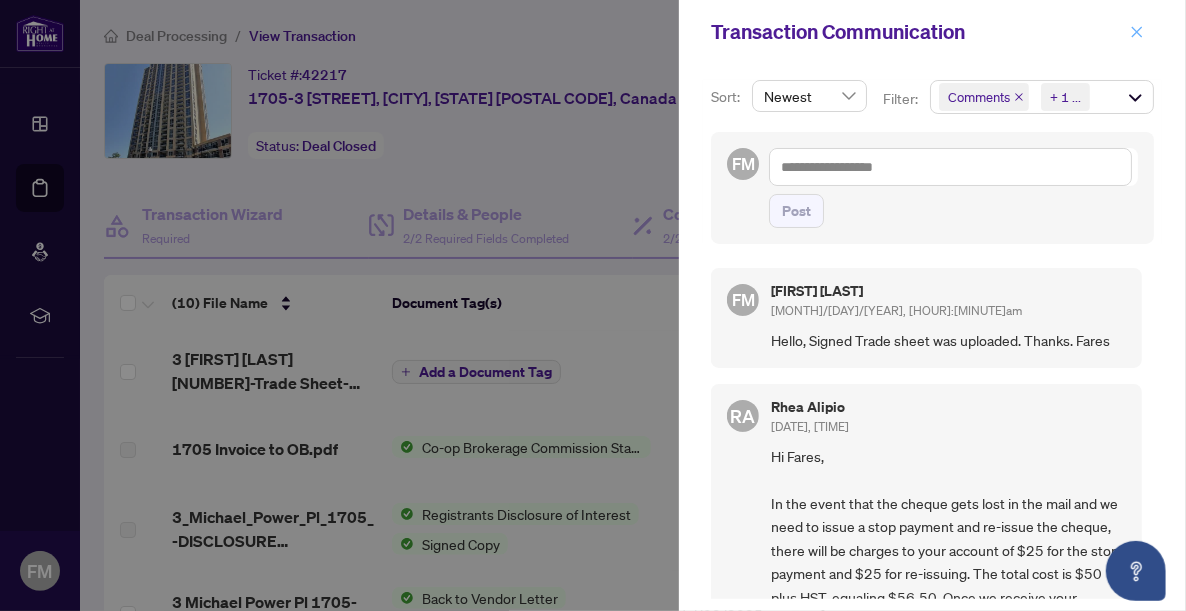 click at bounding box center (1137, 32) 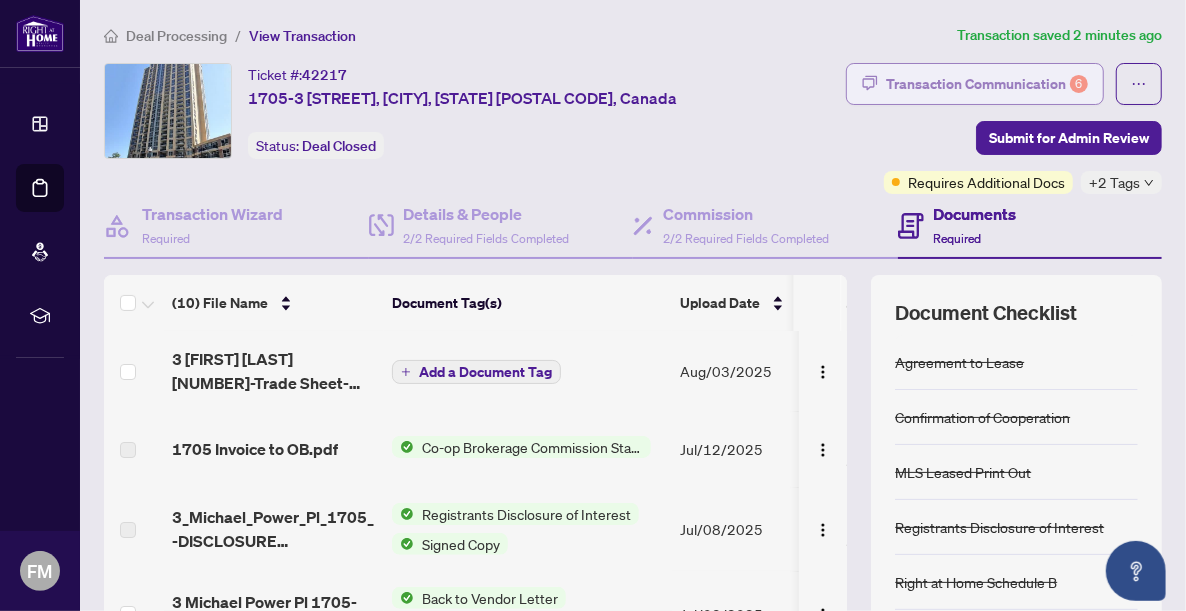 click on "Transaction Communication 6" at bounding box center (987, 84) 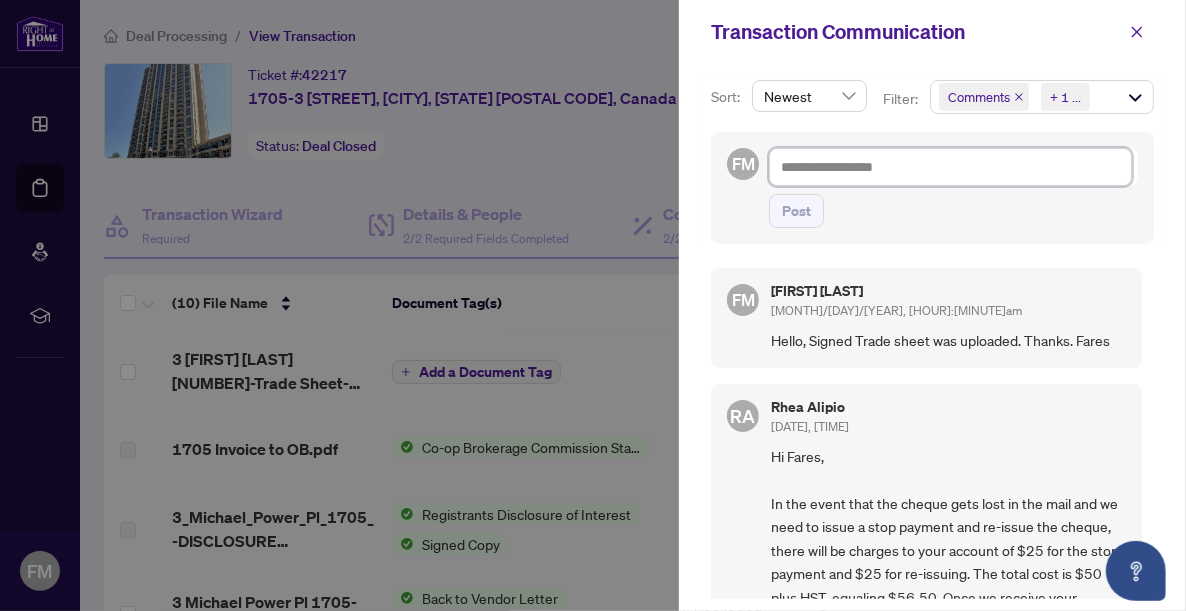 click at bounding box center [950, 167] 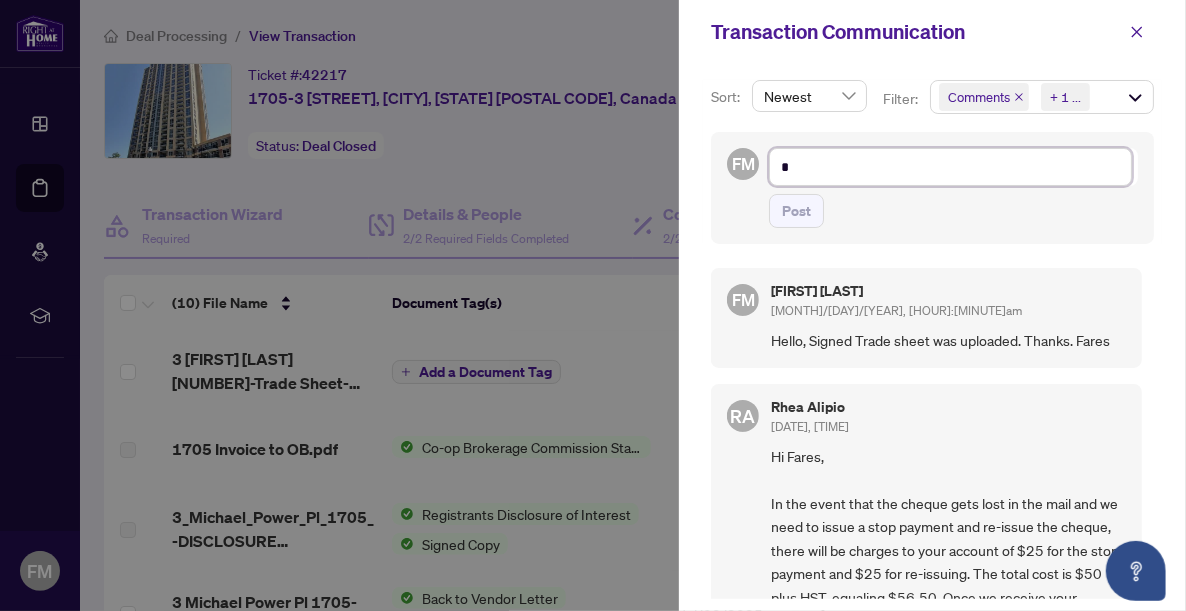 type on "**" 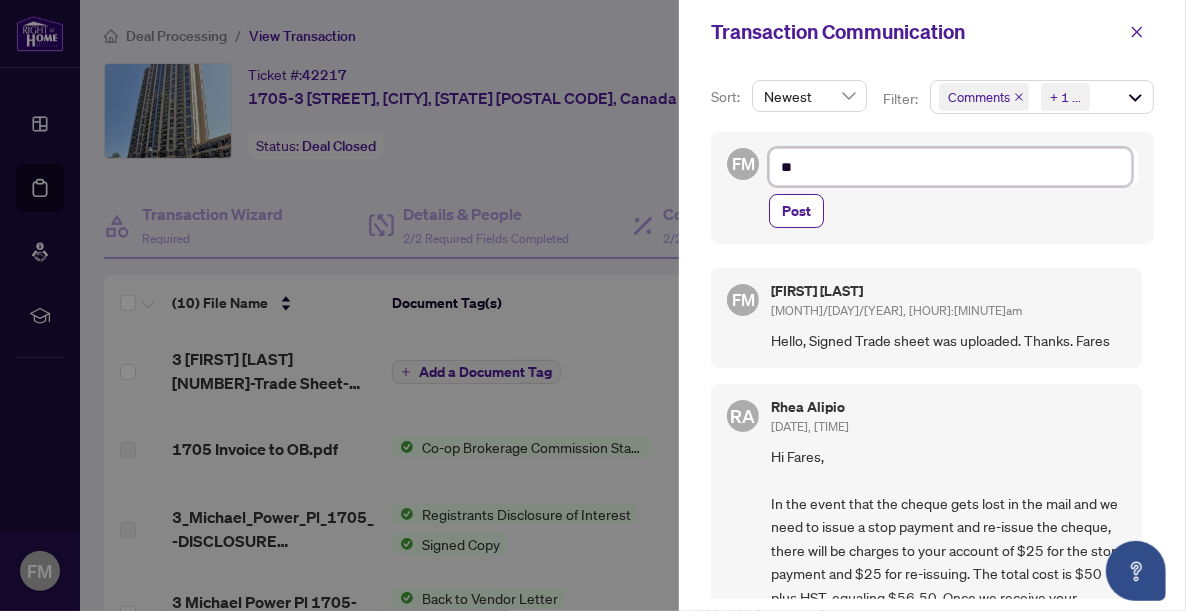 type on "***" 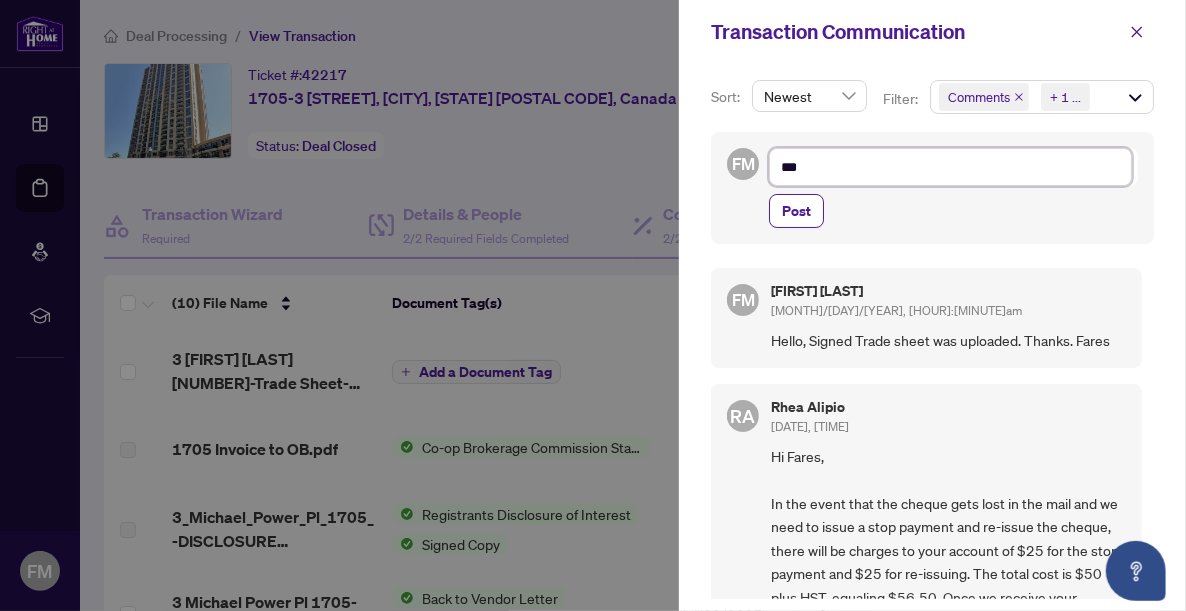 type on "****" 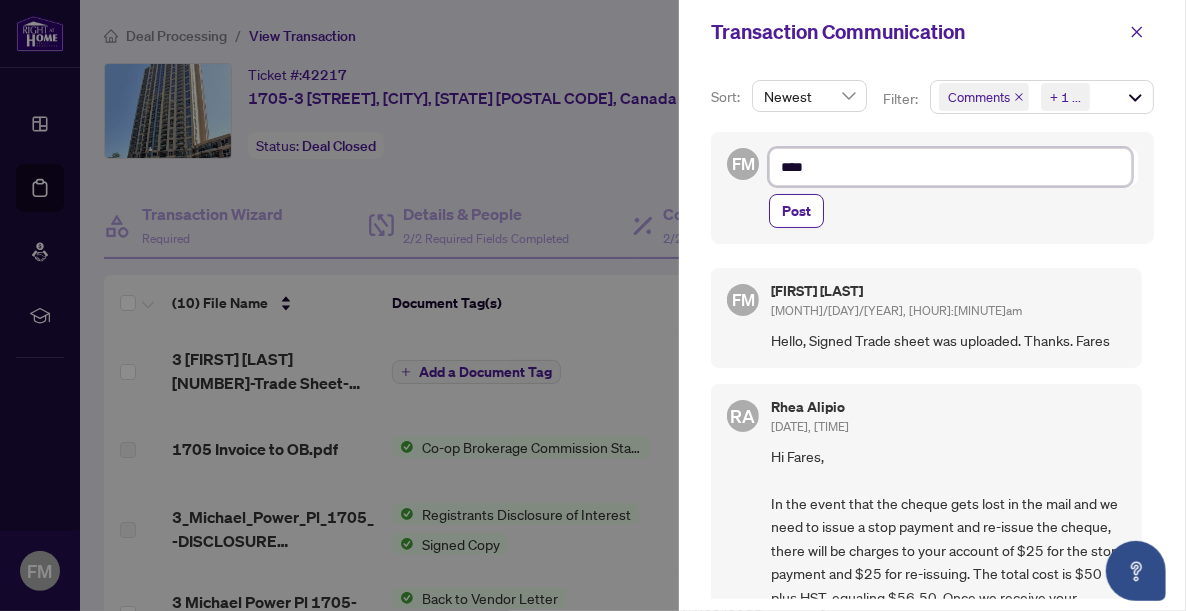 type on "***" 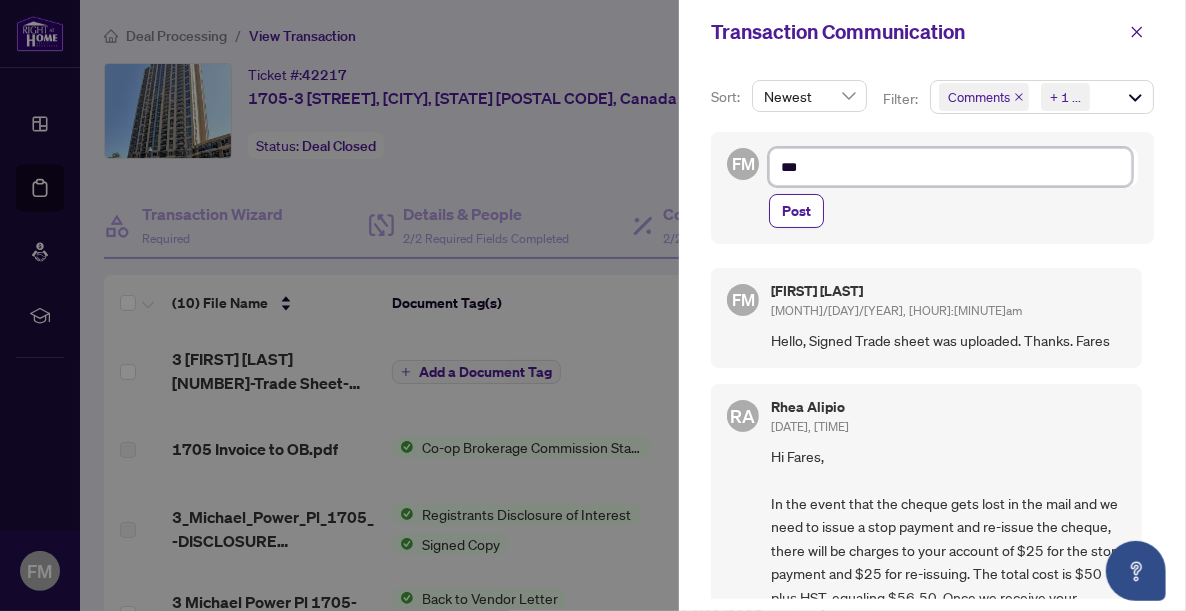 type on "**" 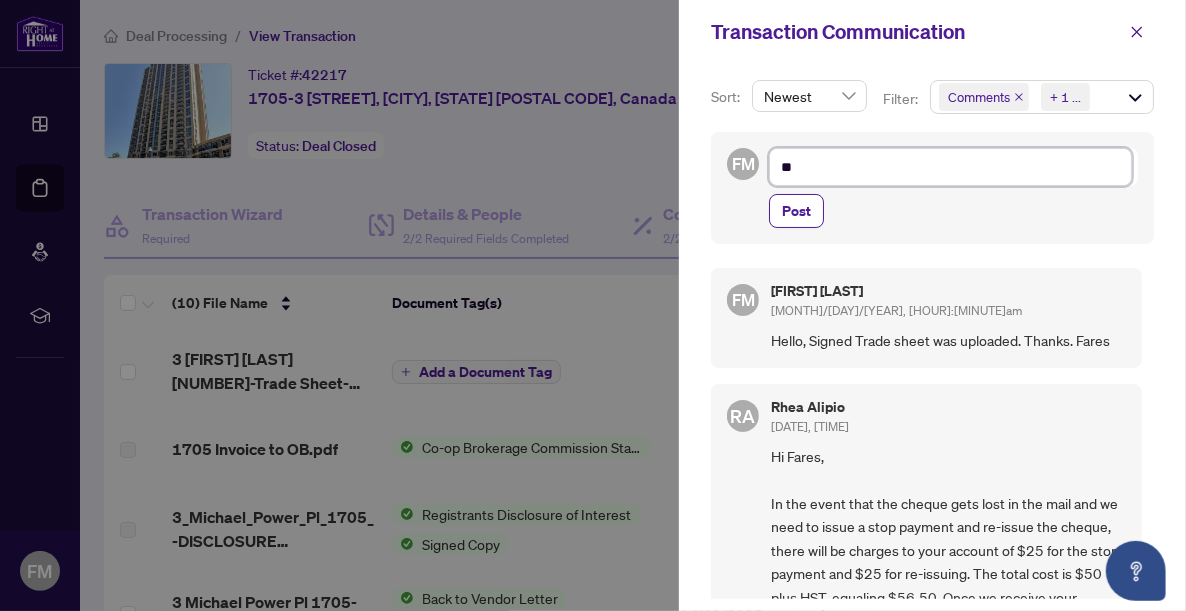type on "*" 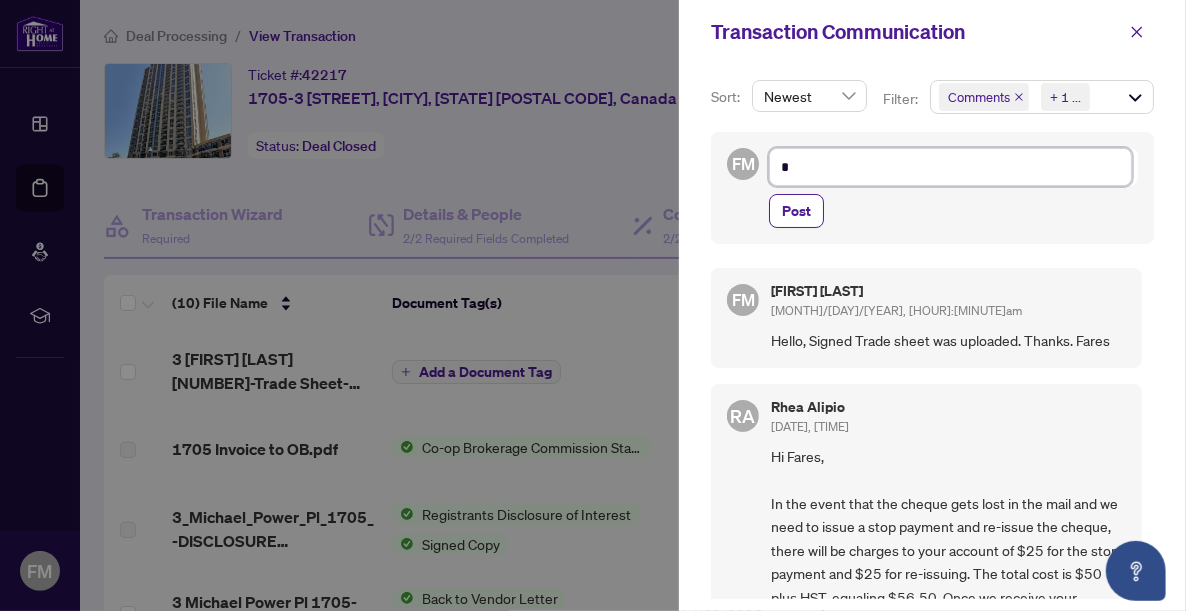 type 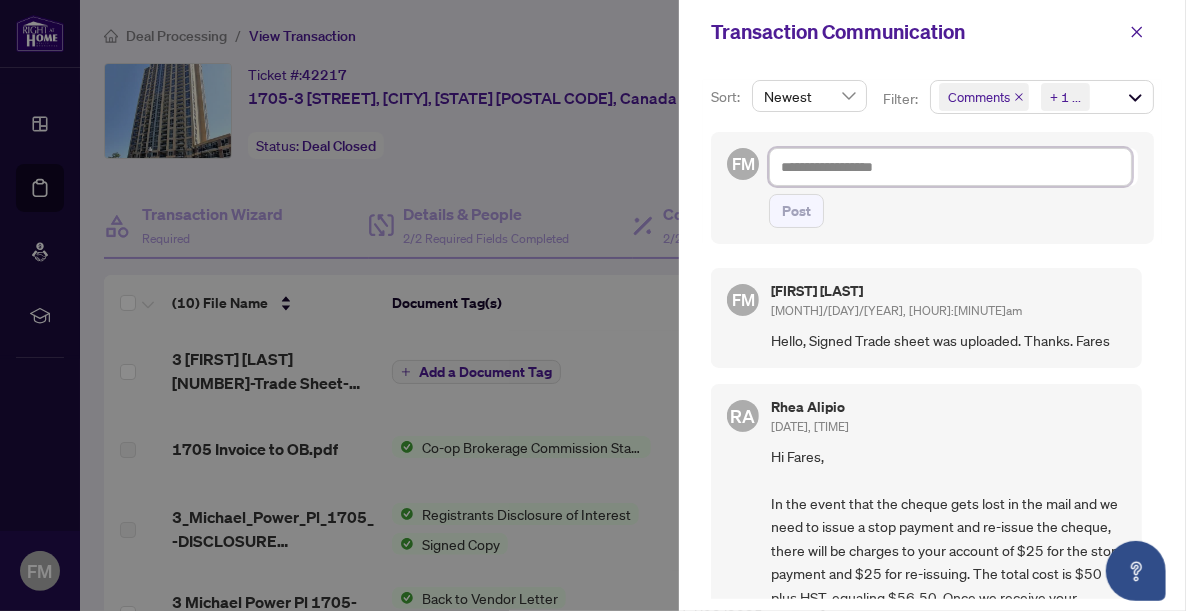 type on "*" 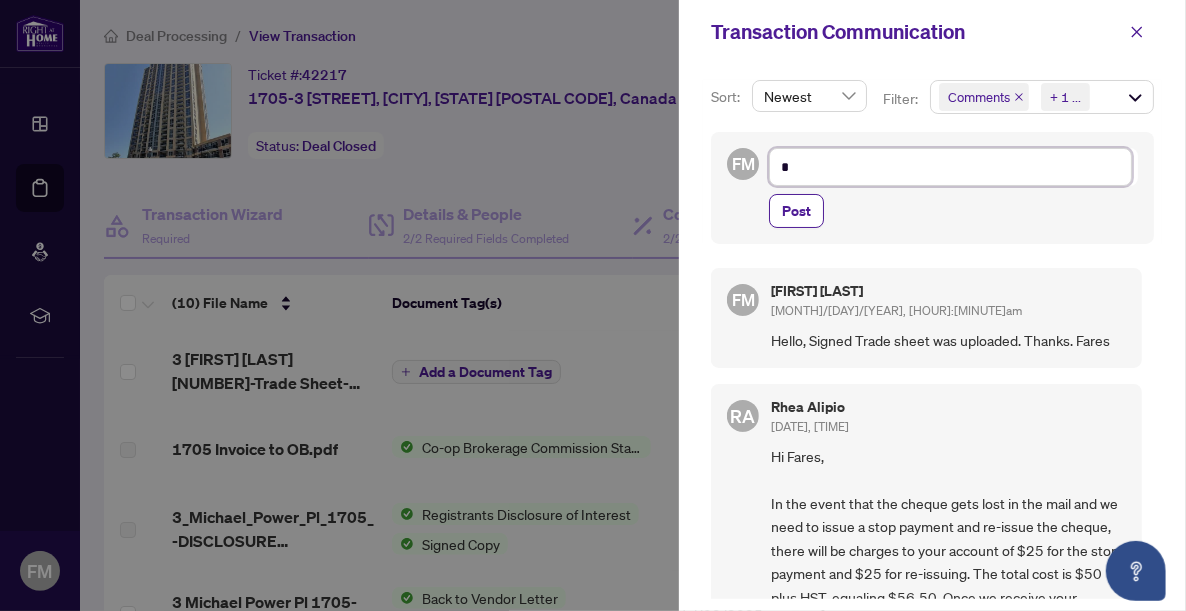 type on "**" 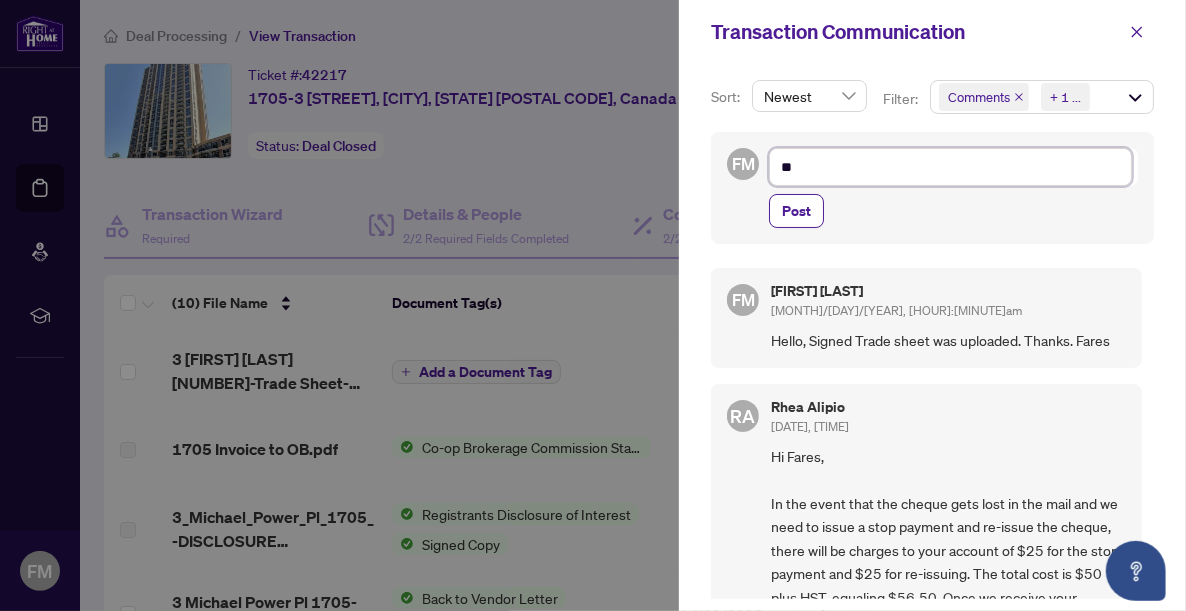 type on "***" 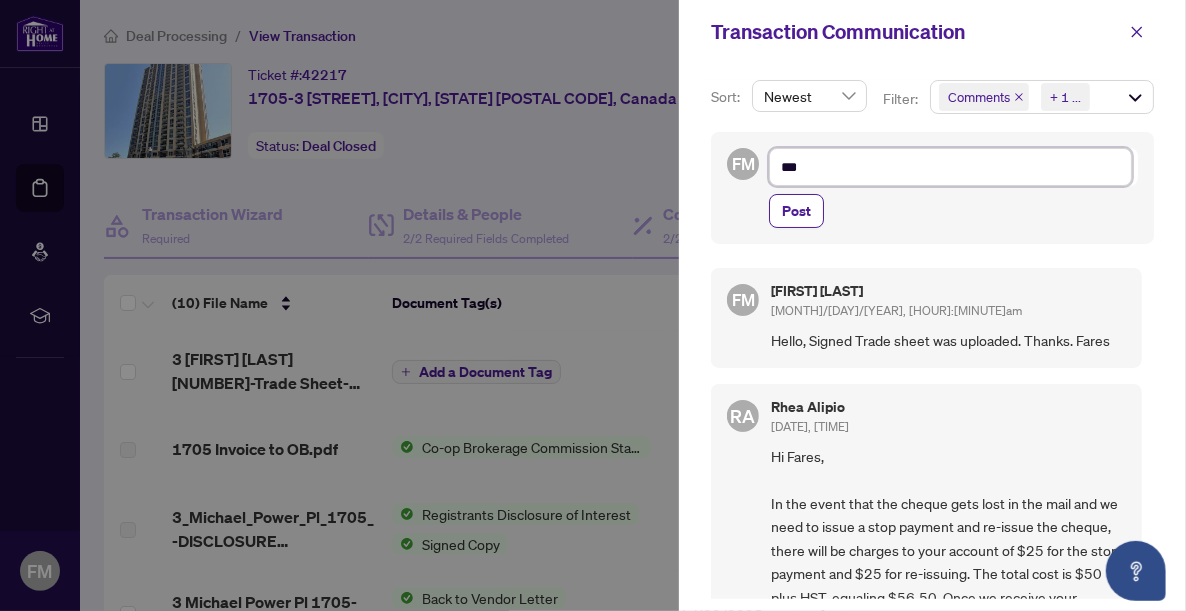 type on "***" 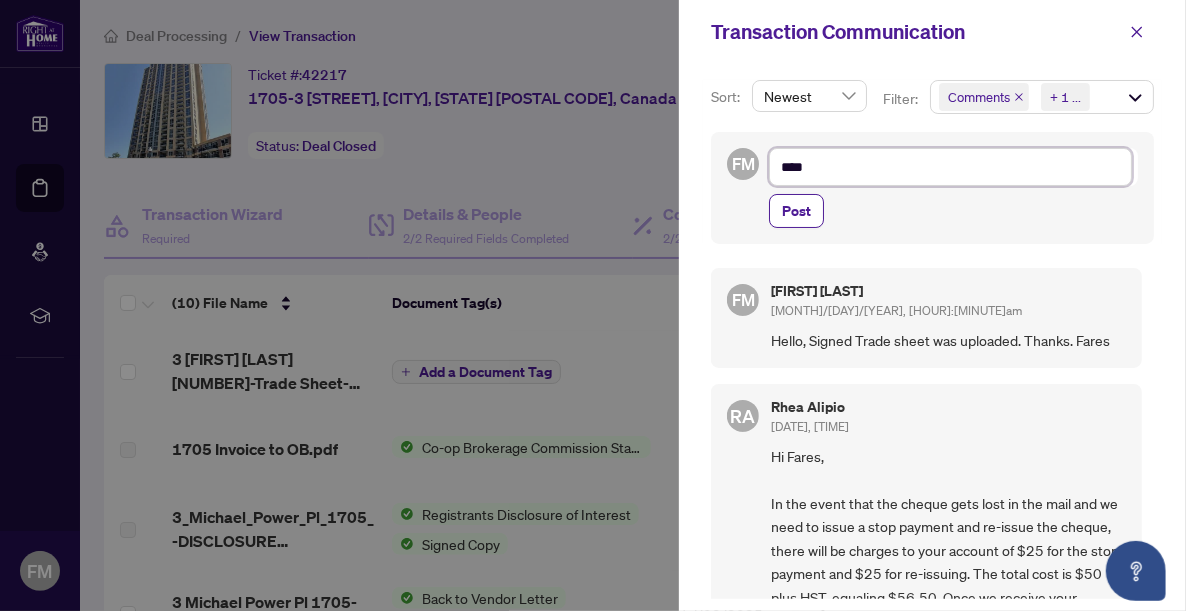 type on "*****" 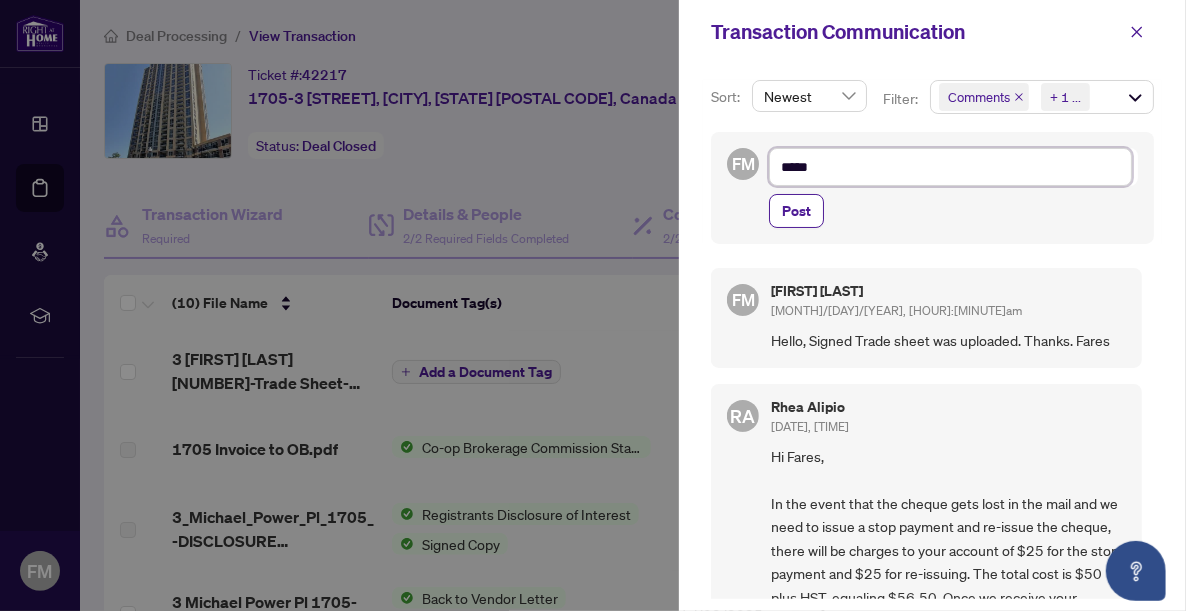 type on "******" 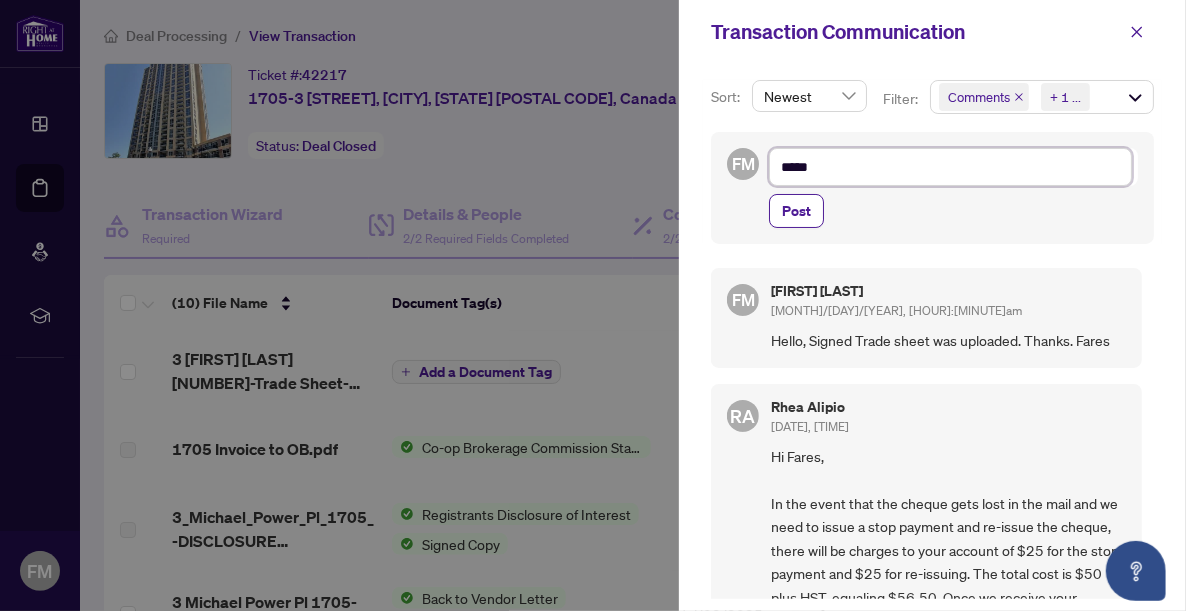 type on "******" 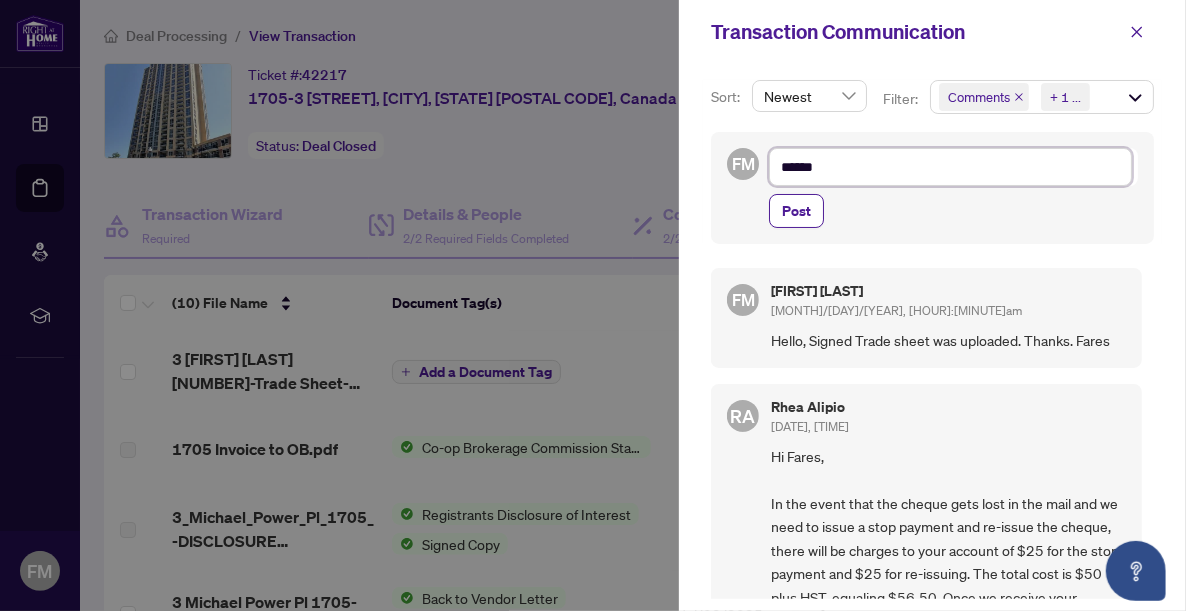 type on "*******" 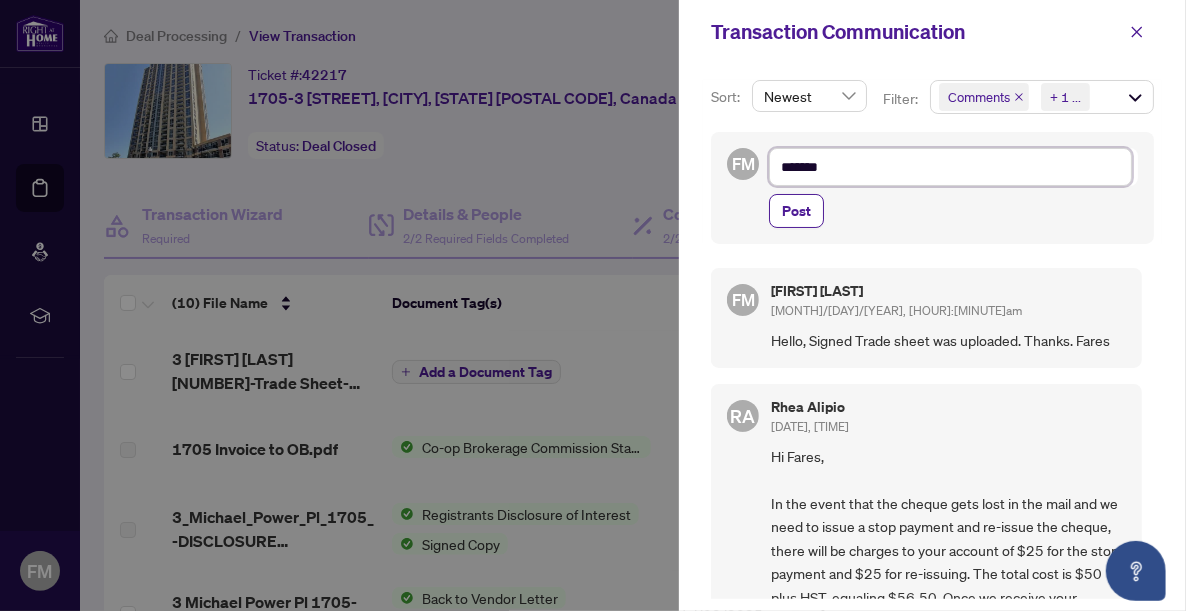 type on "*******" 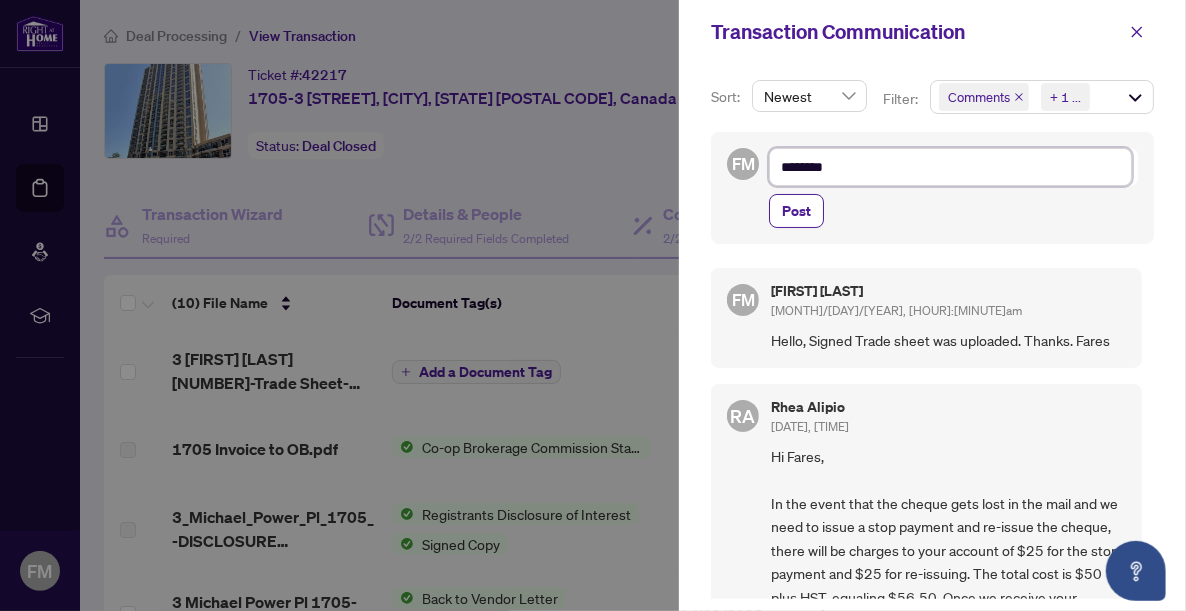 type on "*********" 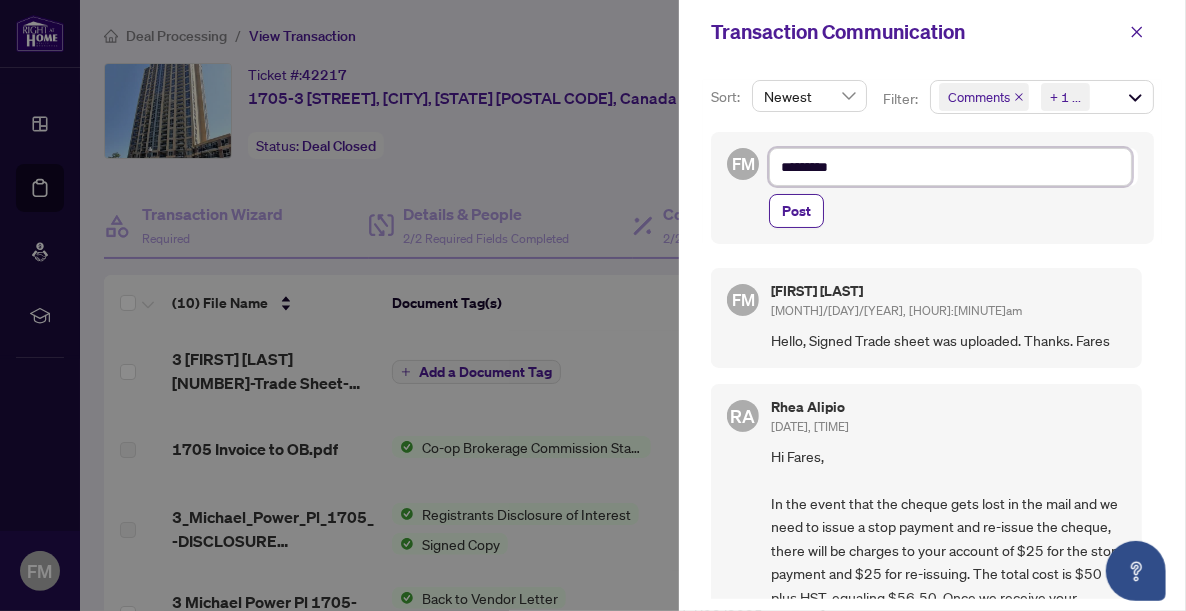 type on "**********" 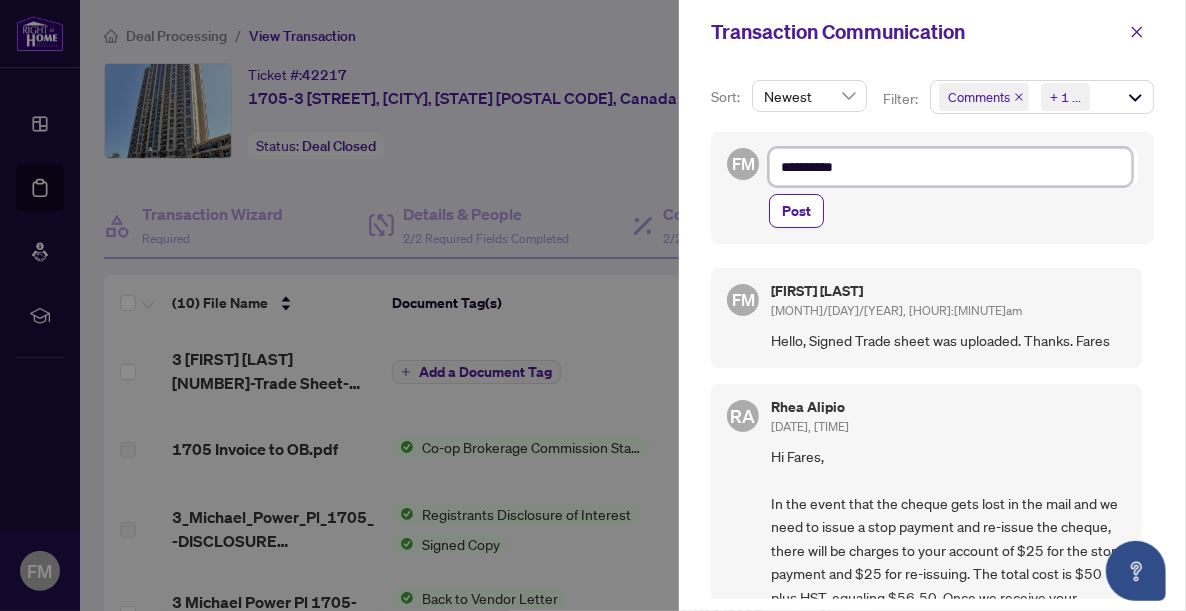 type on "**********" 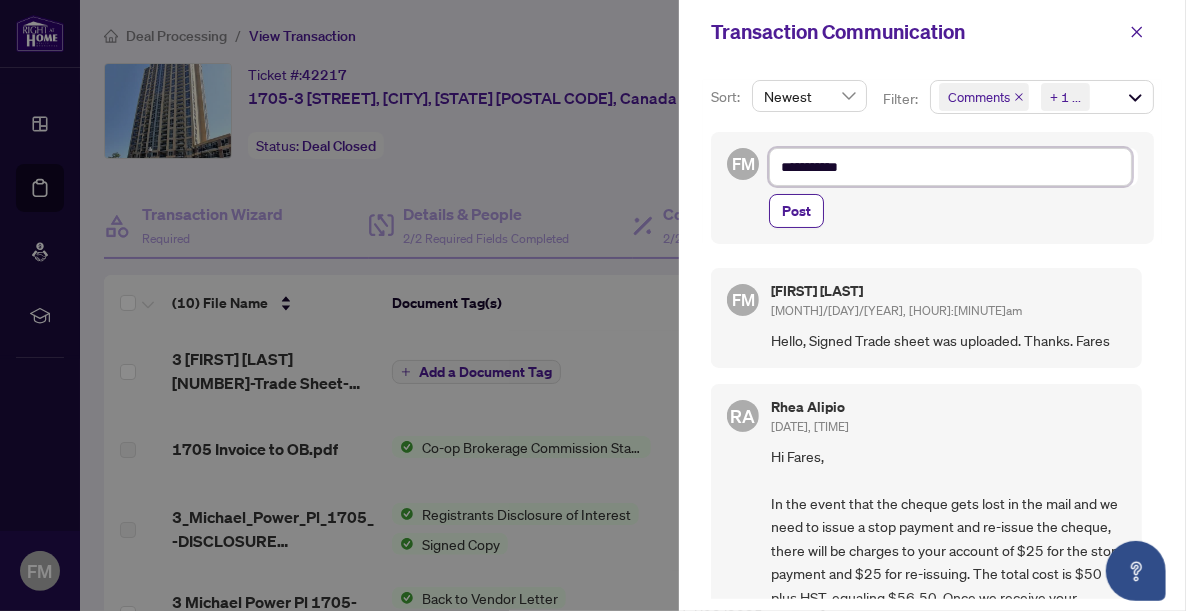 type on "**********" 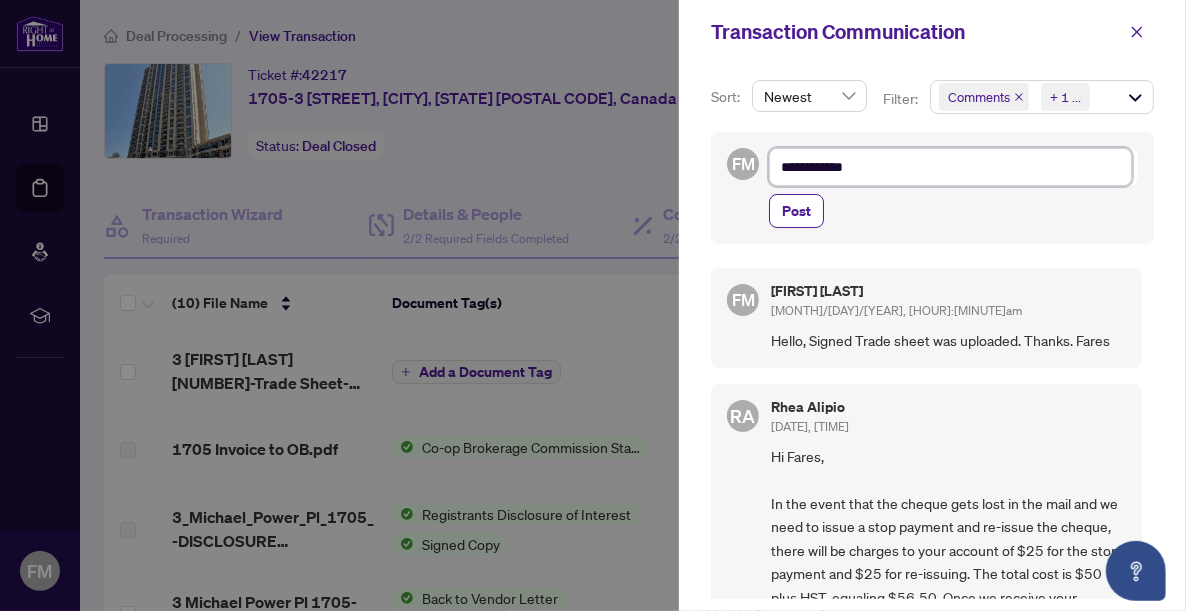 type on "**********" 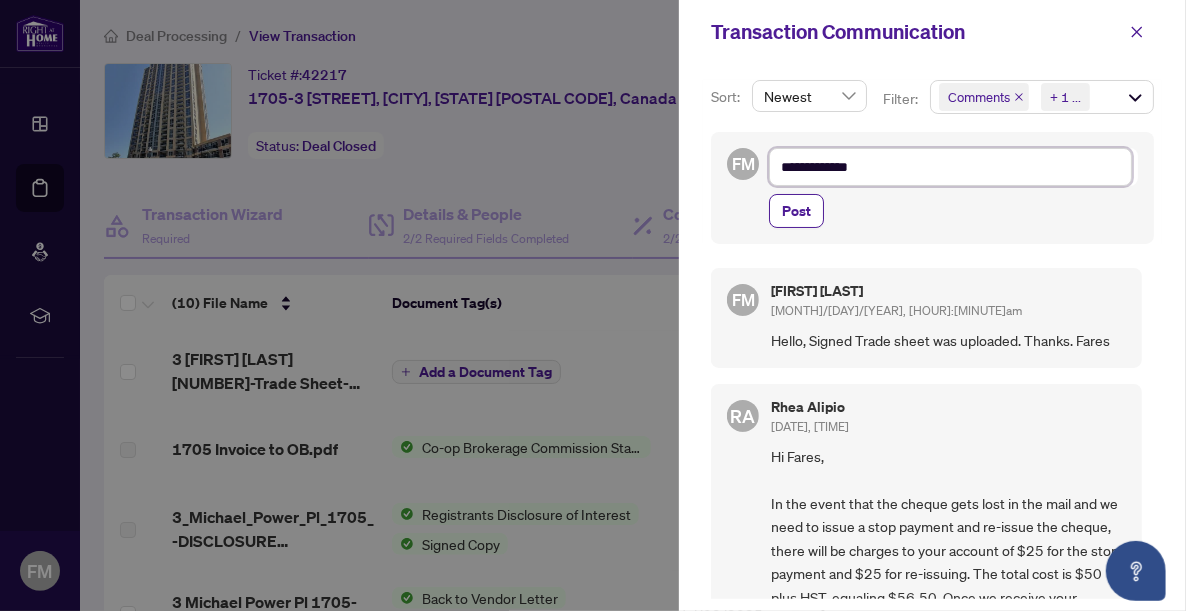 type on "**********" 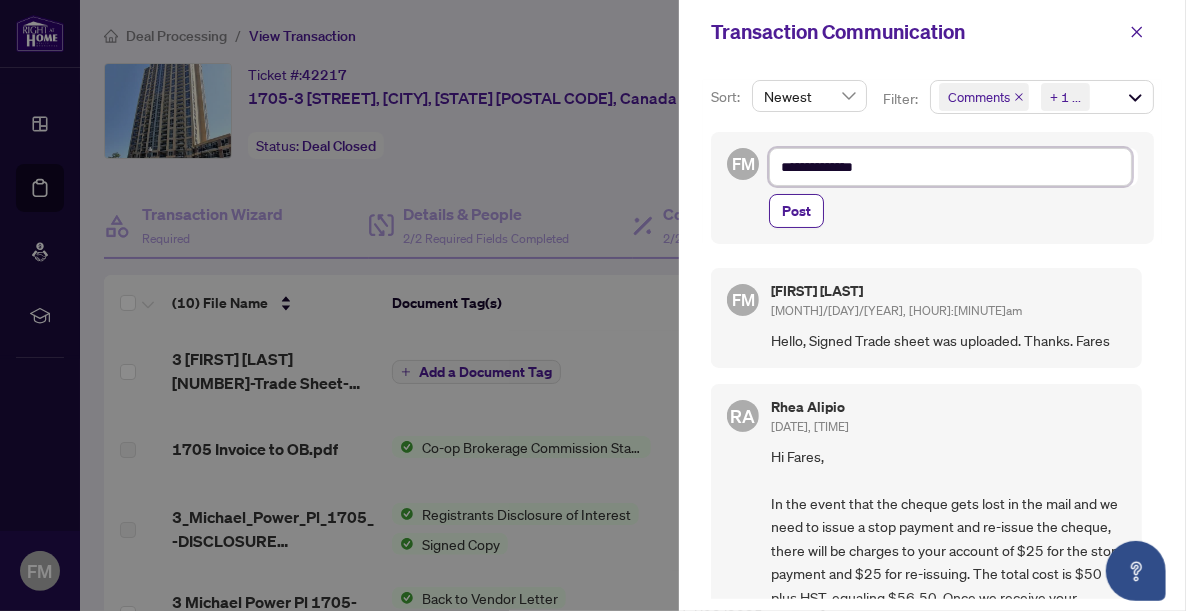 type on "**********" 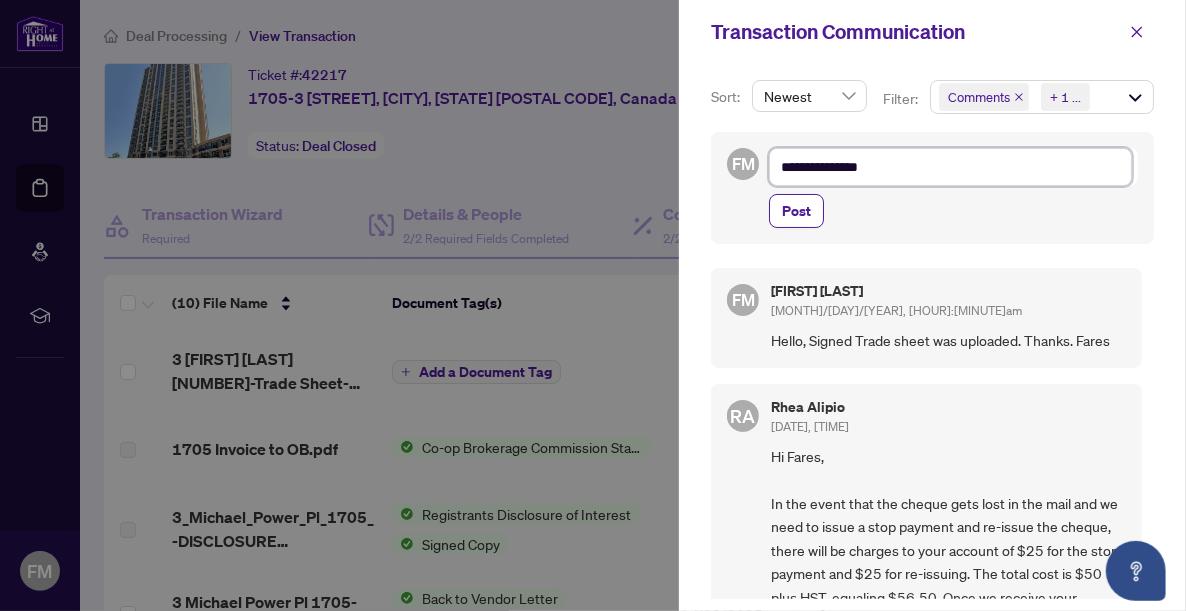 type on "**********" 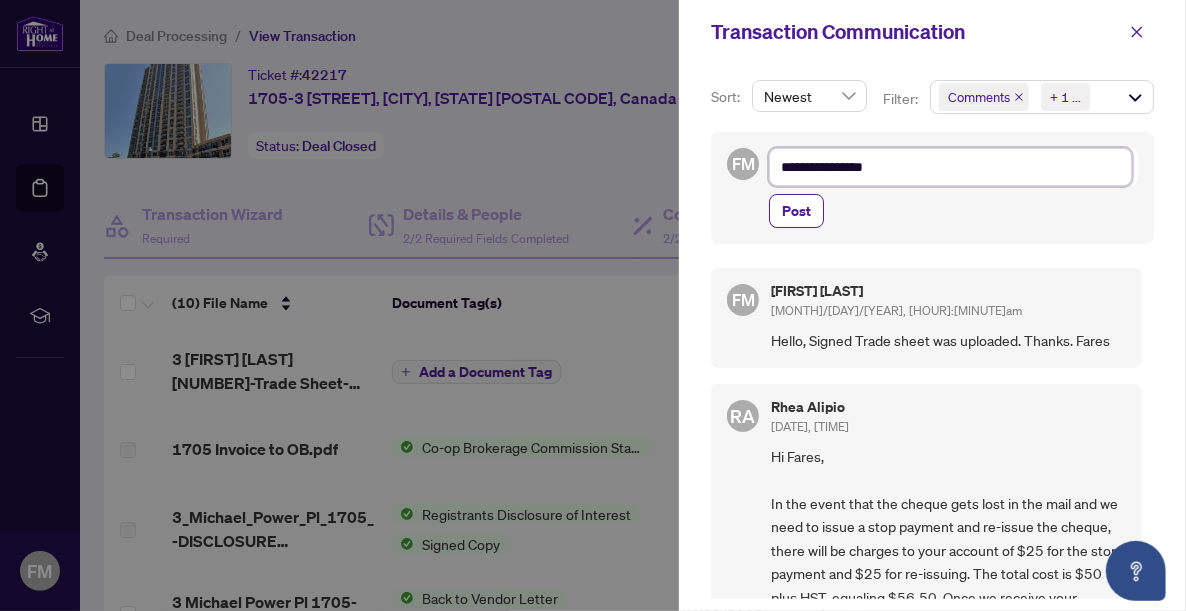 type on "**********" 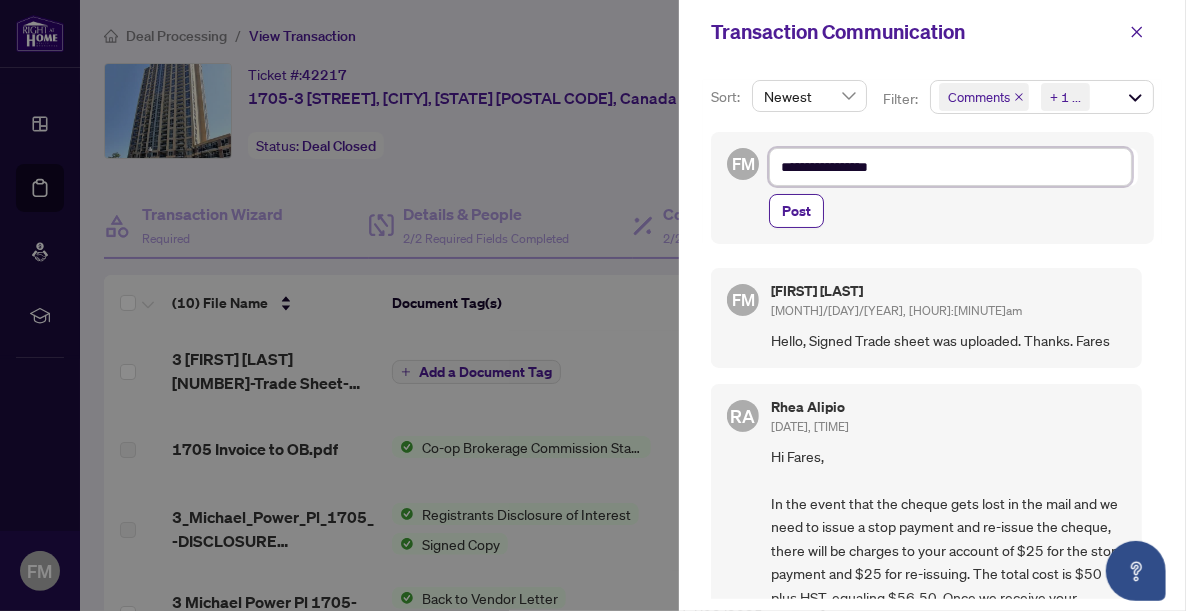 type on "**********" 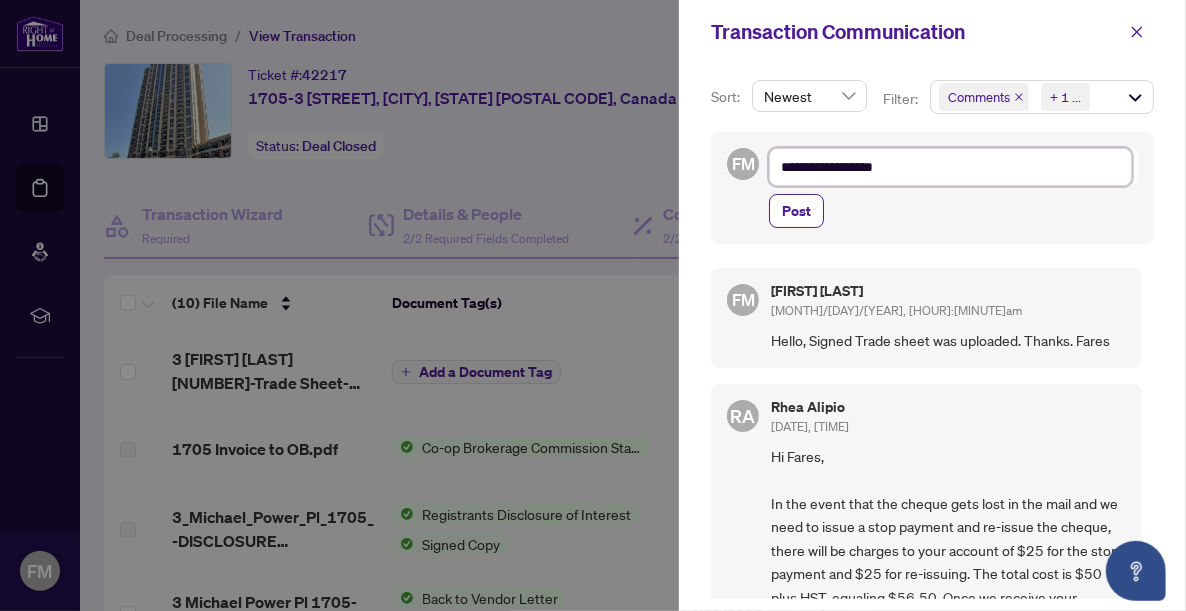 type on "**********" 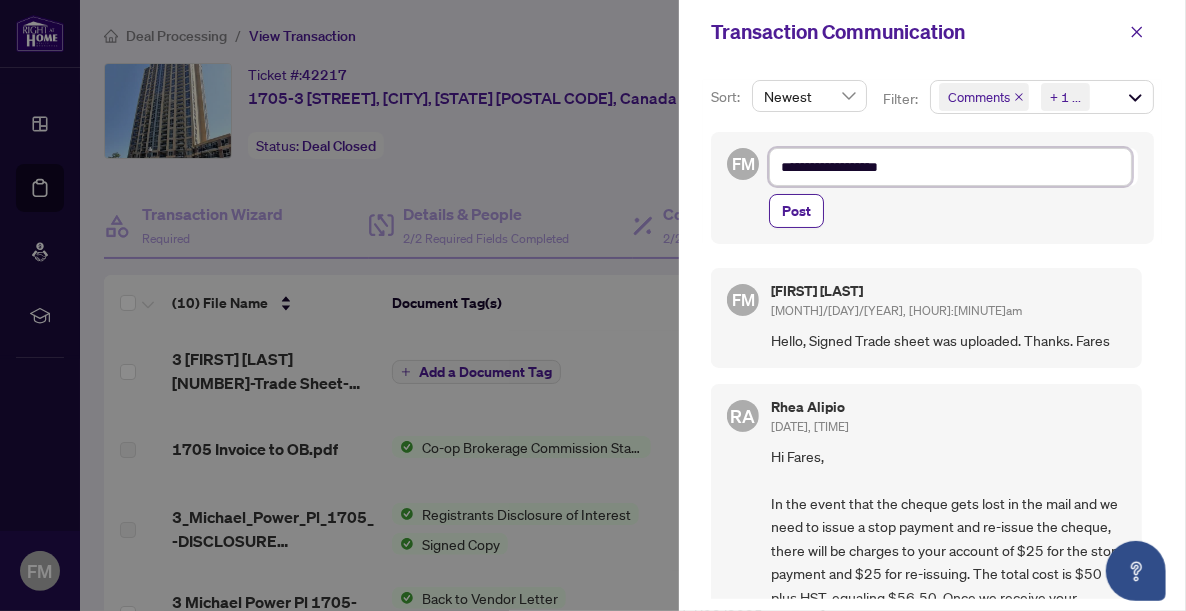 type on "**********" 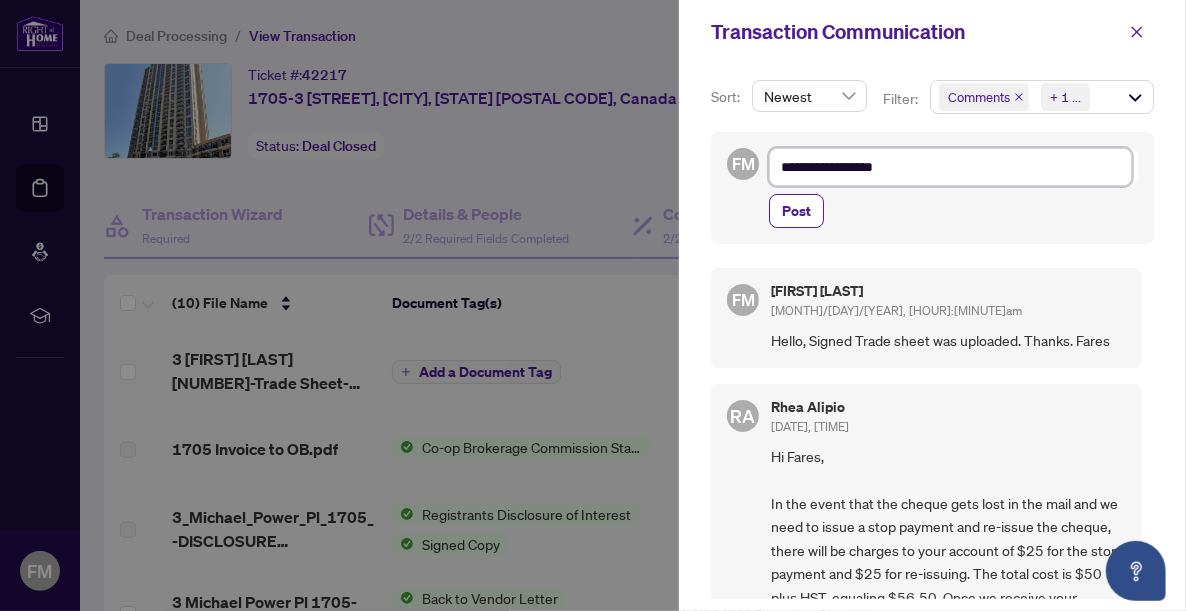 type on "**********" 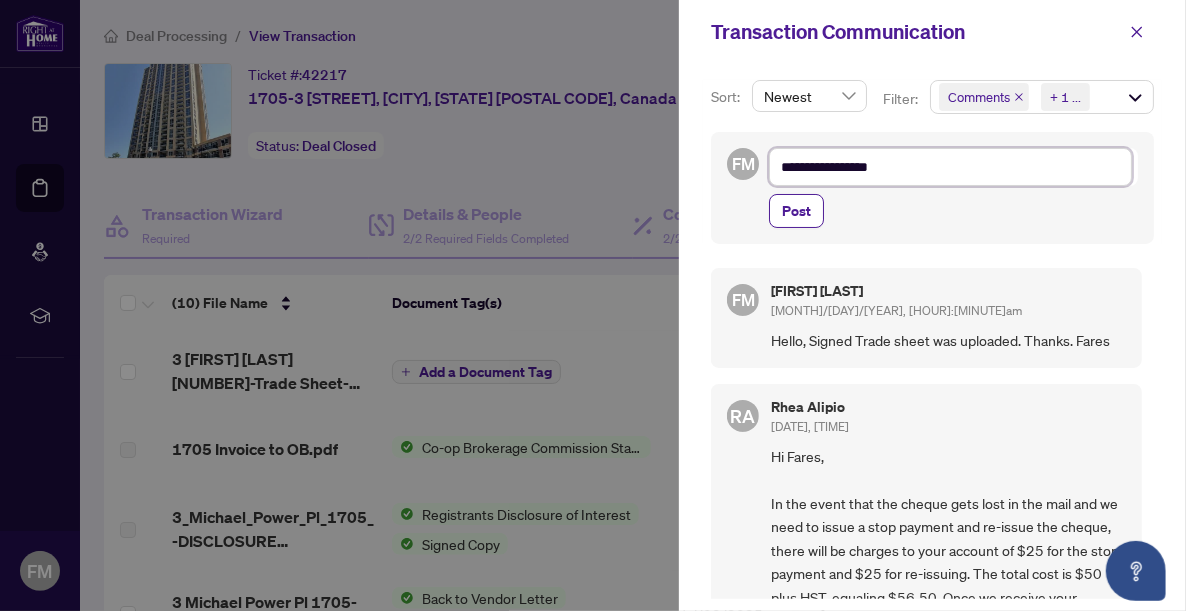 type 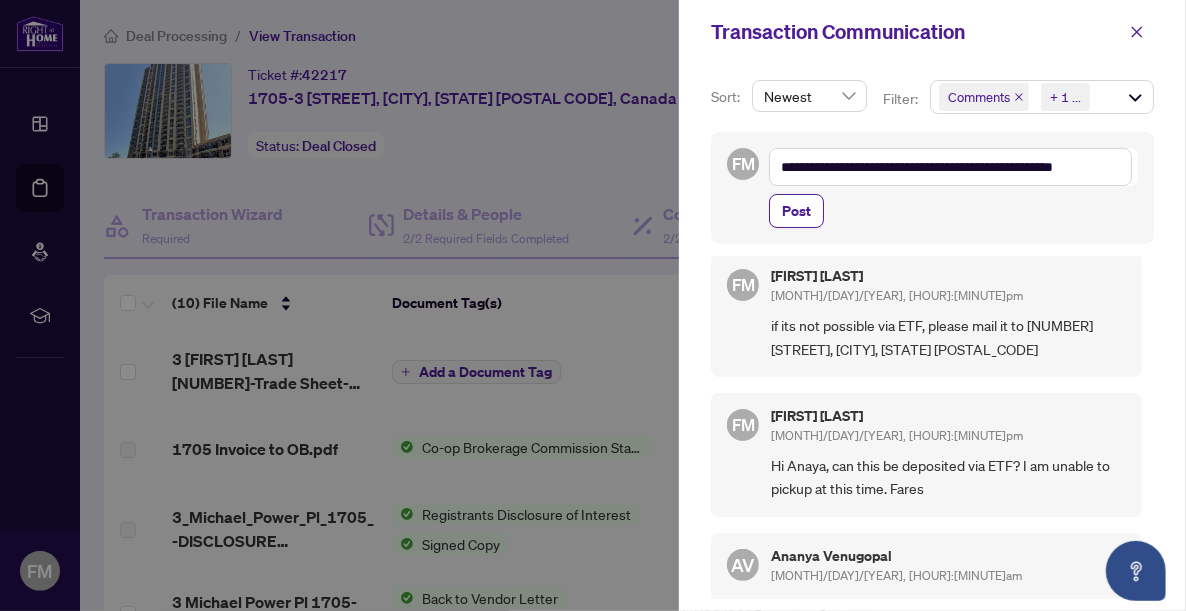 scroll, scrollTop: 604, scrollLeft: 0, axis: vertical 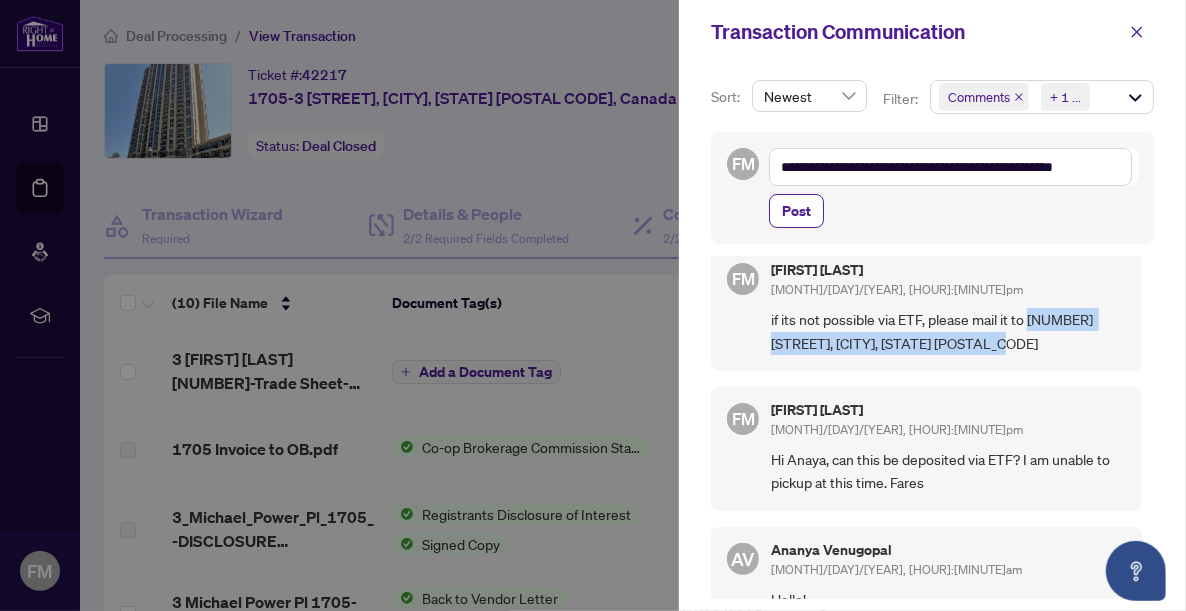 drag, startPoint x: 980, startPoint y: 339, endPoint x: 1029, endPoint y: 321, distance: 52.201534 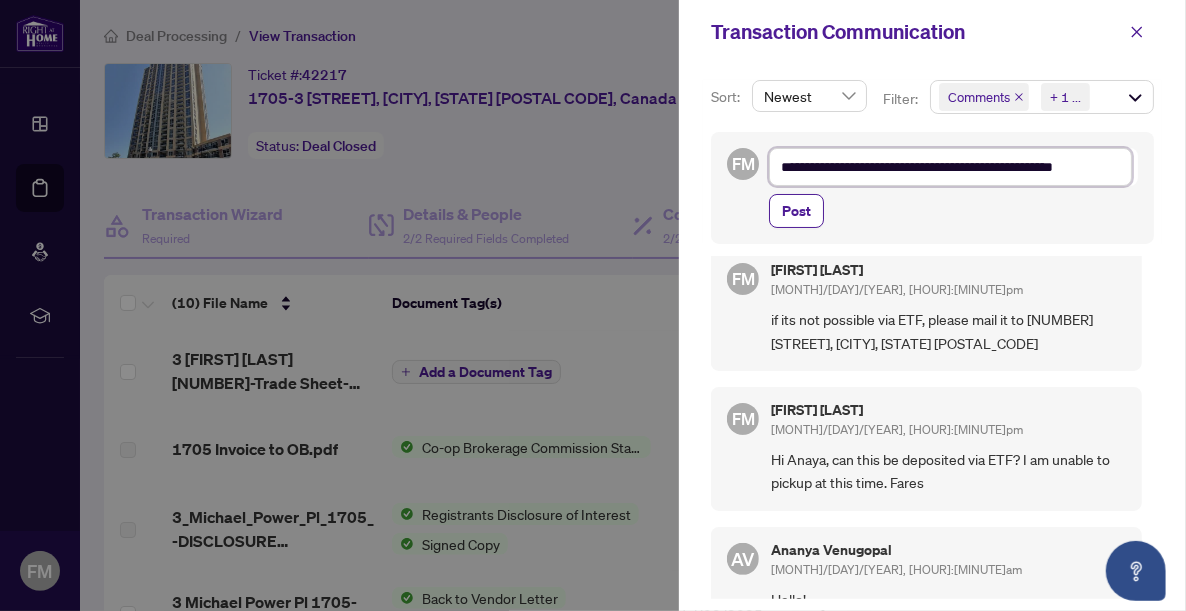 click on "**********" at bounding box center (950, 167) 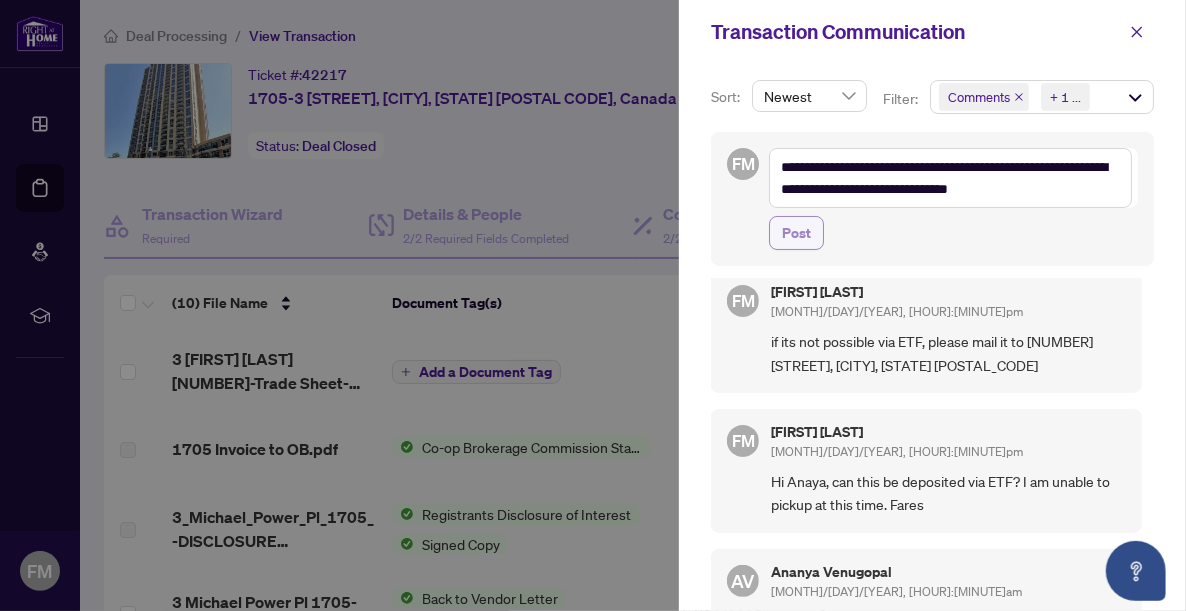click on "Post" at bounding box center (796, 233) 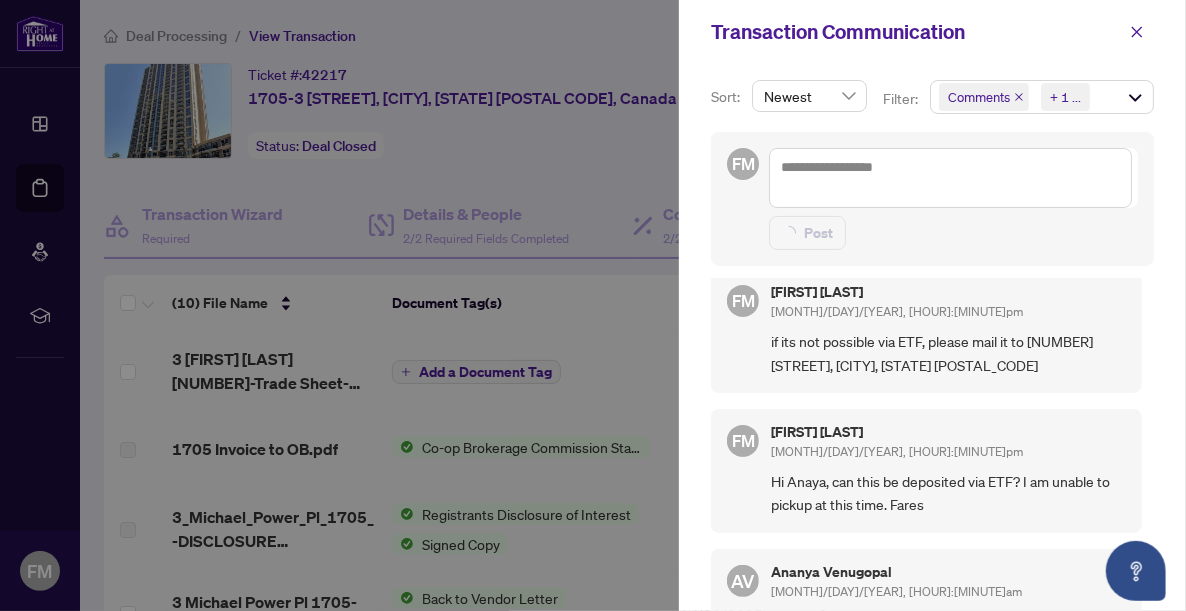 scroll, scrollTop: 0, scrollLeft: 0, axis: both 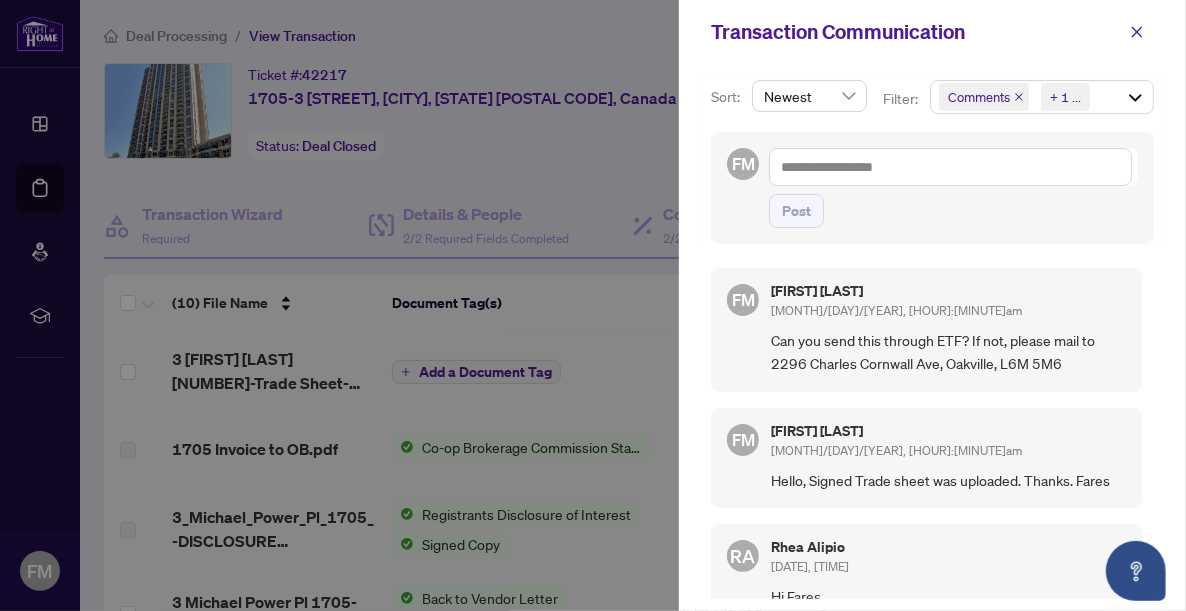 click on "Fares Moje   [MONTH]/[DAY]/[YEAR], [HOUR]:[MINUTE]am" at bounding box center (948, 302) 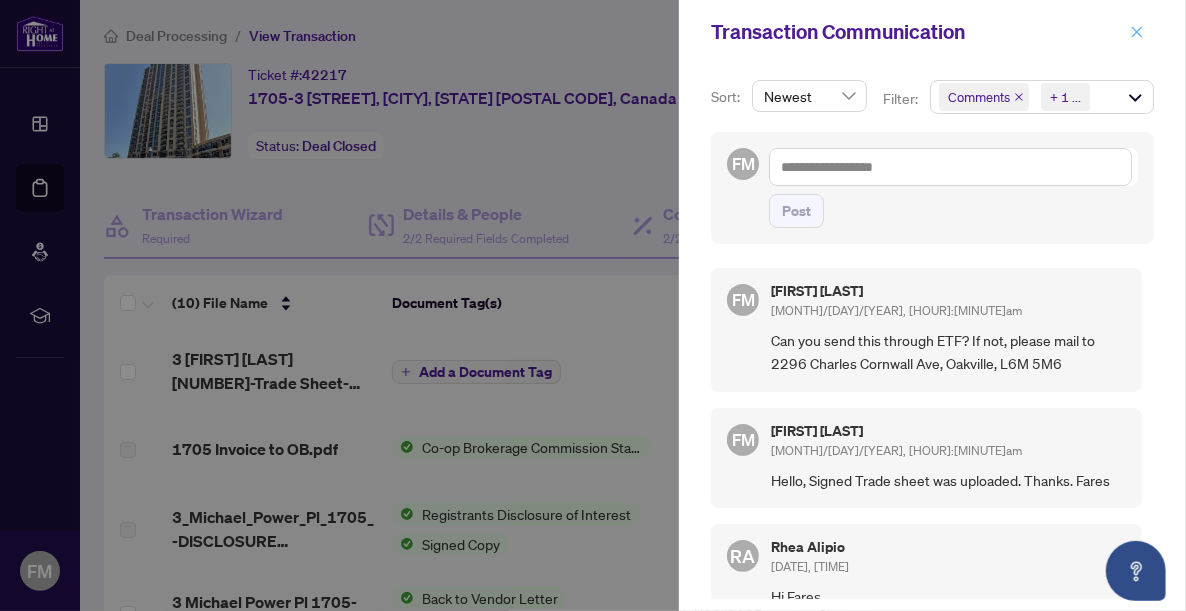 click 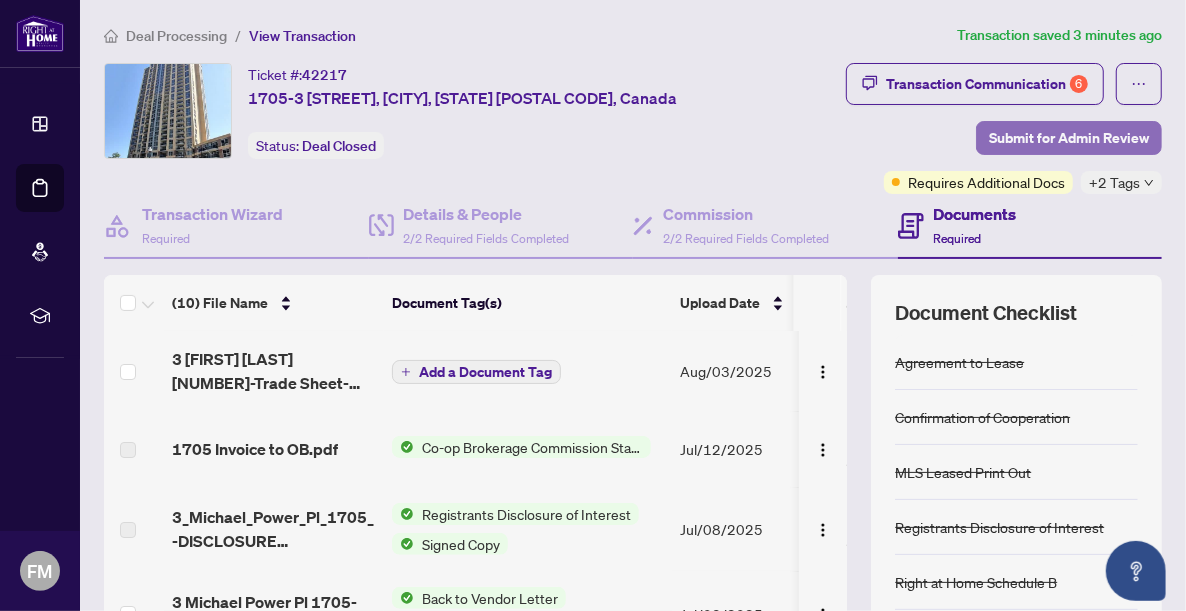 click on "Submit for Admin Review" at bounding box center [1069, 138] 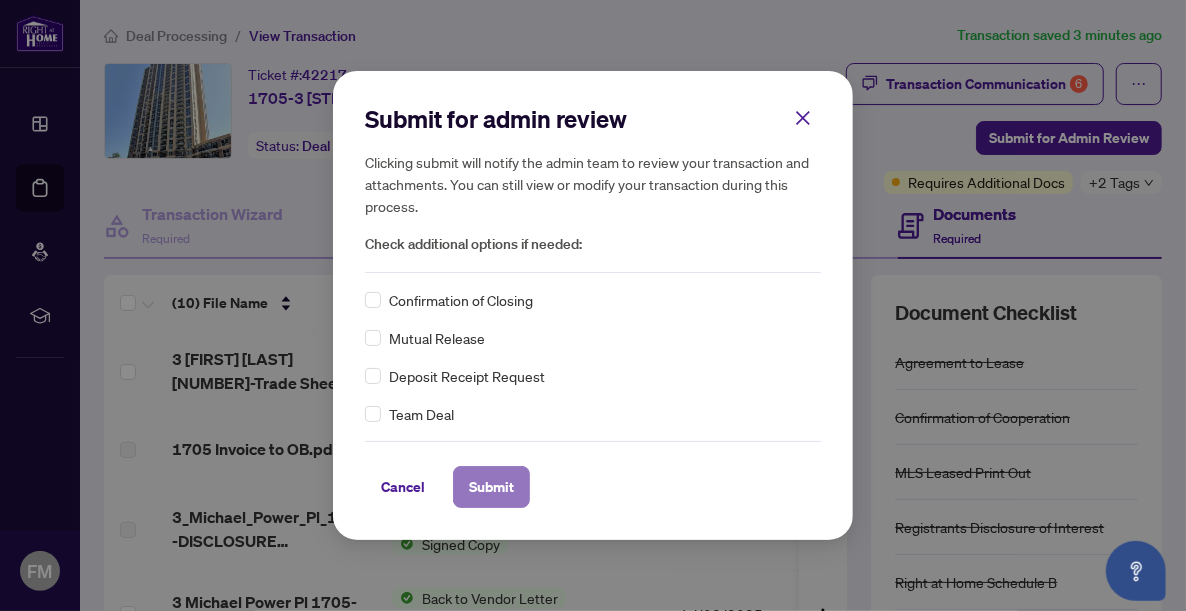 click on "Submit" at bounding box center (491, 487) 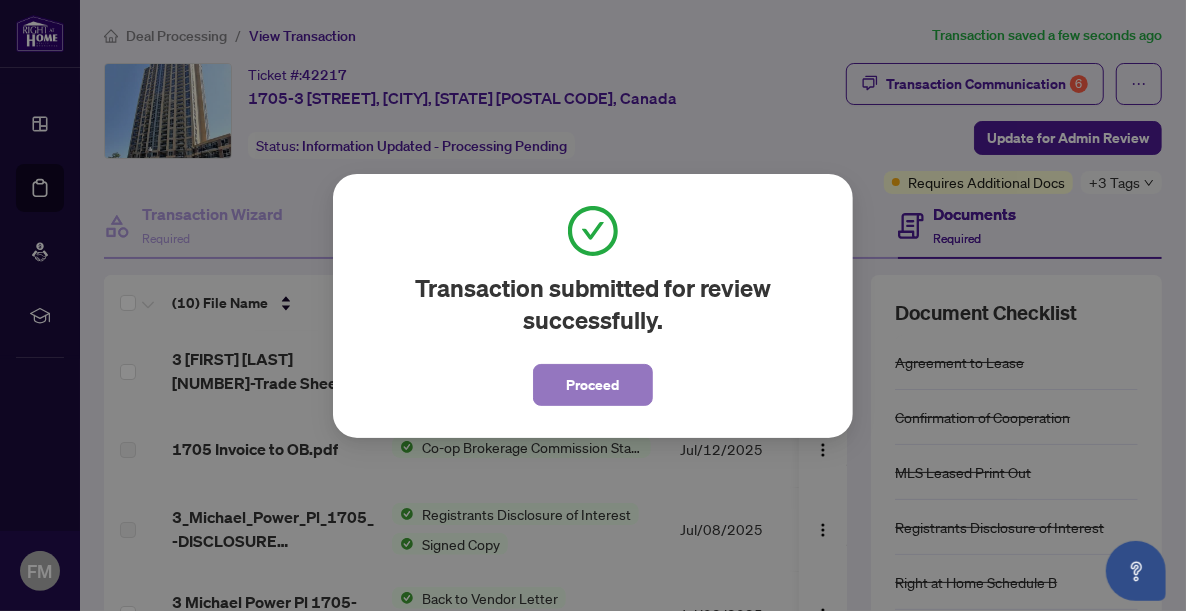 click on "Proceed" at bounding box center (593, 385) 